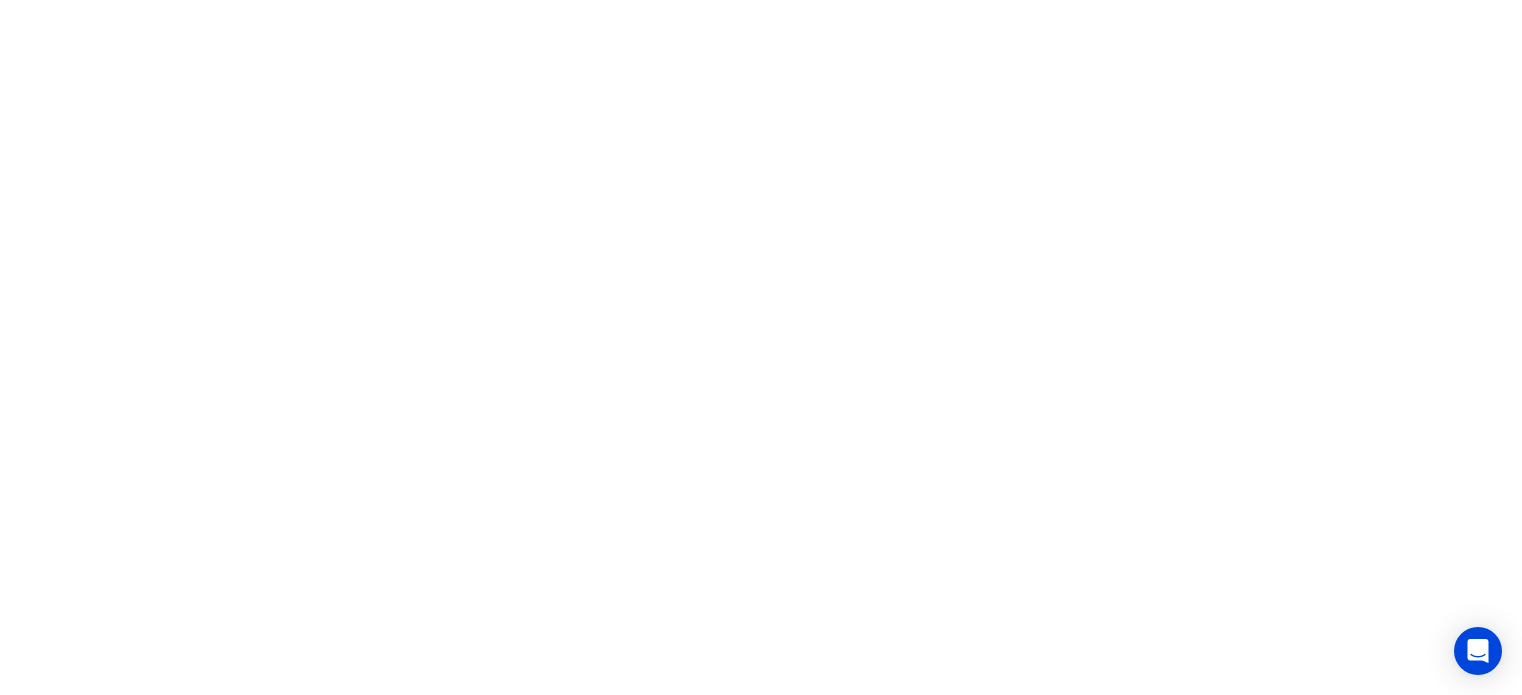 scroll, scrollTop: 0, scrollLeft: 0, axis: both 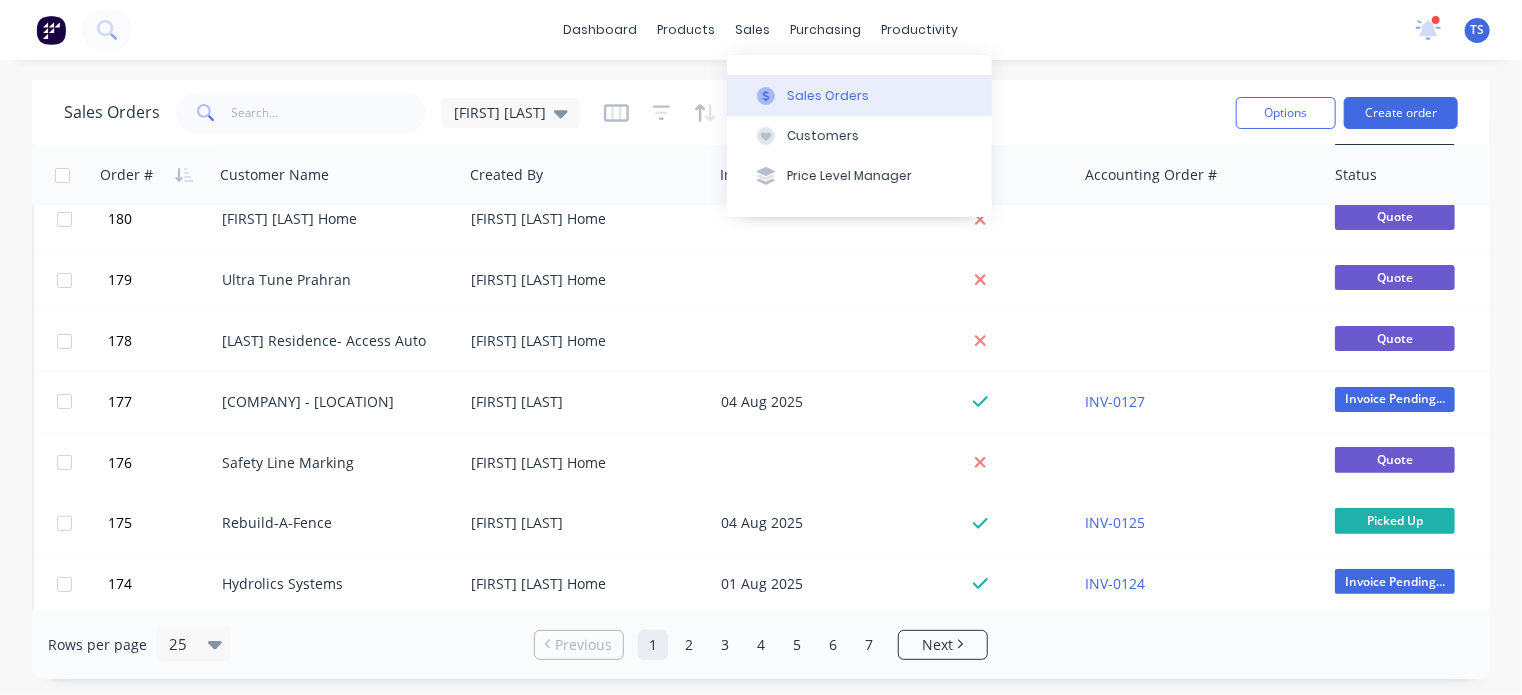 click on "Sales Orders" at bounding box center (828, 96) 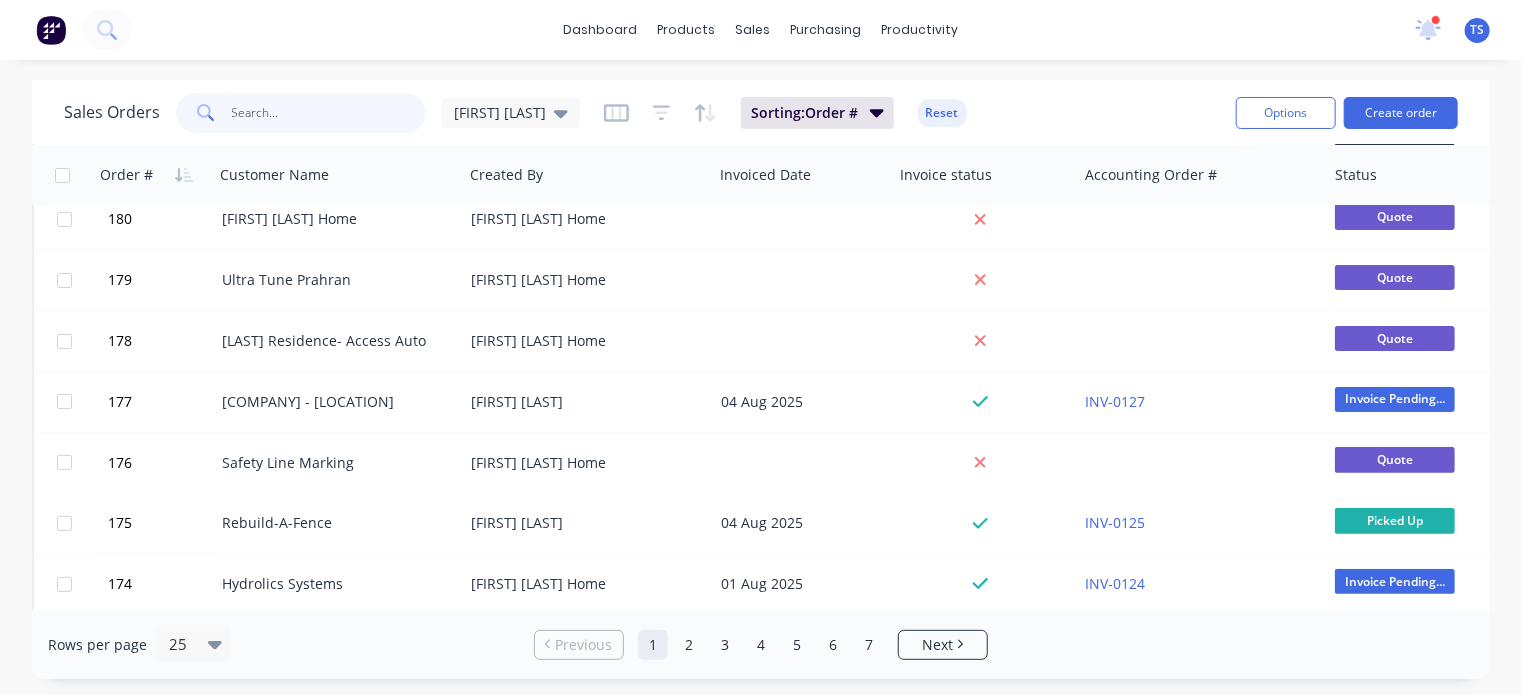 click at bounding box center (329, 113) 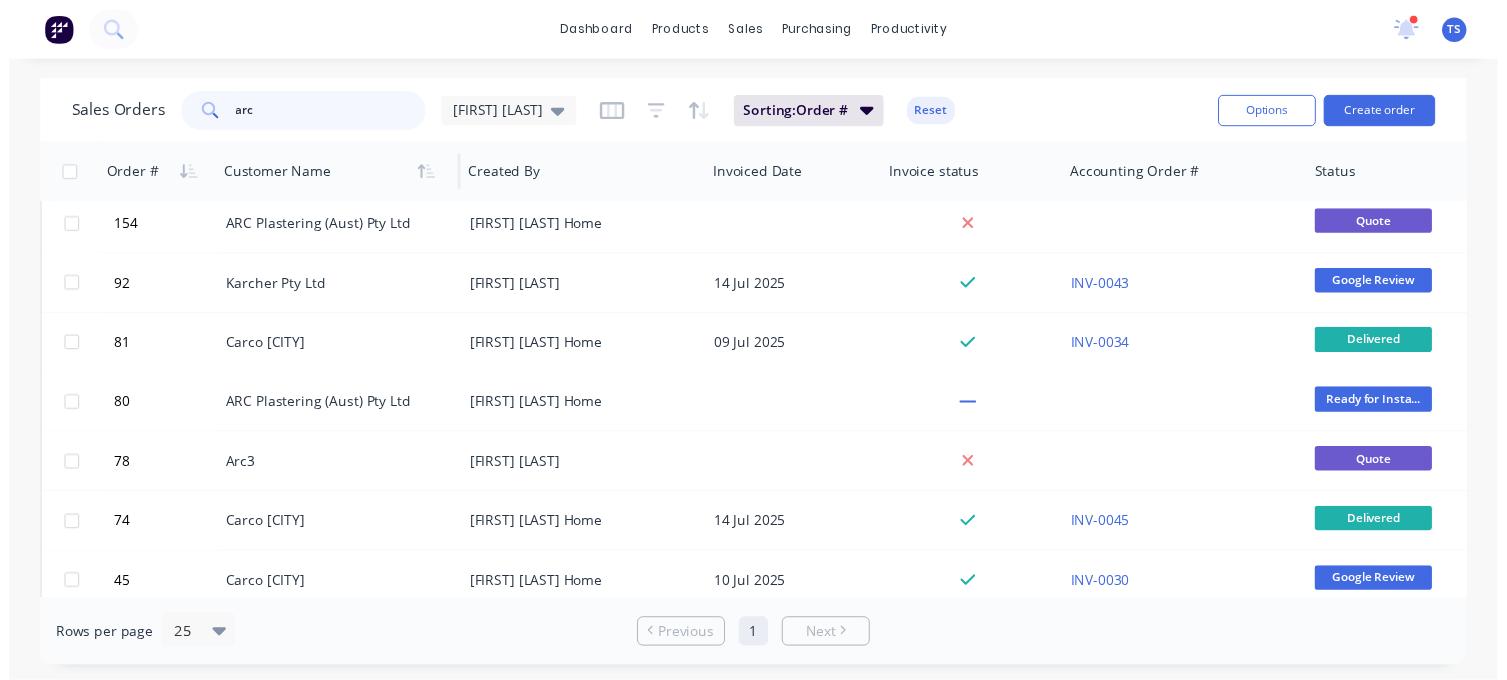 scroll, scrollTop: 0, scrollLeft: 0, axis: both 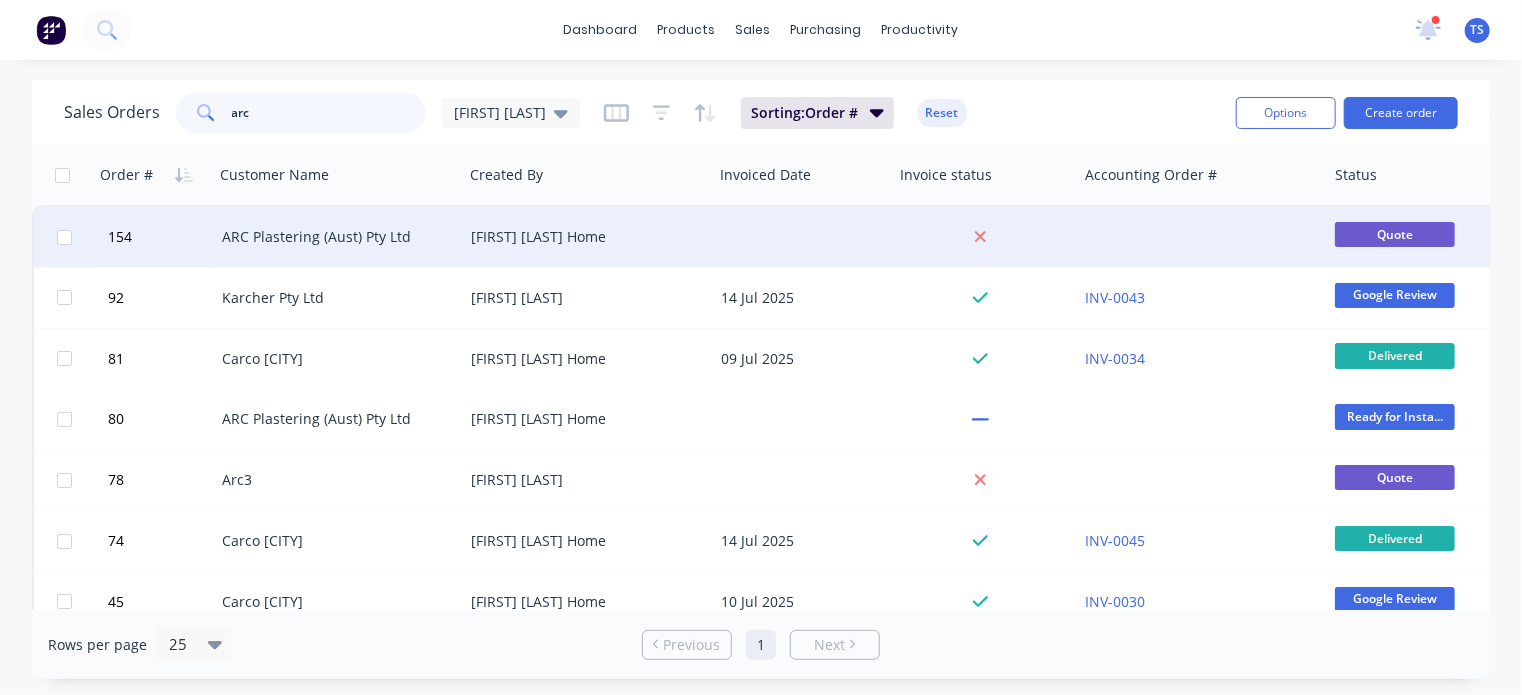 type on "arc" 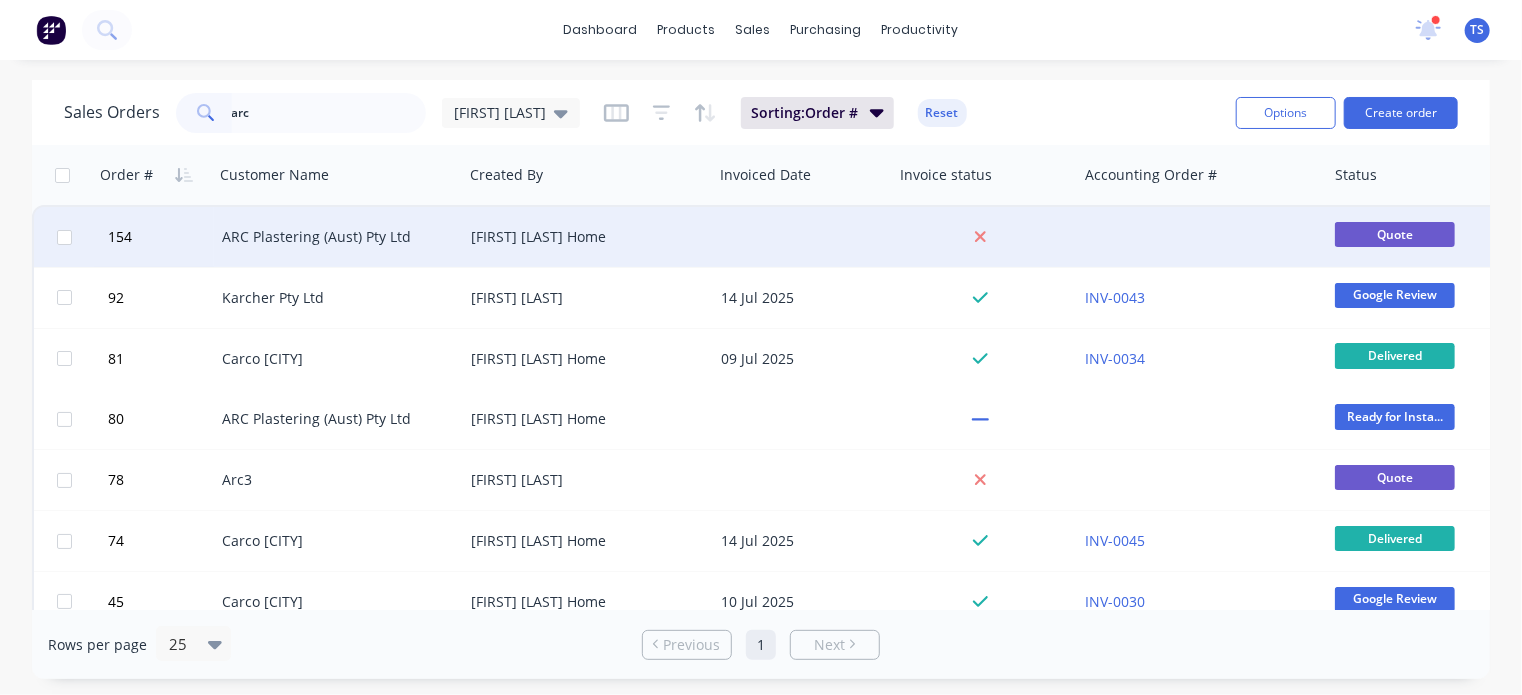 click on "ARC Plastering (Aust) Pty Ltd" at bounding box center (339, 237) 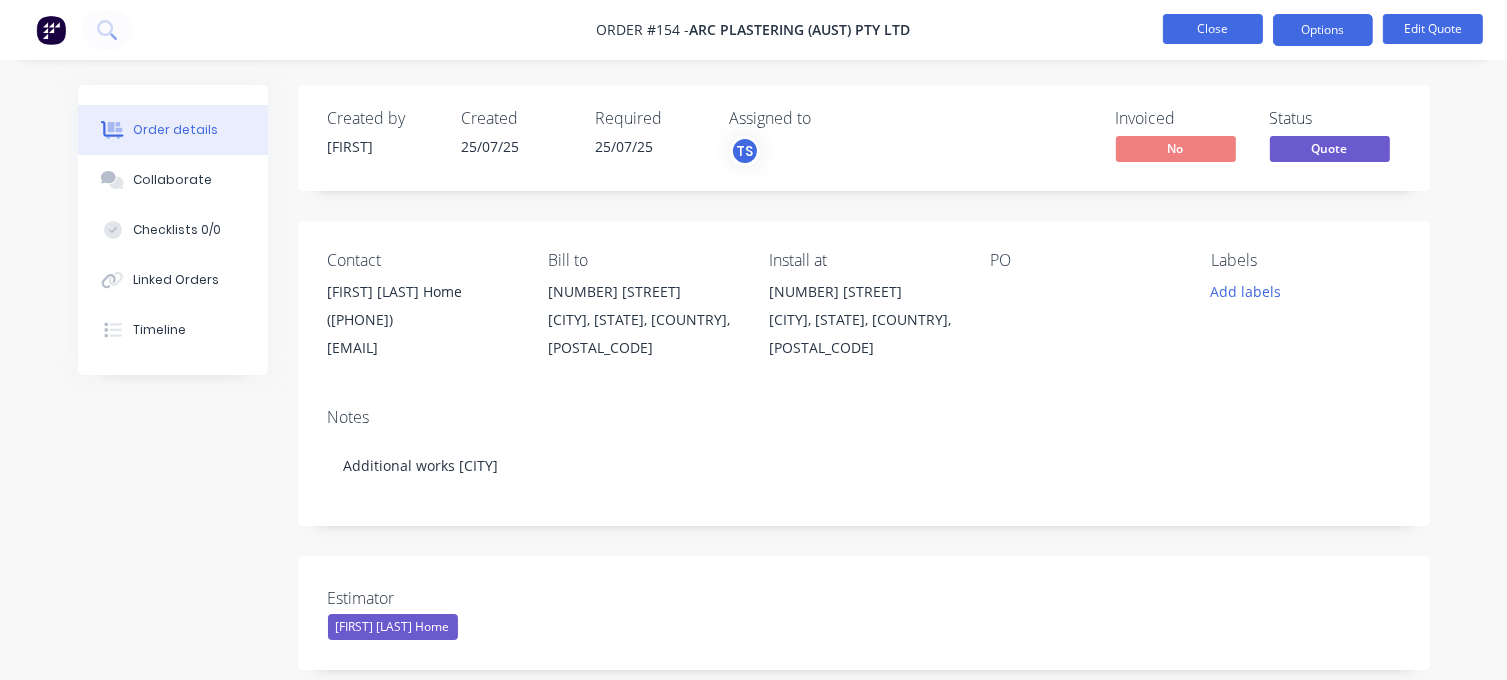click on "Close" at bounding box center [1213, 29] 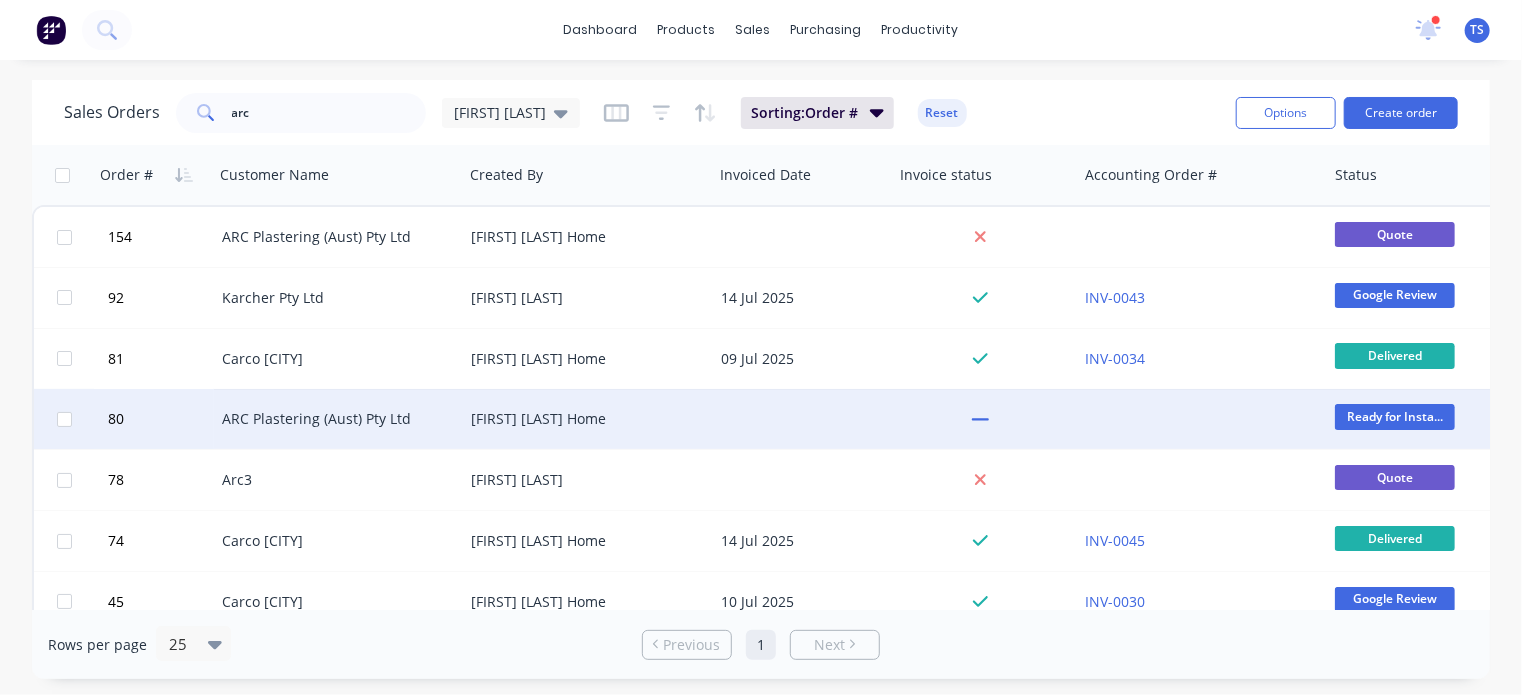 click on "ARC Plastering (Aust) Pty Ltd" at bounding box center (333, 419) 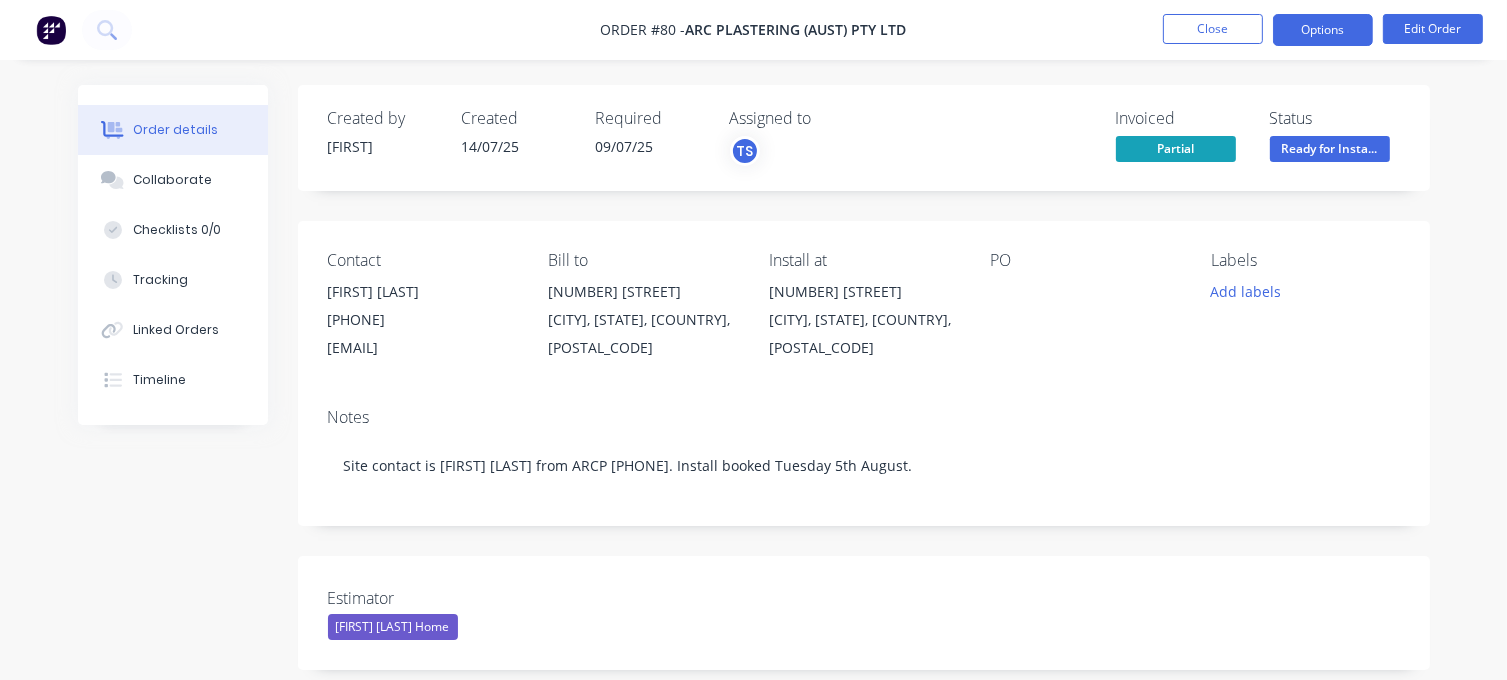 click on "Options" at bounding box center (1323, 30) 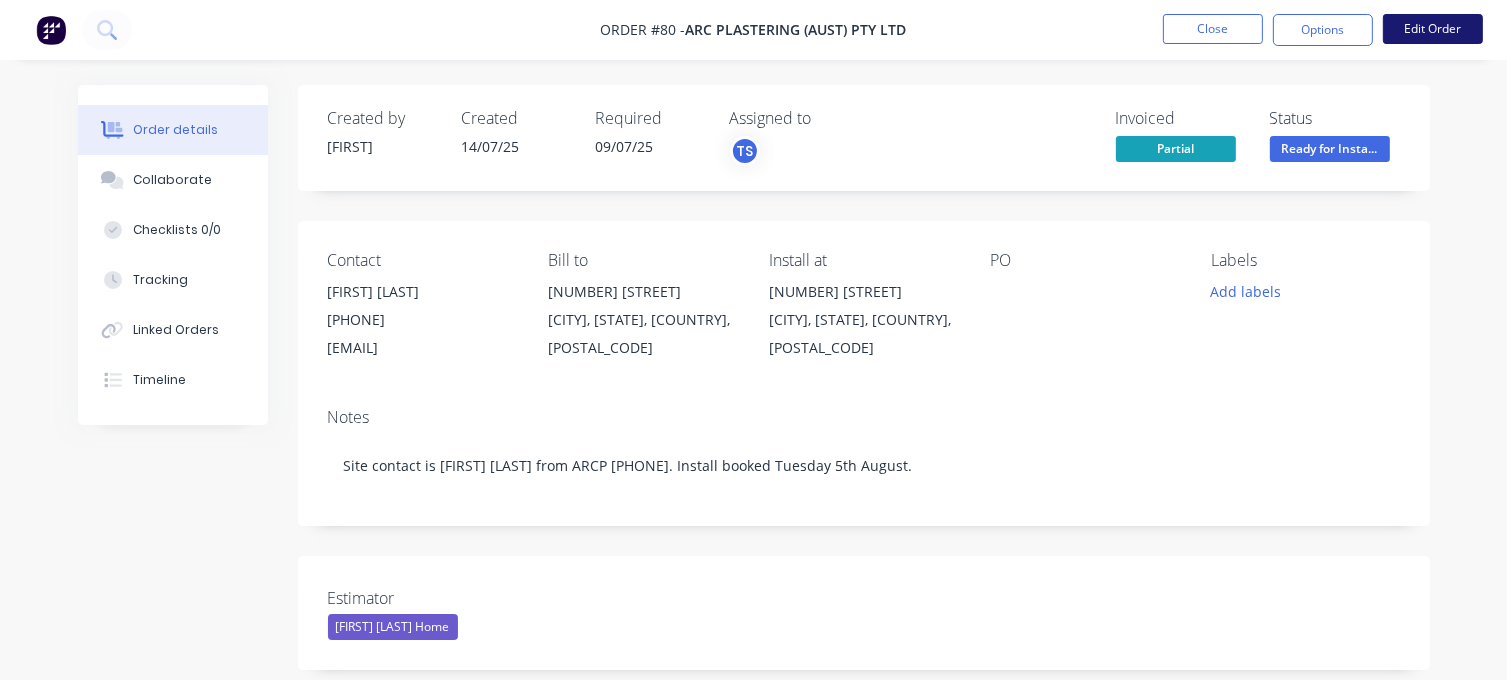 click on "Edit Order" at bounding box center (1433, 29) 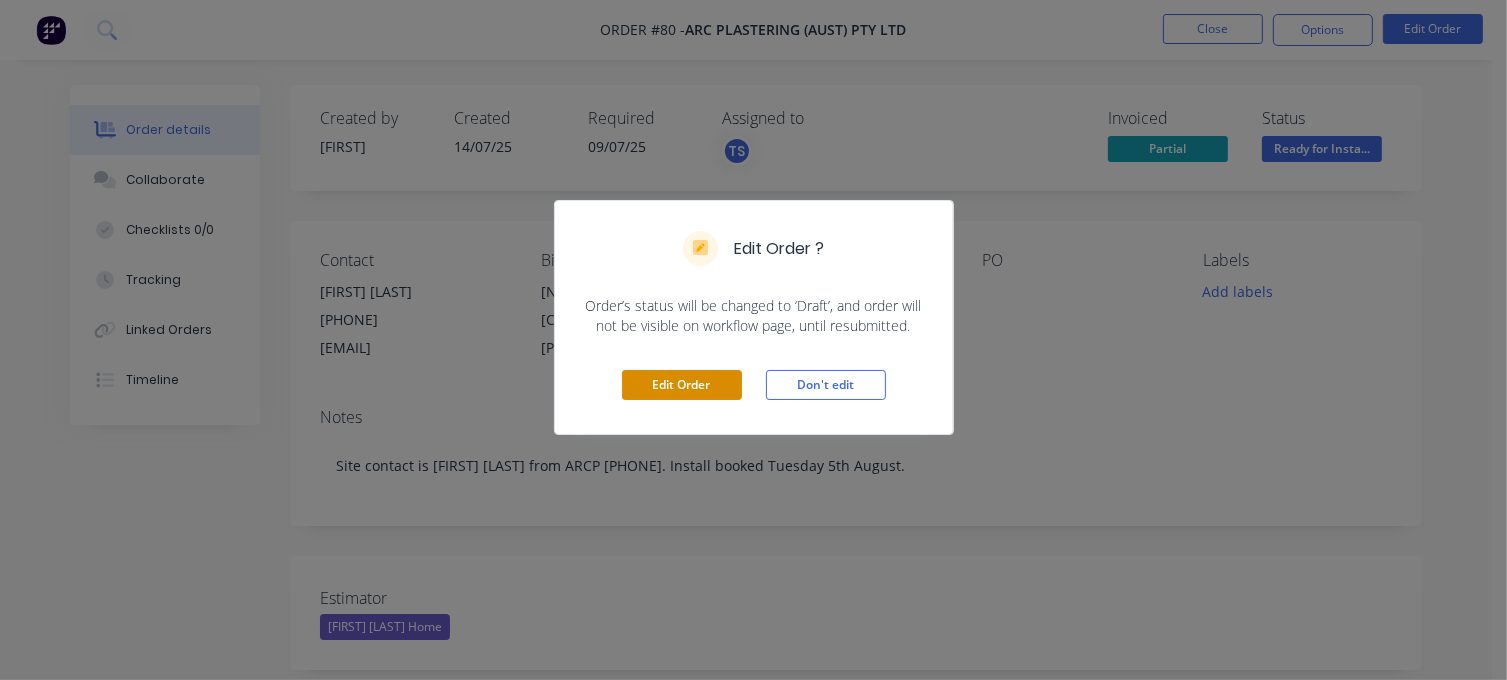click on "Edit Order" at bounding box center (682, 385) 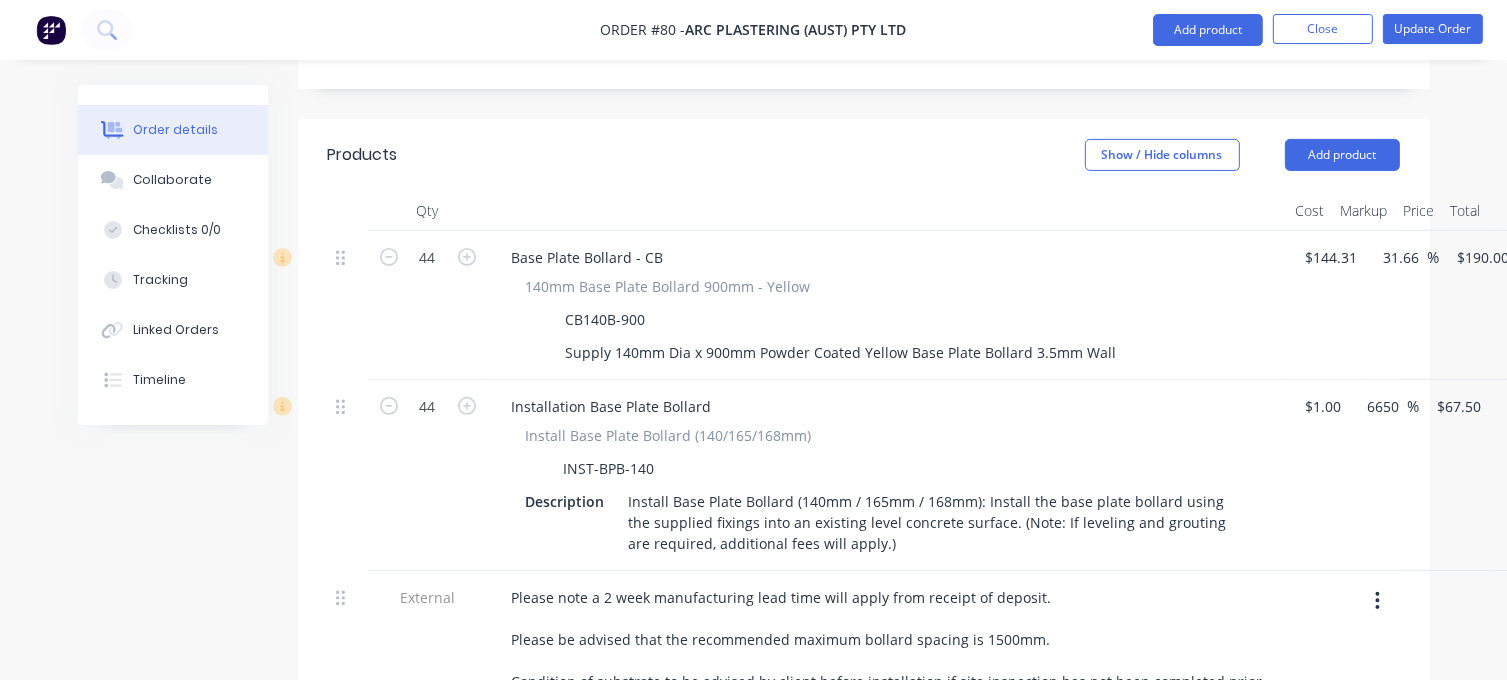 scroll, scrollTop: 500, scrollLeft: 0, axis: vertical 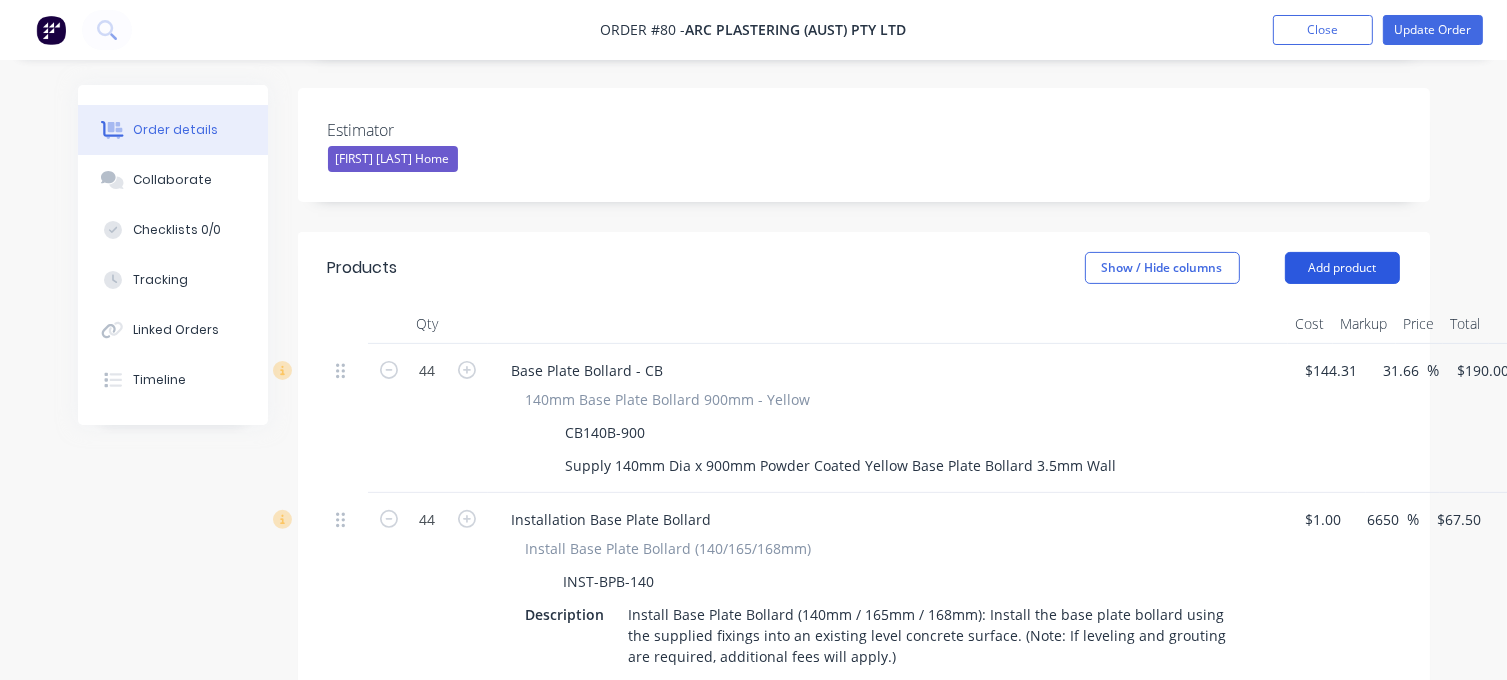 click on "Add product" at bounding box center (1342, 268) 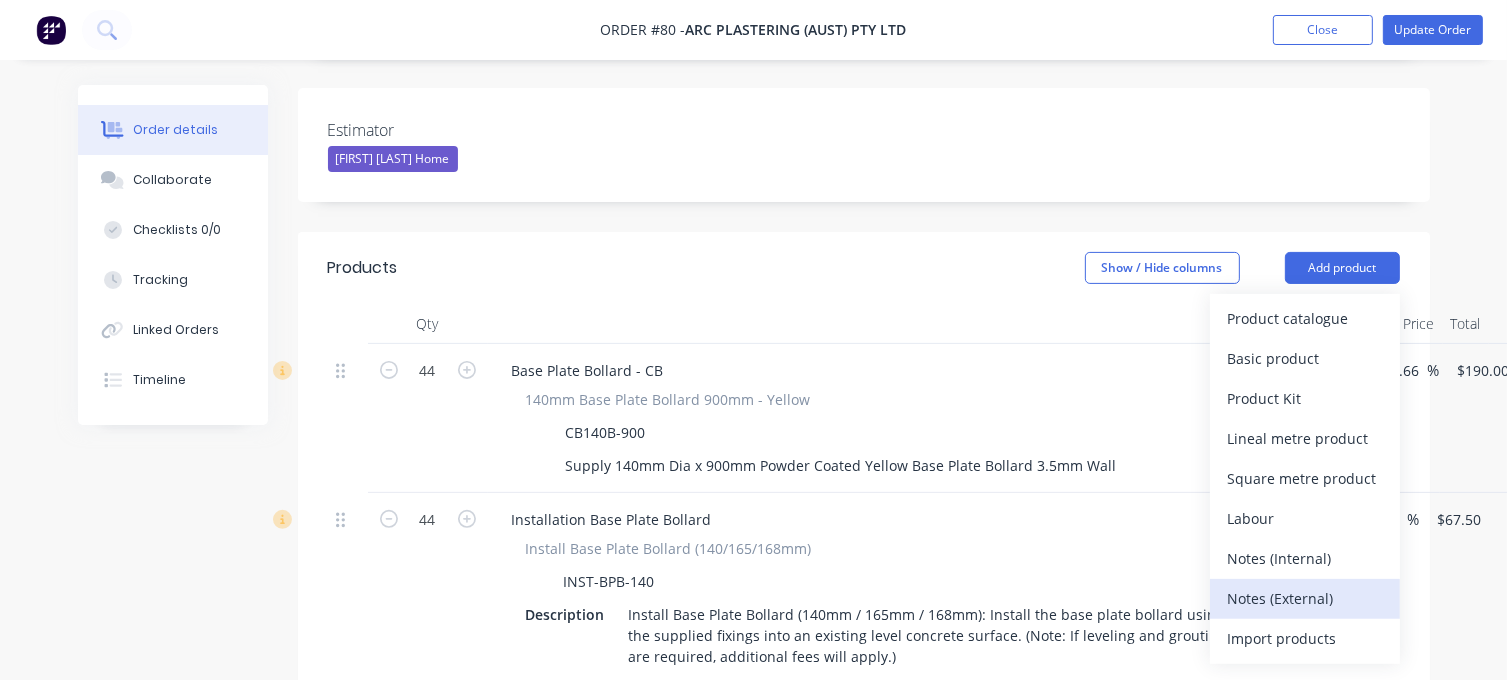 click on "Notes (External)" at bounding box center [1305, 598] 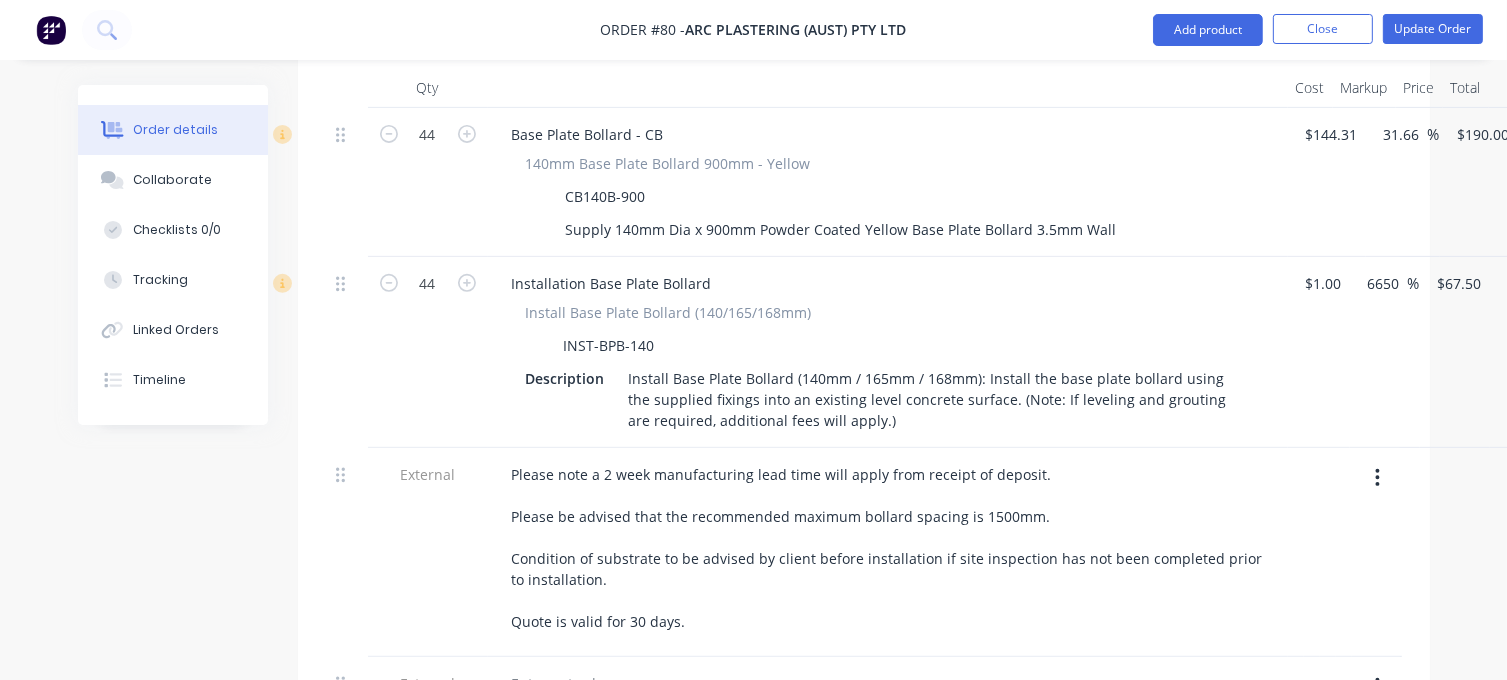scroll, scrollTop: 900, scrollLeft: 0, axis: vertical 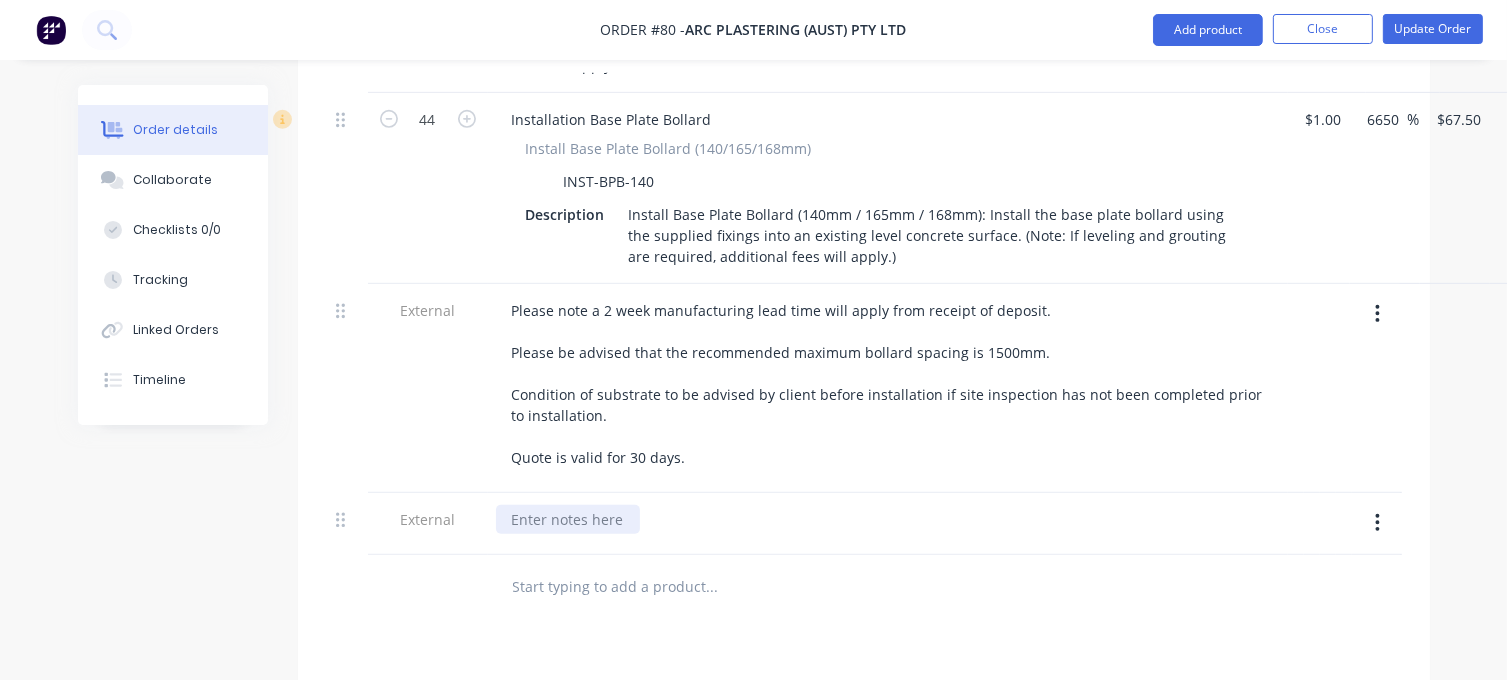 click at bounding box center (568, 519) 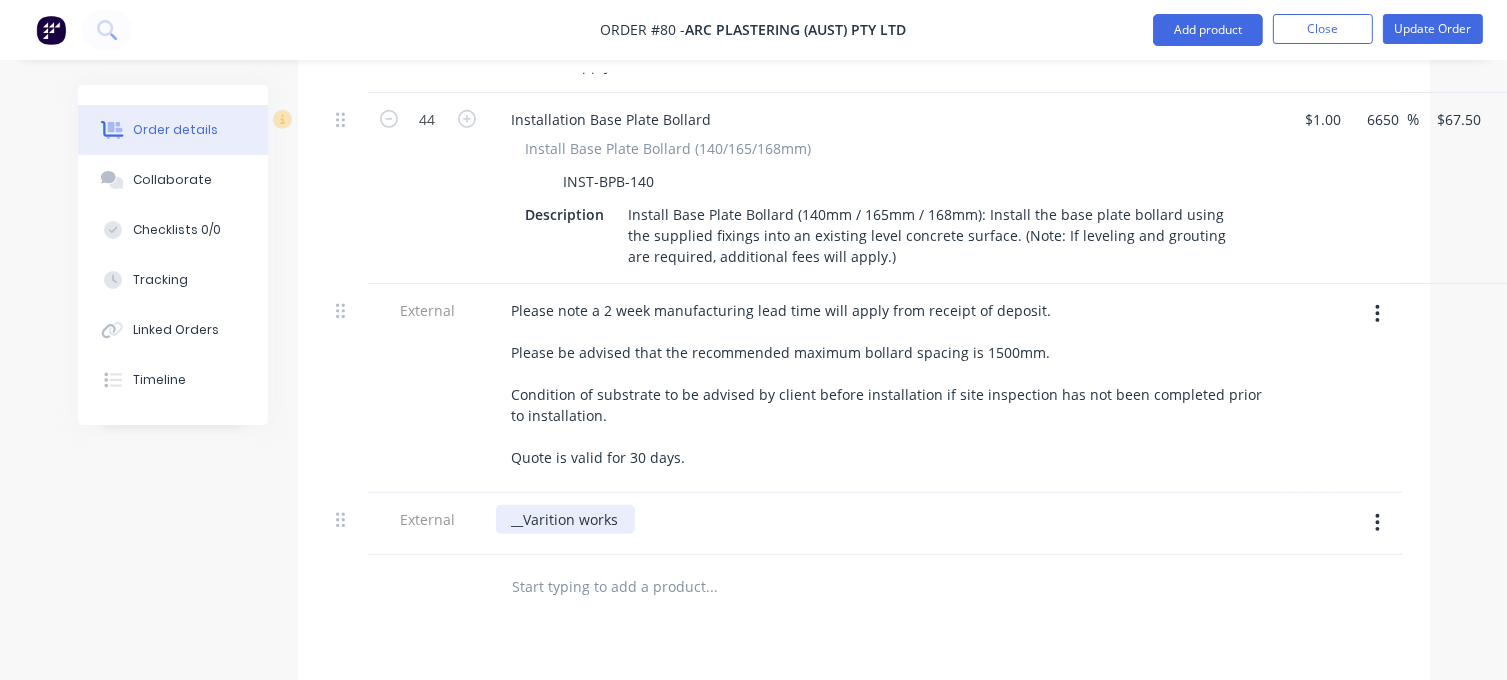 click on "__Varition works" at bounding box center (565, 519) 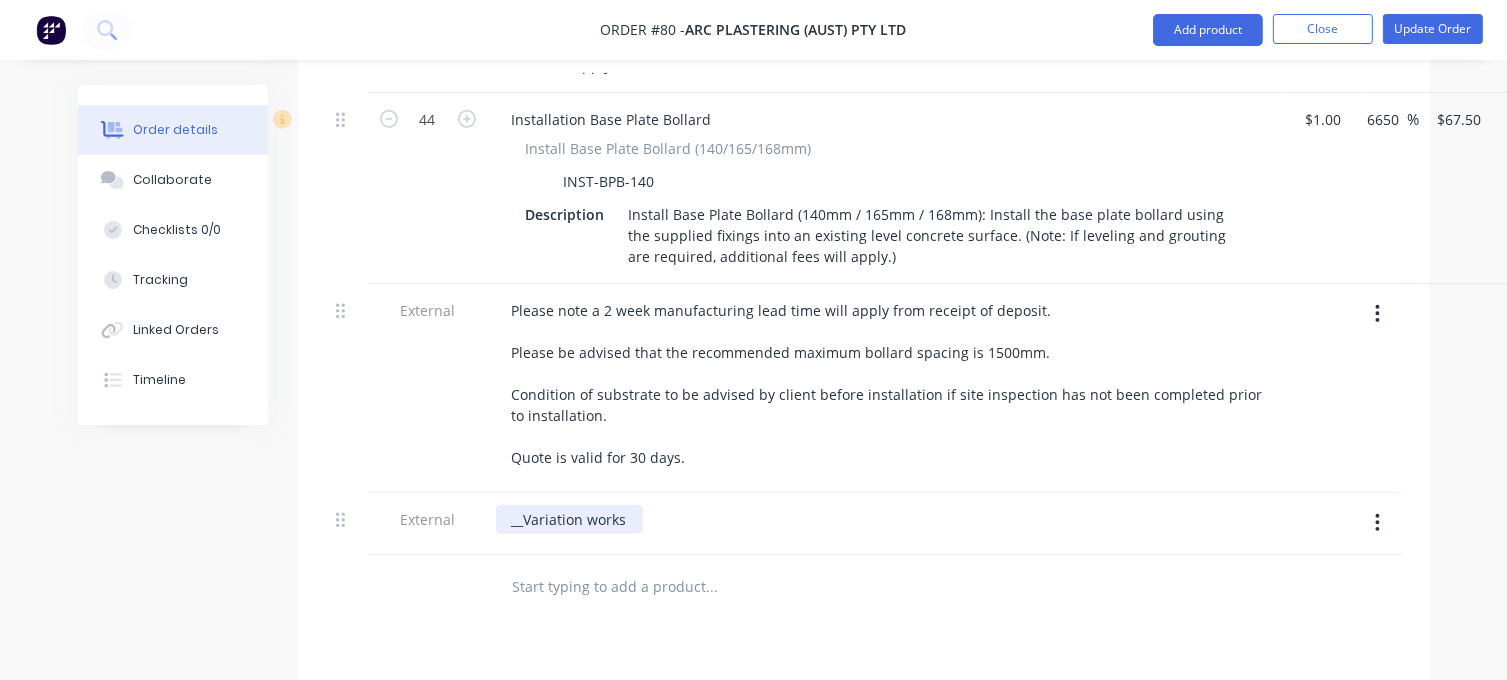 click on "__Variation works" at bounding box center (569, 519) 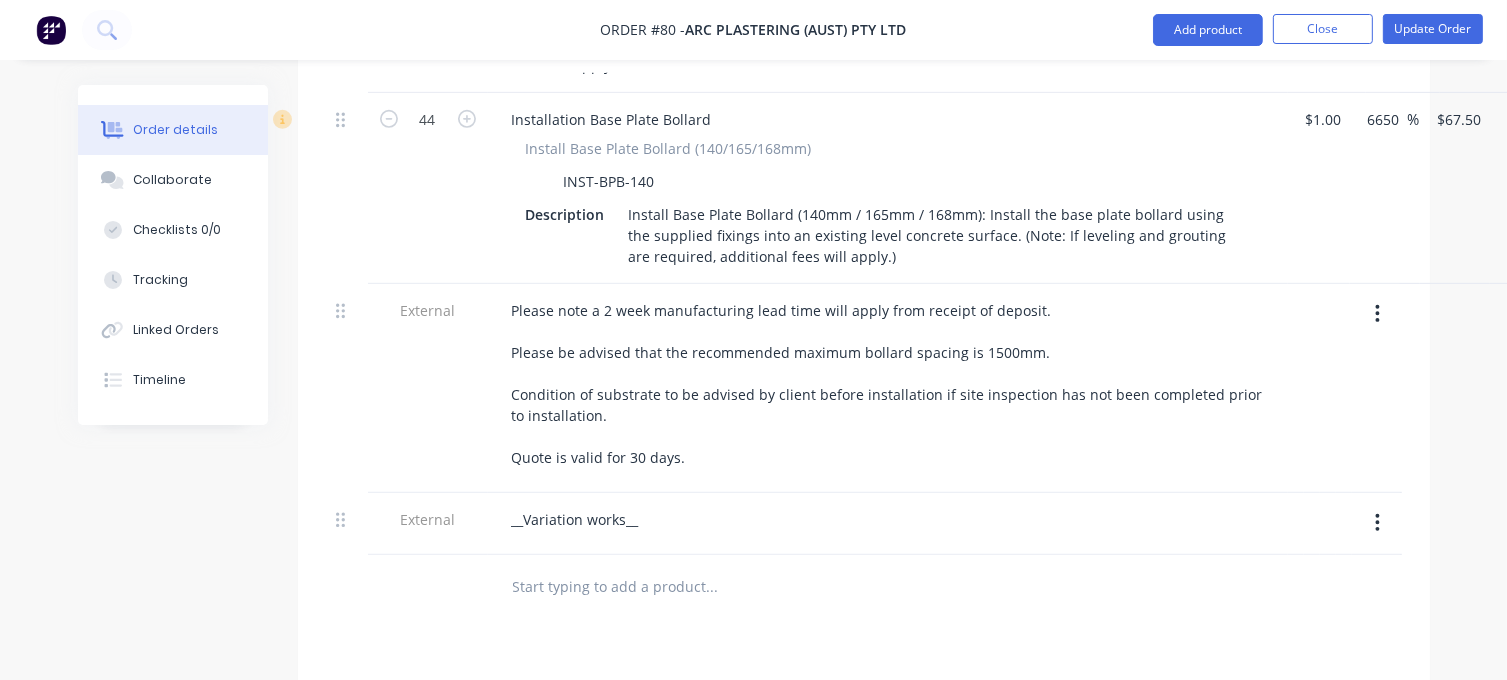 click at bounding box center (712, 587) 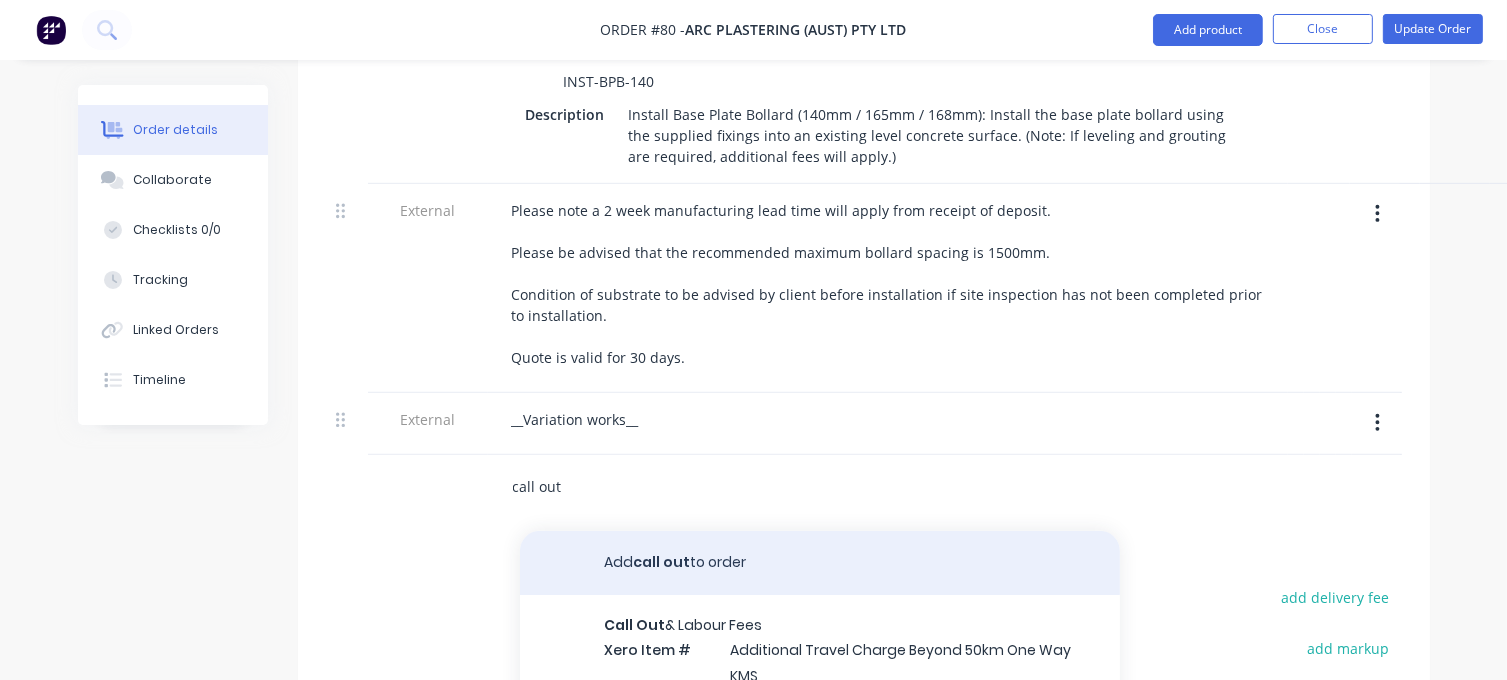scroll, scrollTop: 1100, scrollLeft: 0, axis: vertical 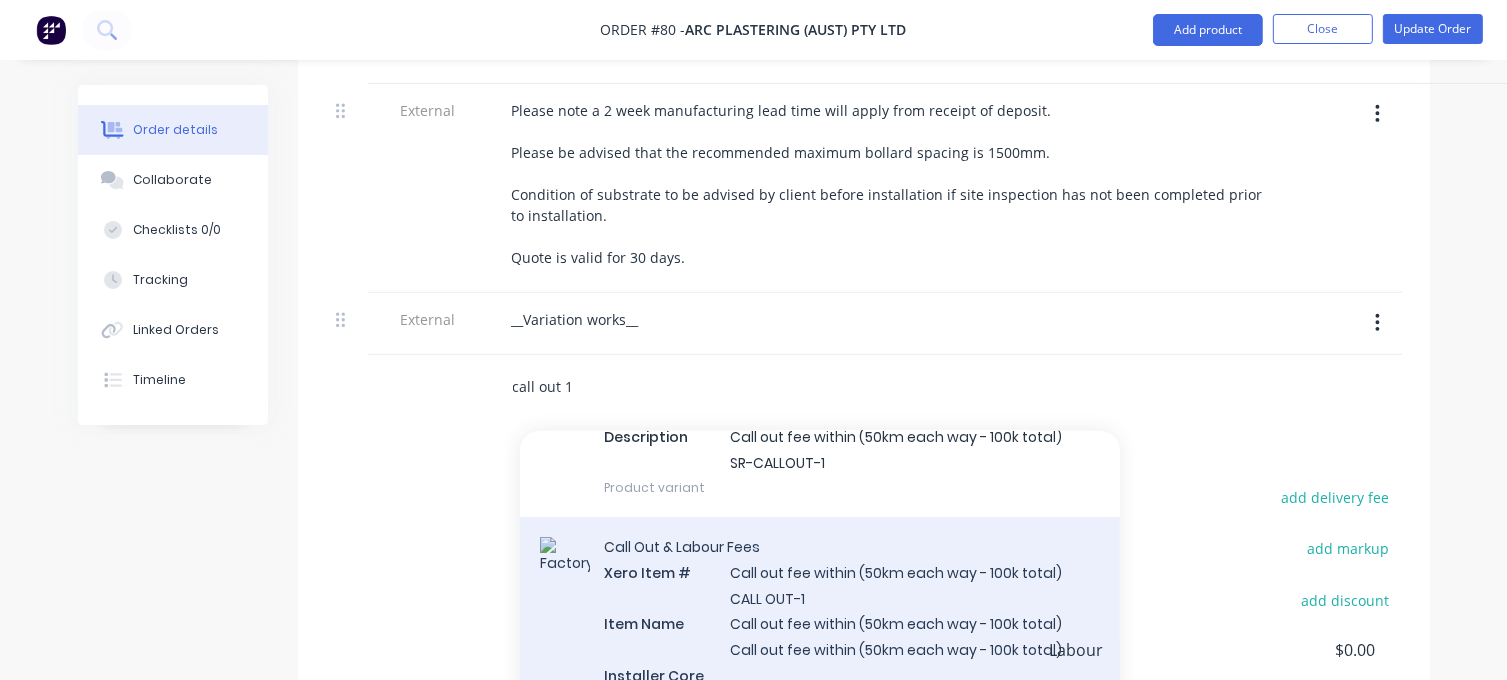 type on "call out 1" 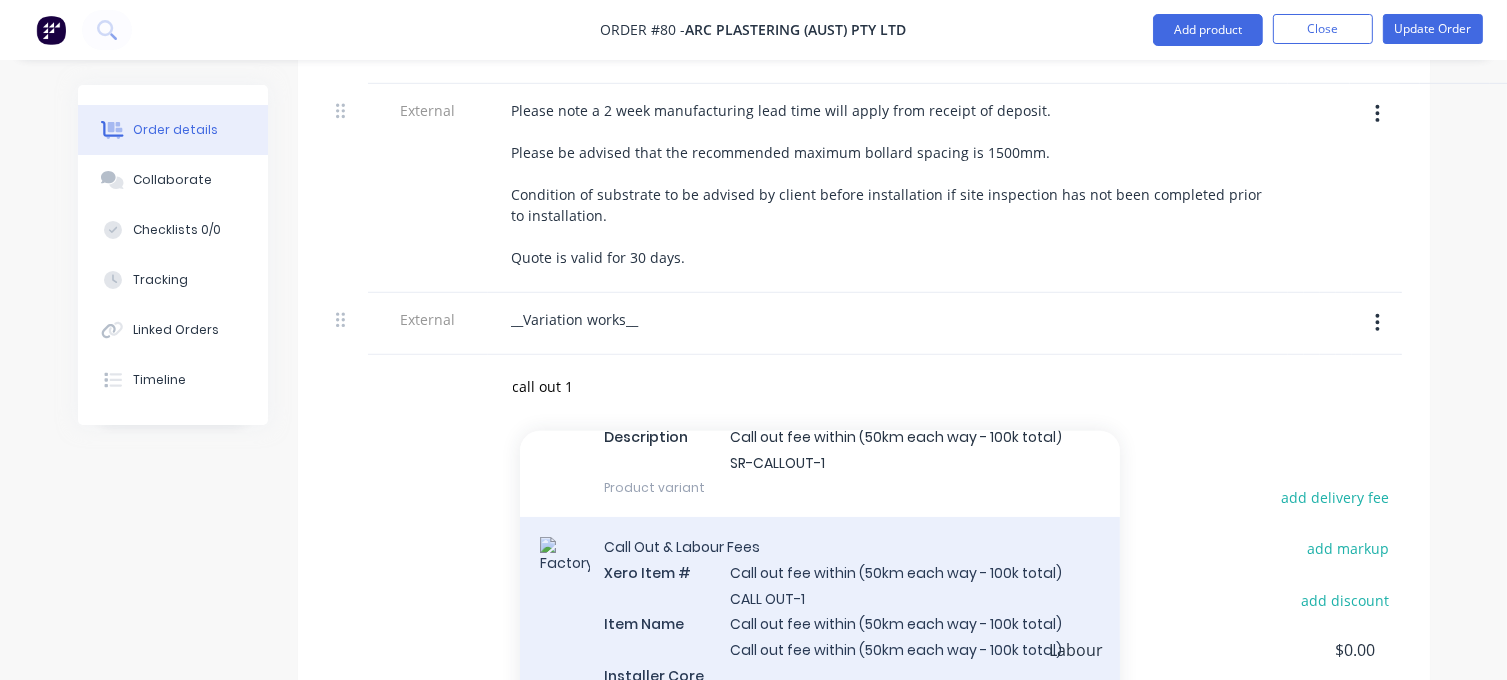 click on "Call Out & Labour Fees Xero   Item # Call out fee within (50km each way - 100k total)   CALL OUT-1 Item Name Call out fee within (50km each way - 100k total)   Call out fee within (50km each way - 100k total) Installer Core Drill Size Product variant" at bounding box center (820, 634) 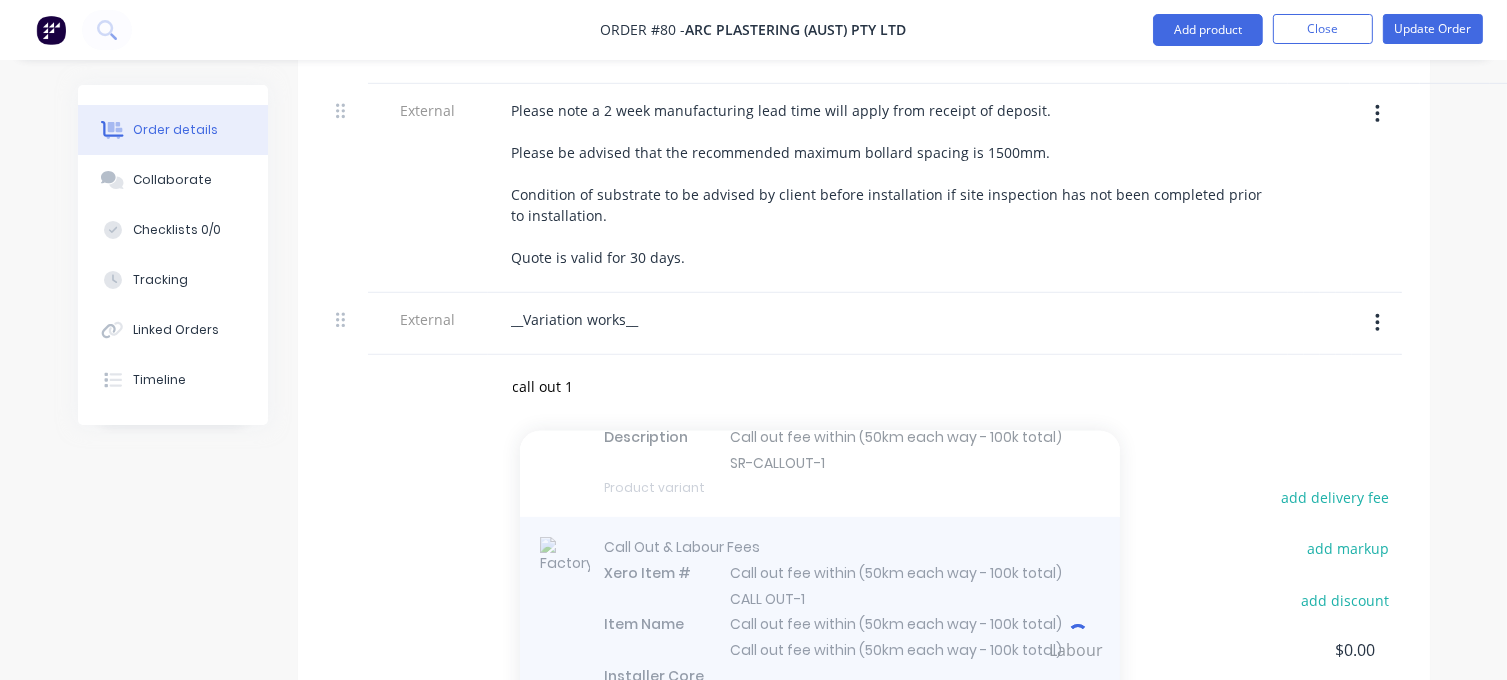 type 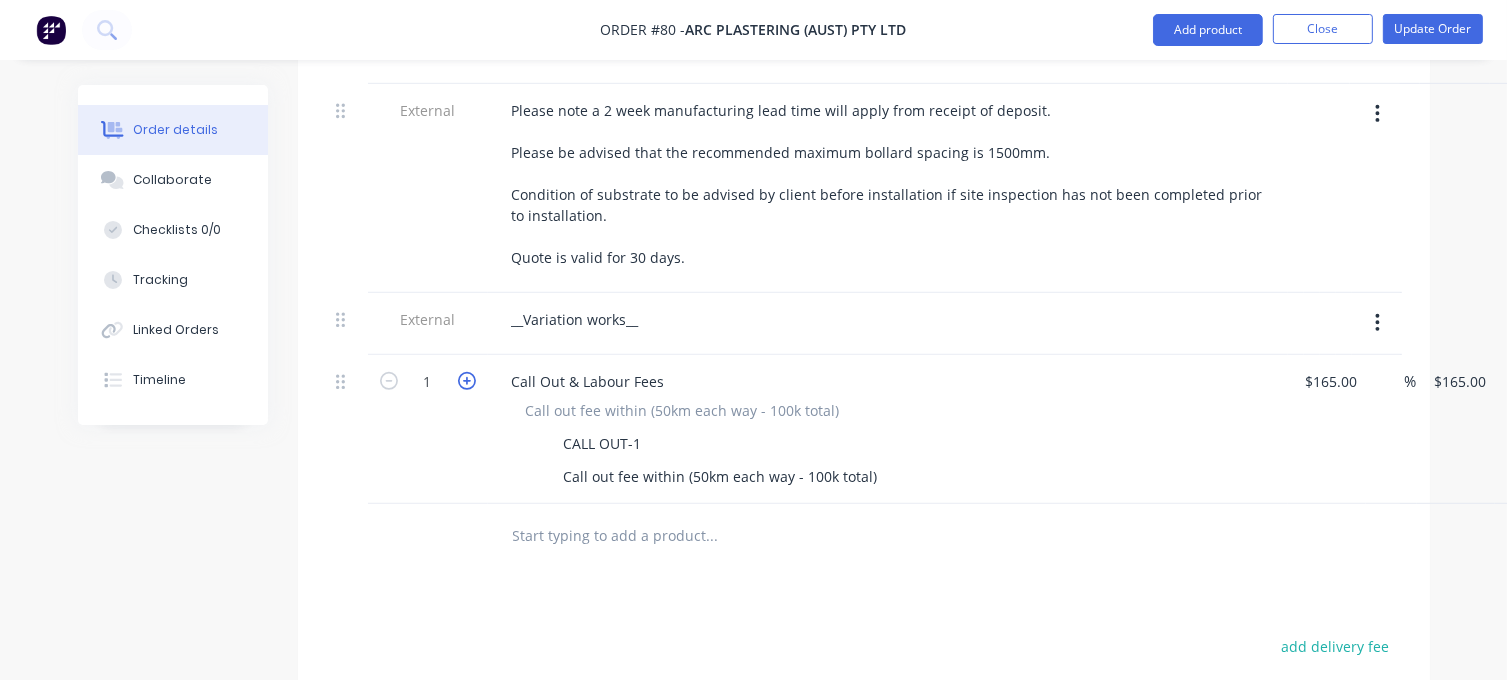 click 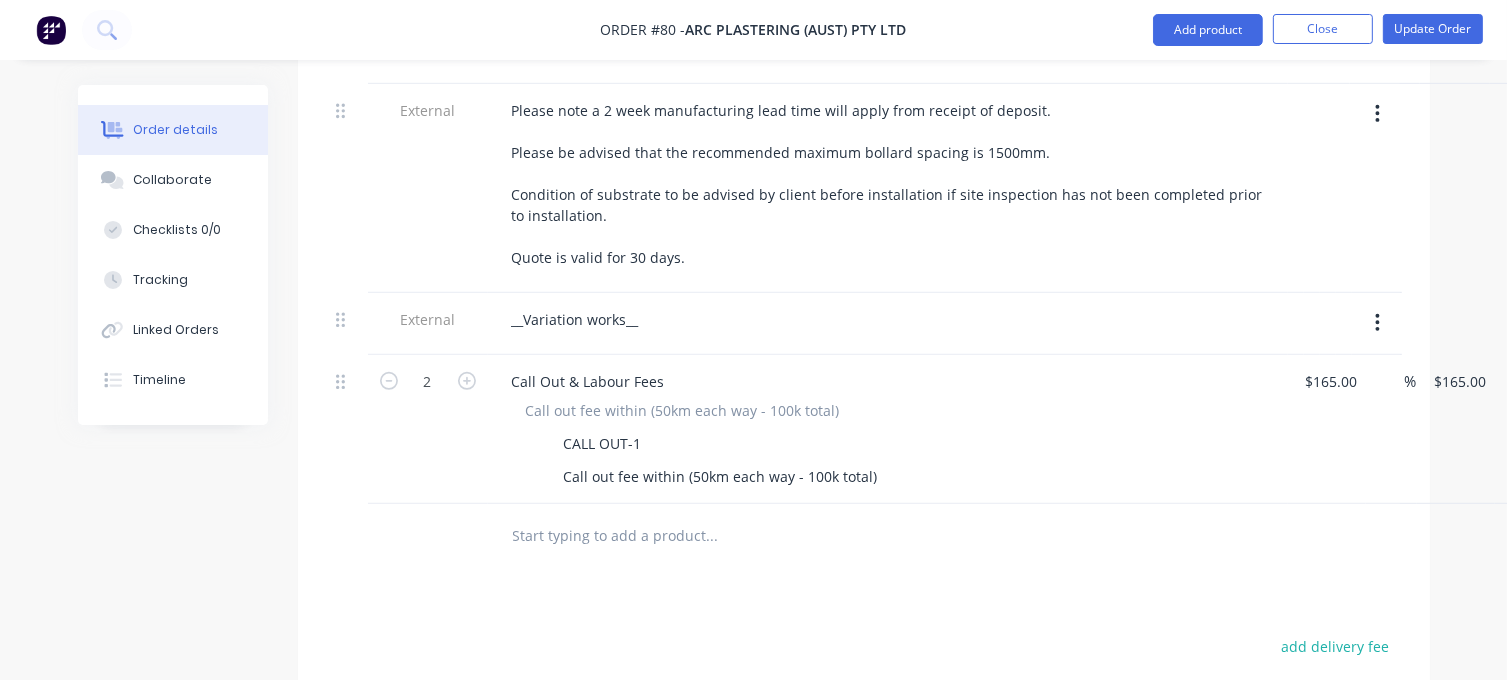 click at bounding box center [712, 536] 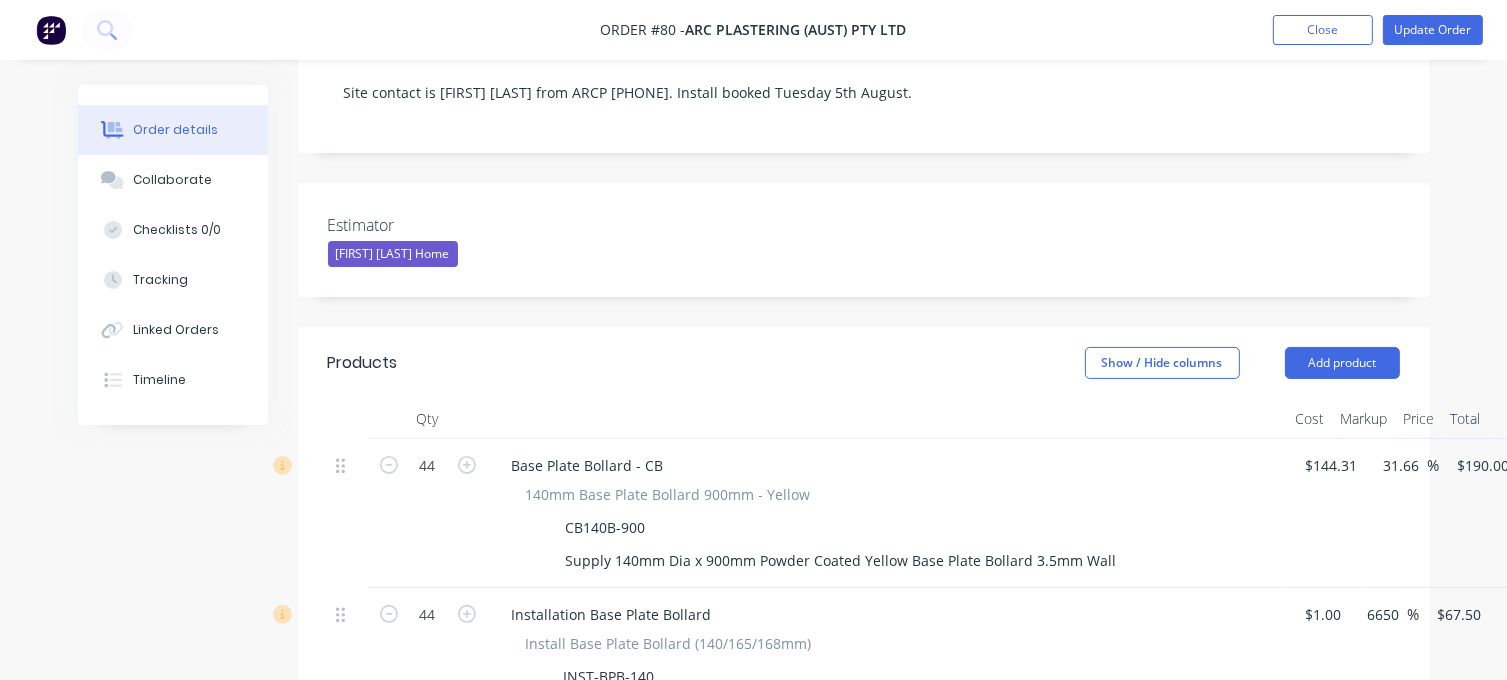scroll, scrollTop: 400, scrollLeft: 0, axis: vertical 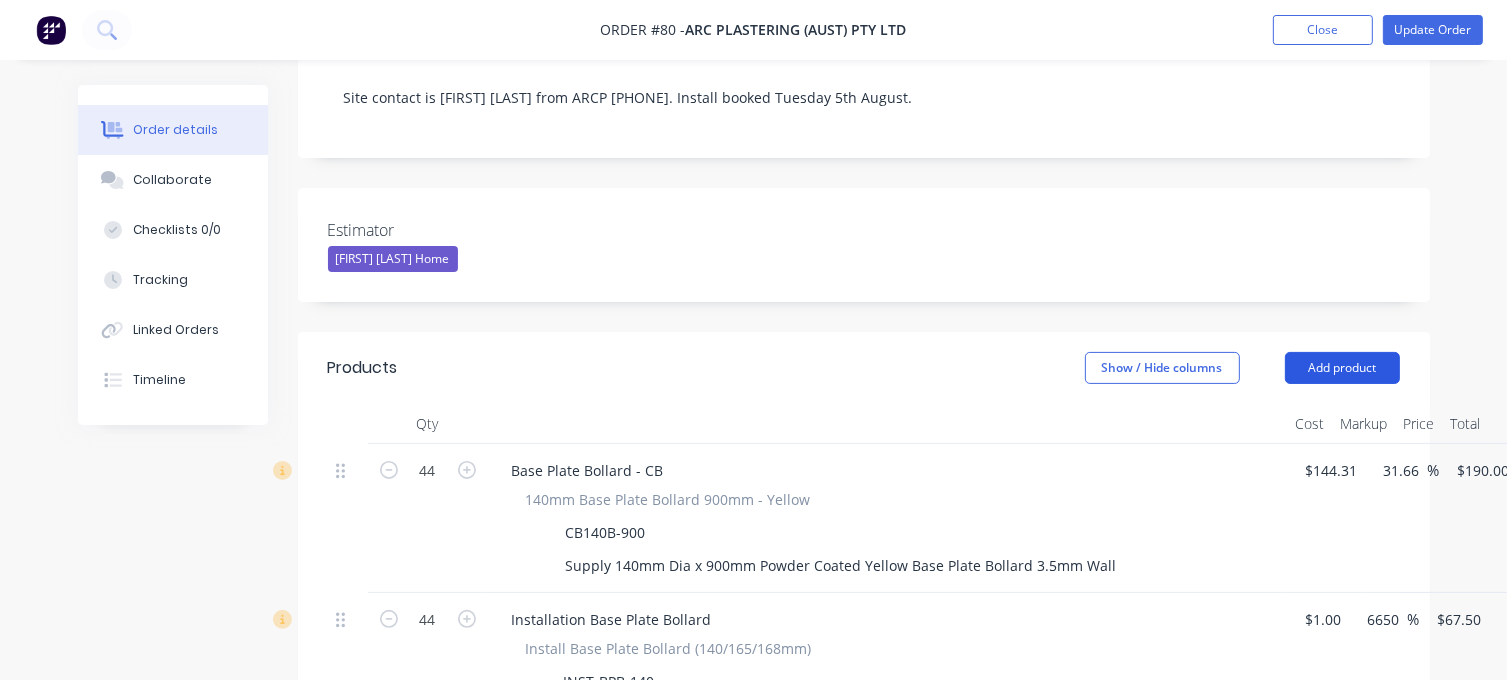 click on "Add product" at bounding box center (1342, 368) 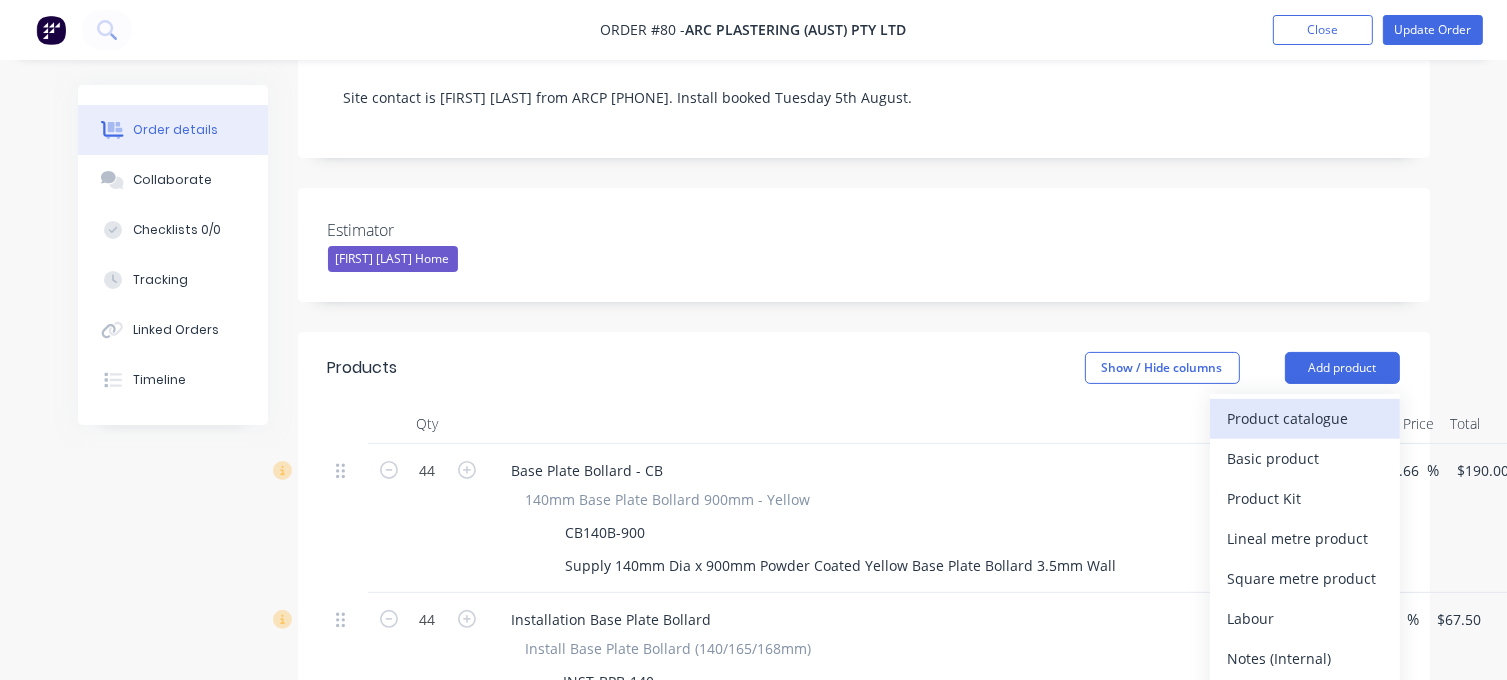 click on "Product catalogue" at bounding box center (1305, 418) 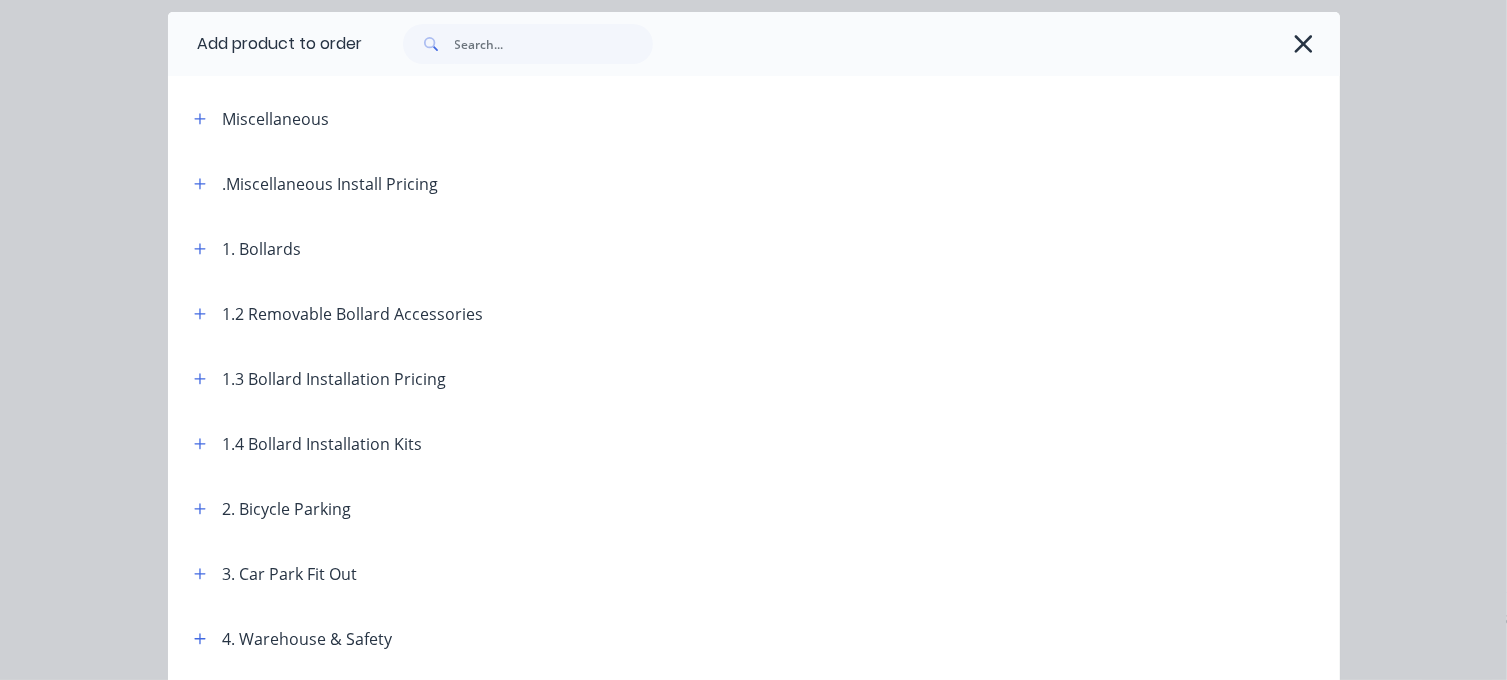 scroll, scrollTop: 0, scrollLeft: 0, axis: both 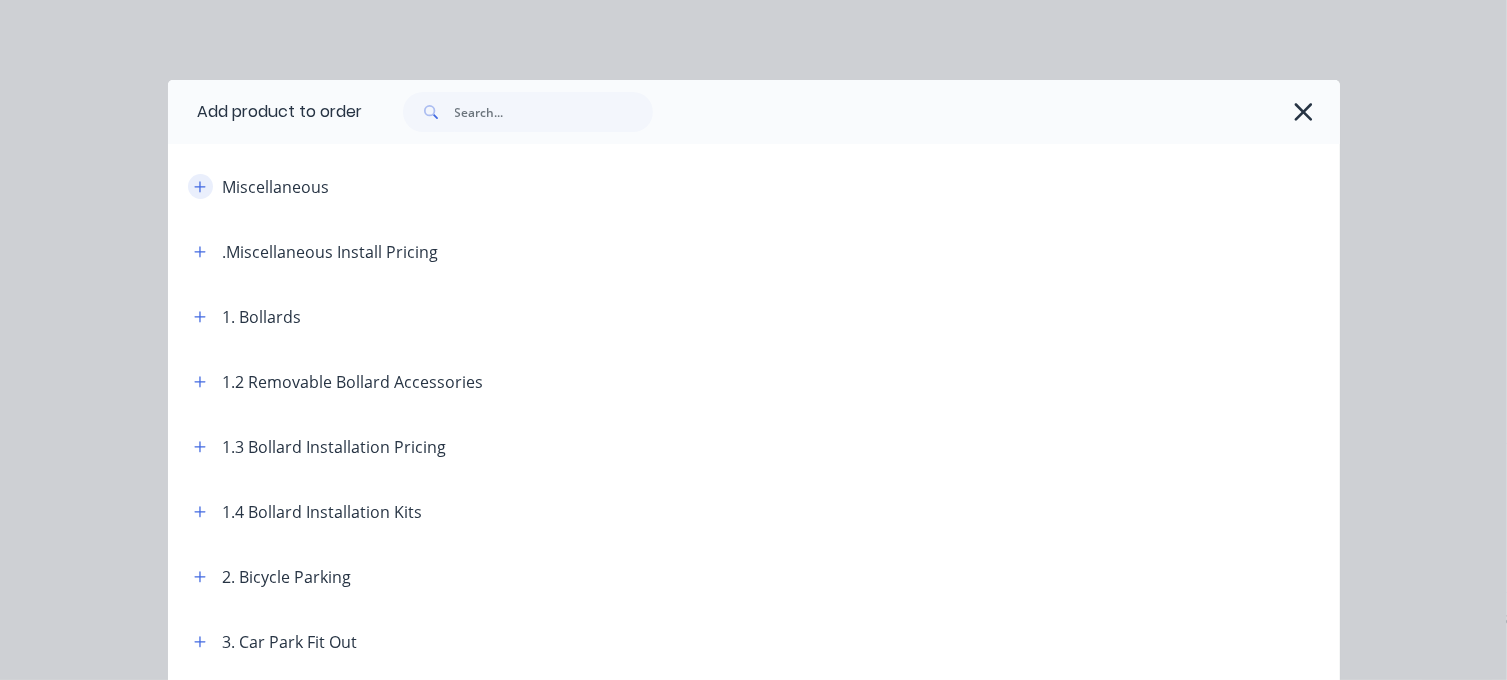 click 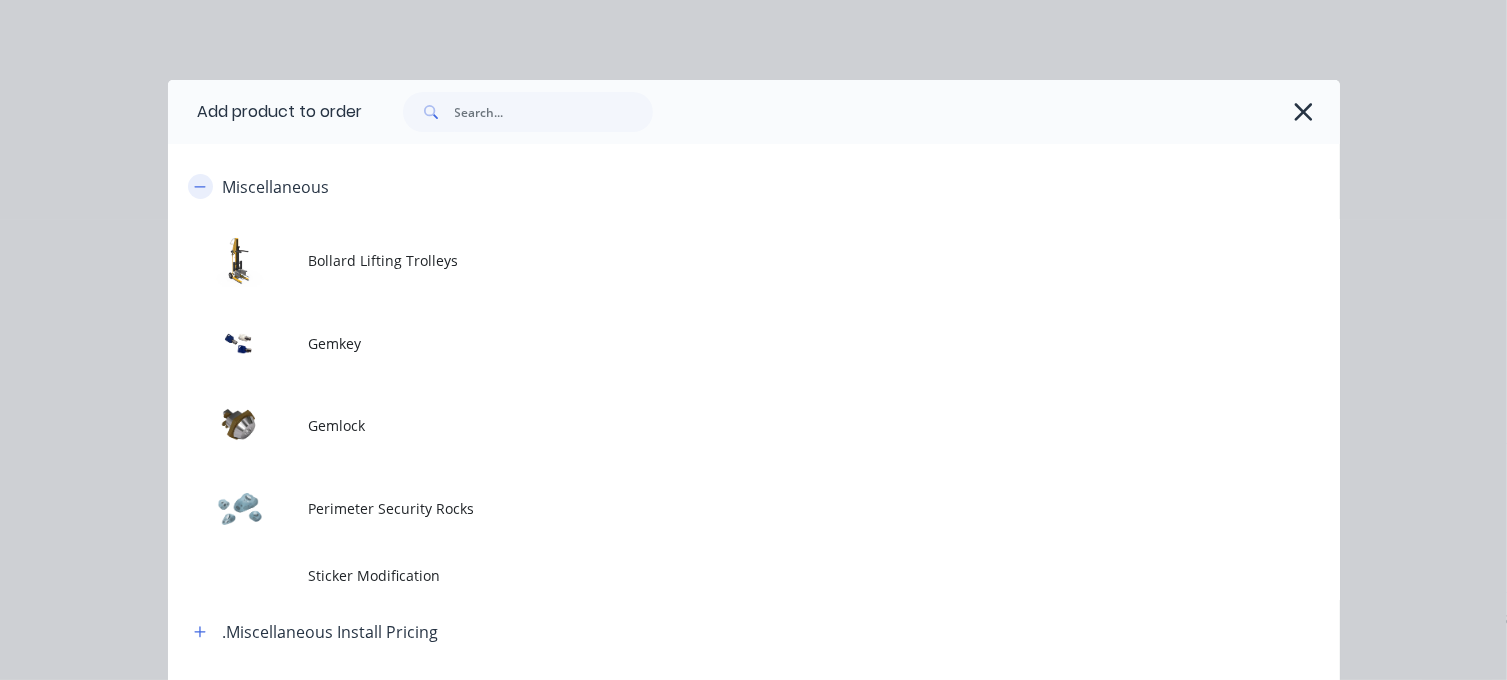 click 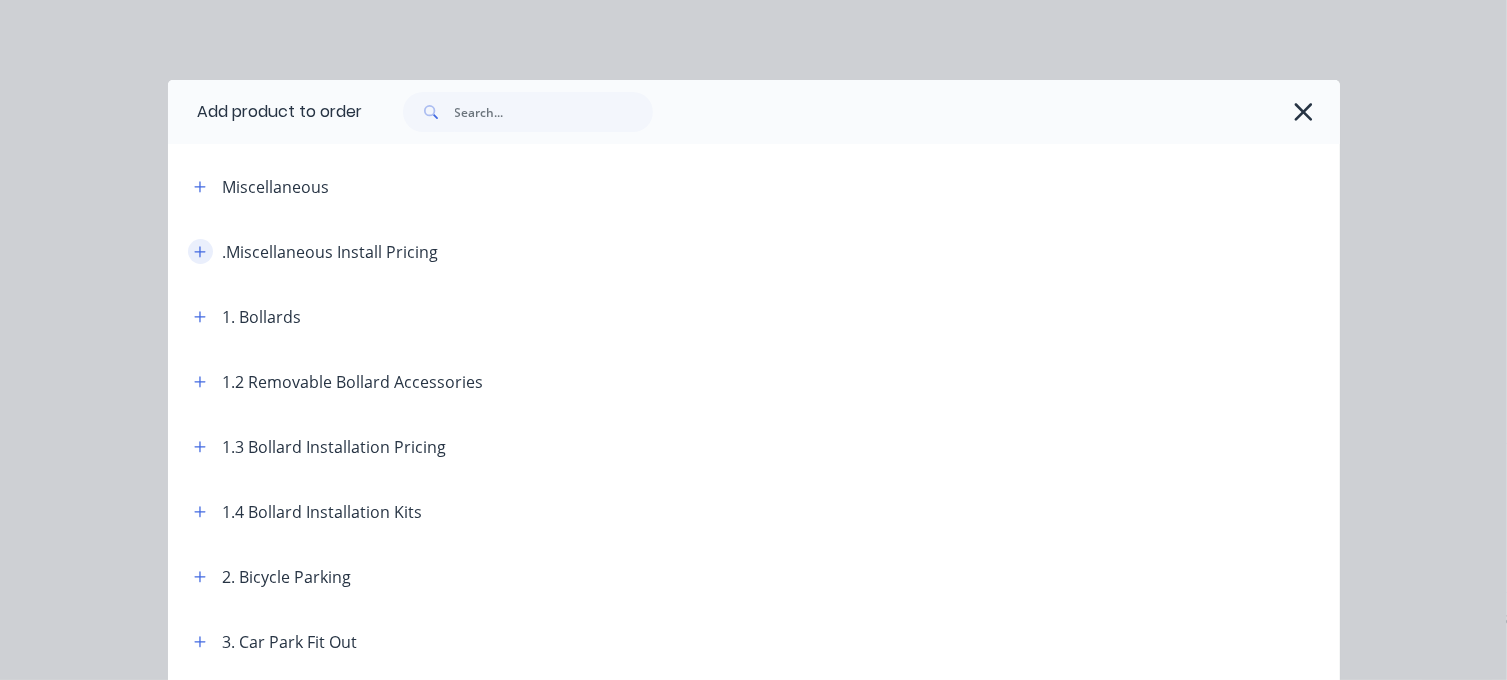 click 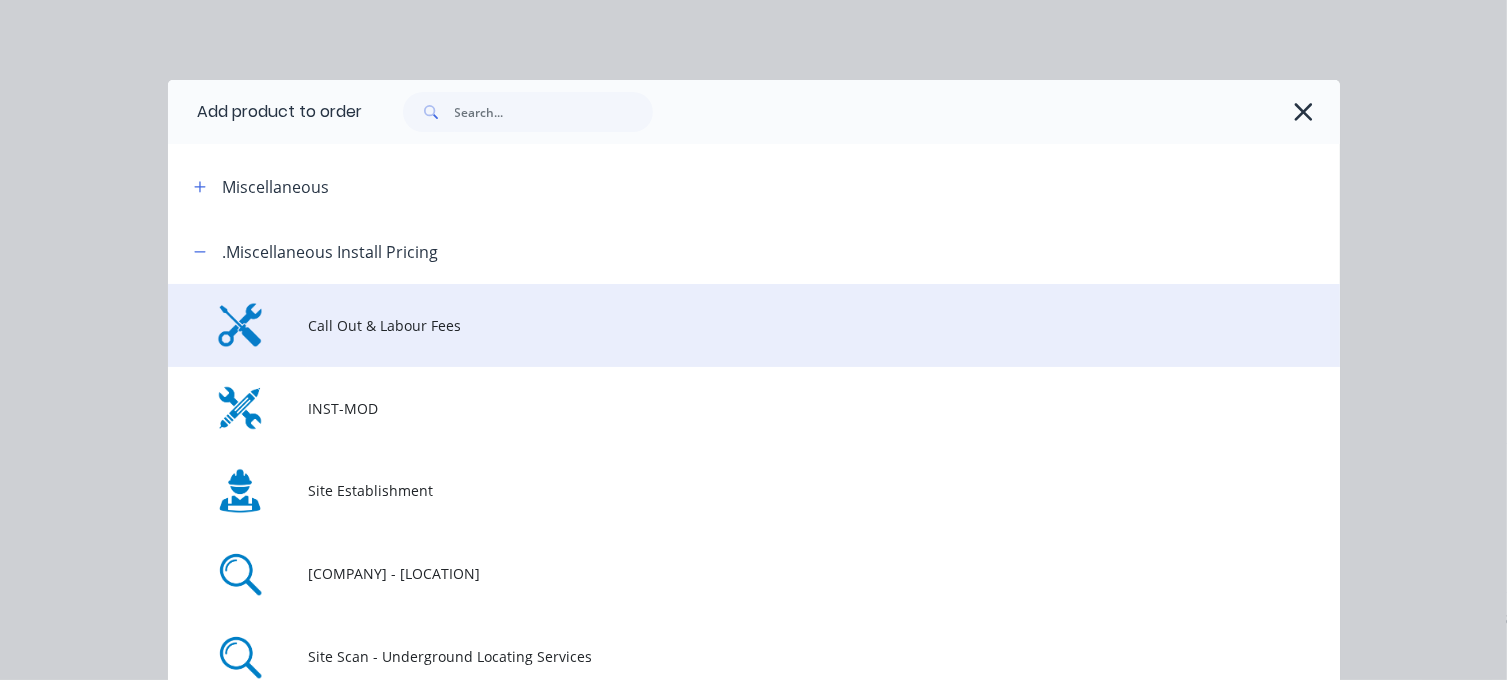 click on "Call Out & Labour Fees" at bounding box center [720, 325] 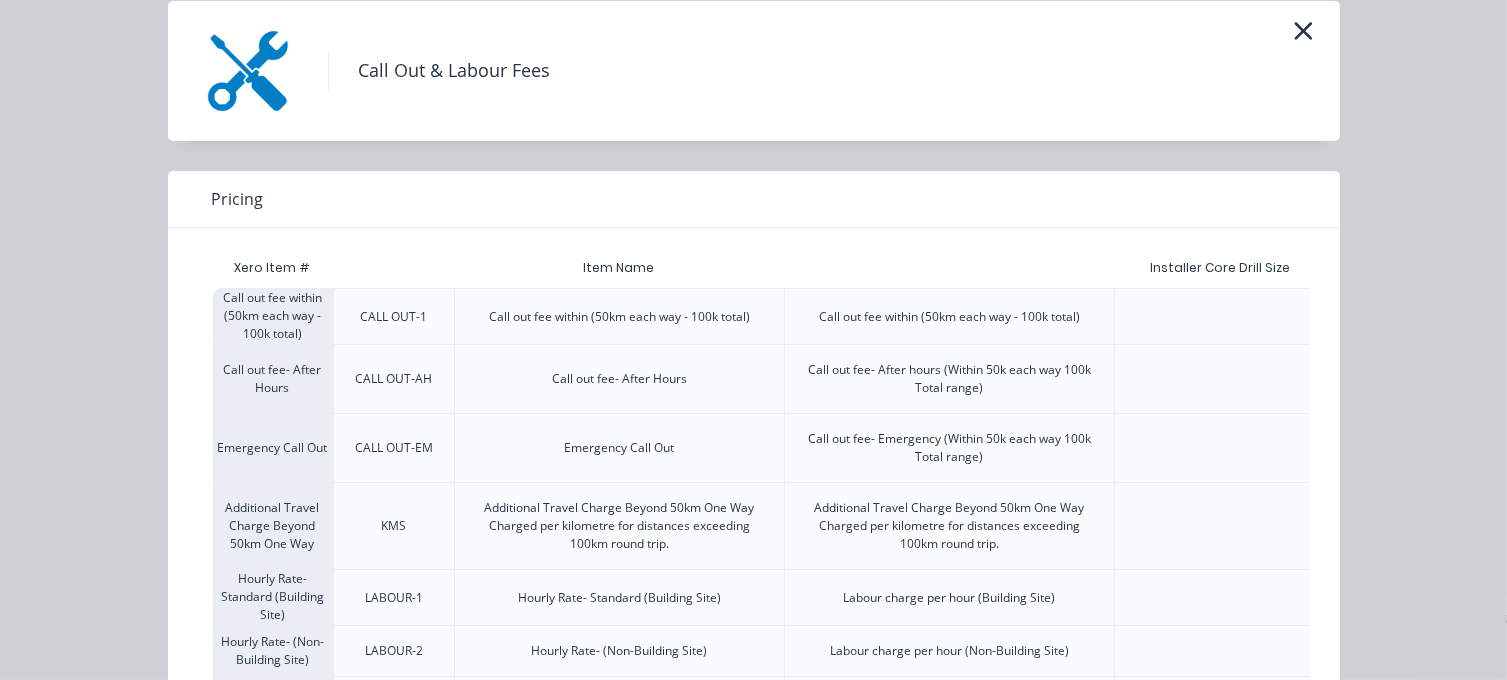 scroll, scrollTop: 198, scrollLeft: 0, axis: vertical 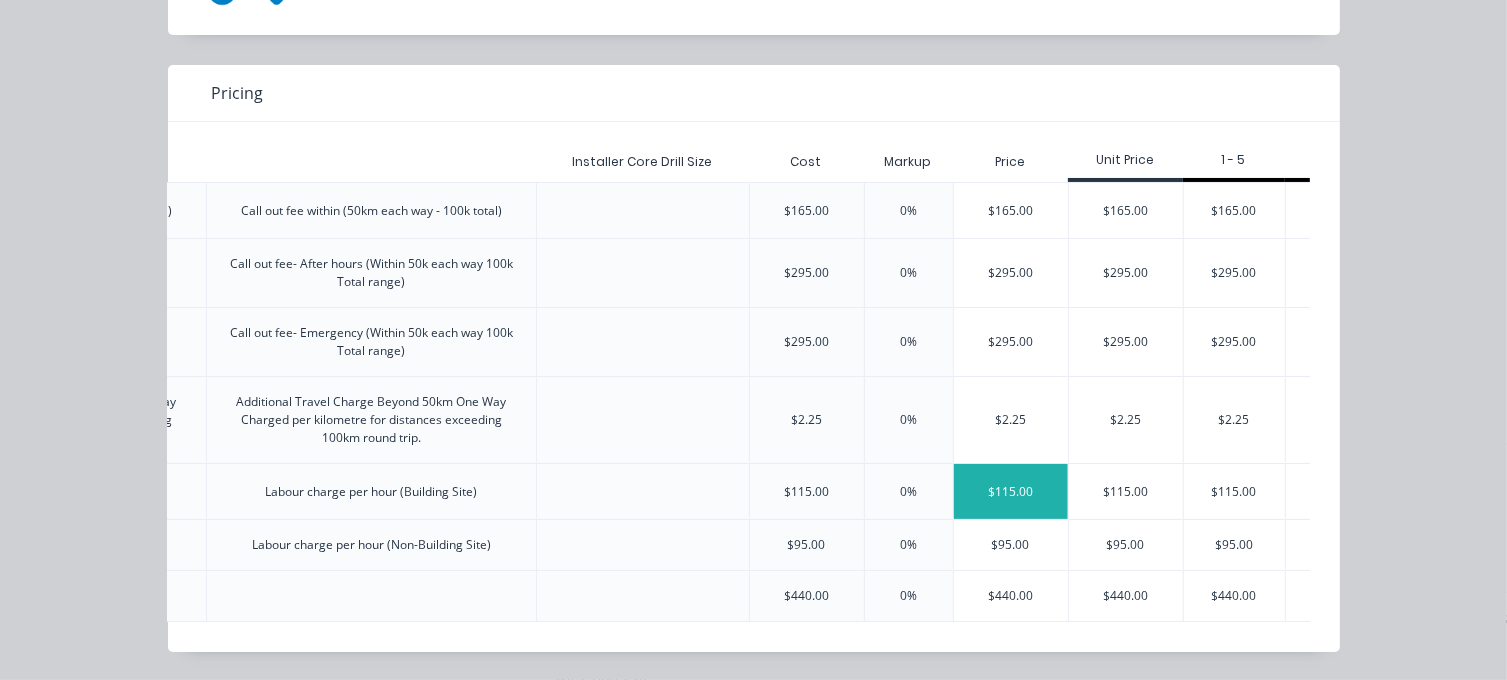 click on "$115.00" at bounding box center (1011, 491) 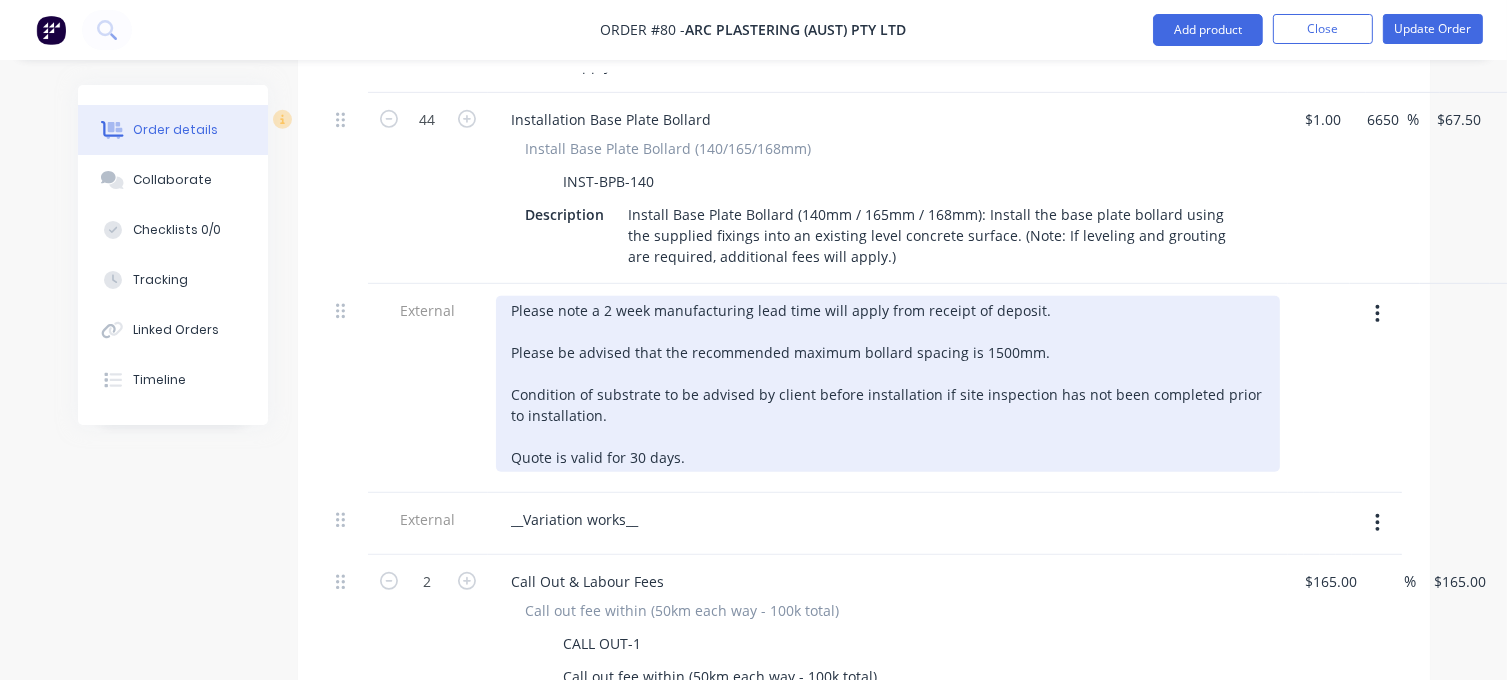 scroll, scrollTop: 1100, scrollLeft: 0, axis: vertical 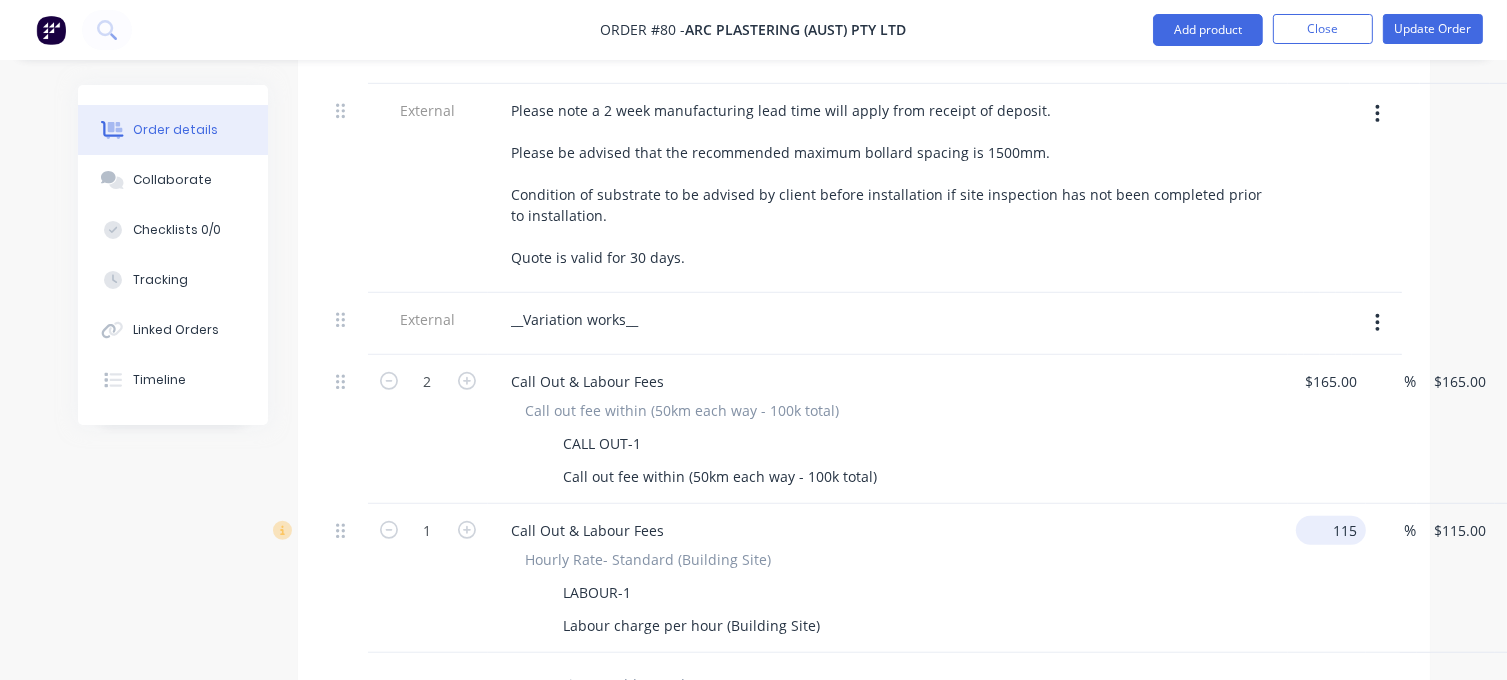 click on "1 Call Out & Labour Fees Hourly Rate- Standard (Building Site)   LABOUR-1   Labour charge per hour (Building Site) 115 $115.00 % $115.00 $115.00 $115.00 $115.00" at bounding box center [864, 578] 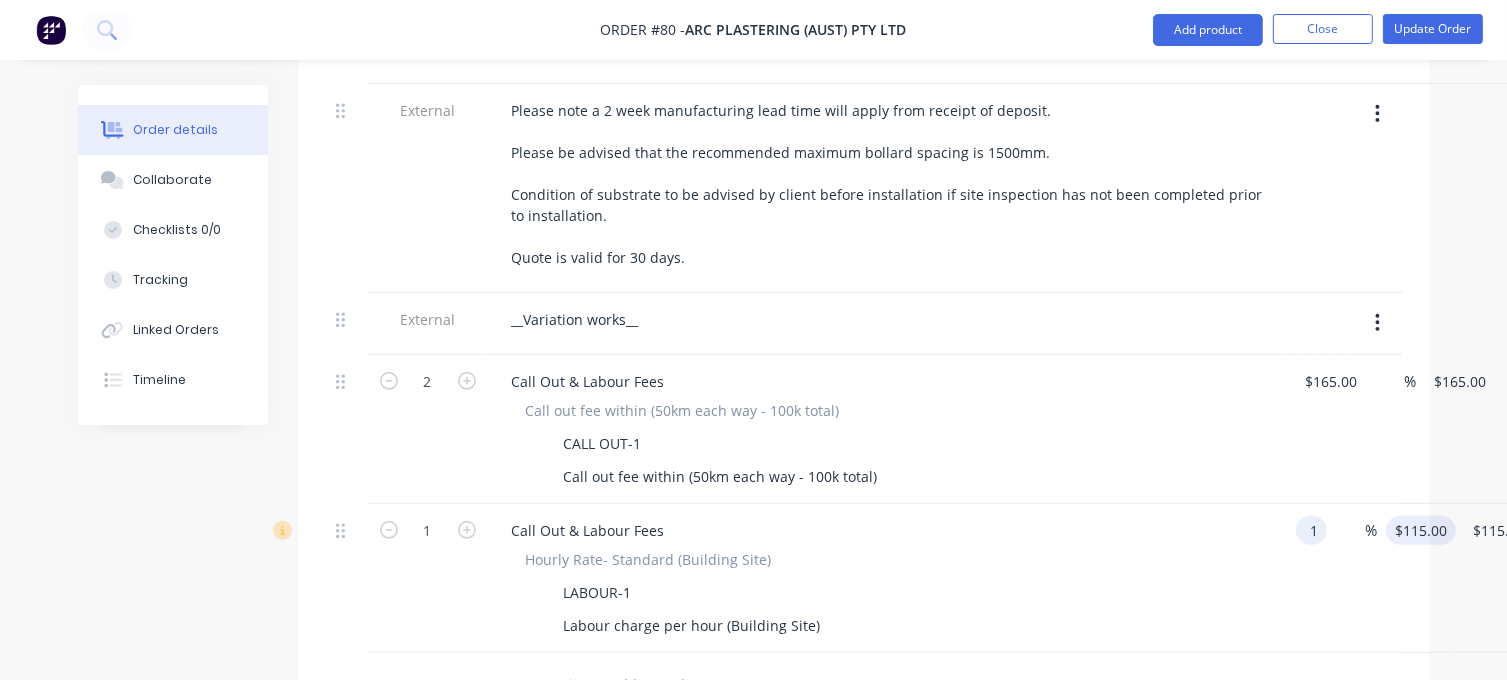 click on "$115.00 $115.00" at bounding box center [1425, 530] 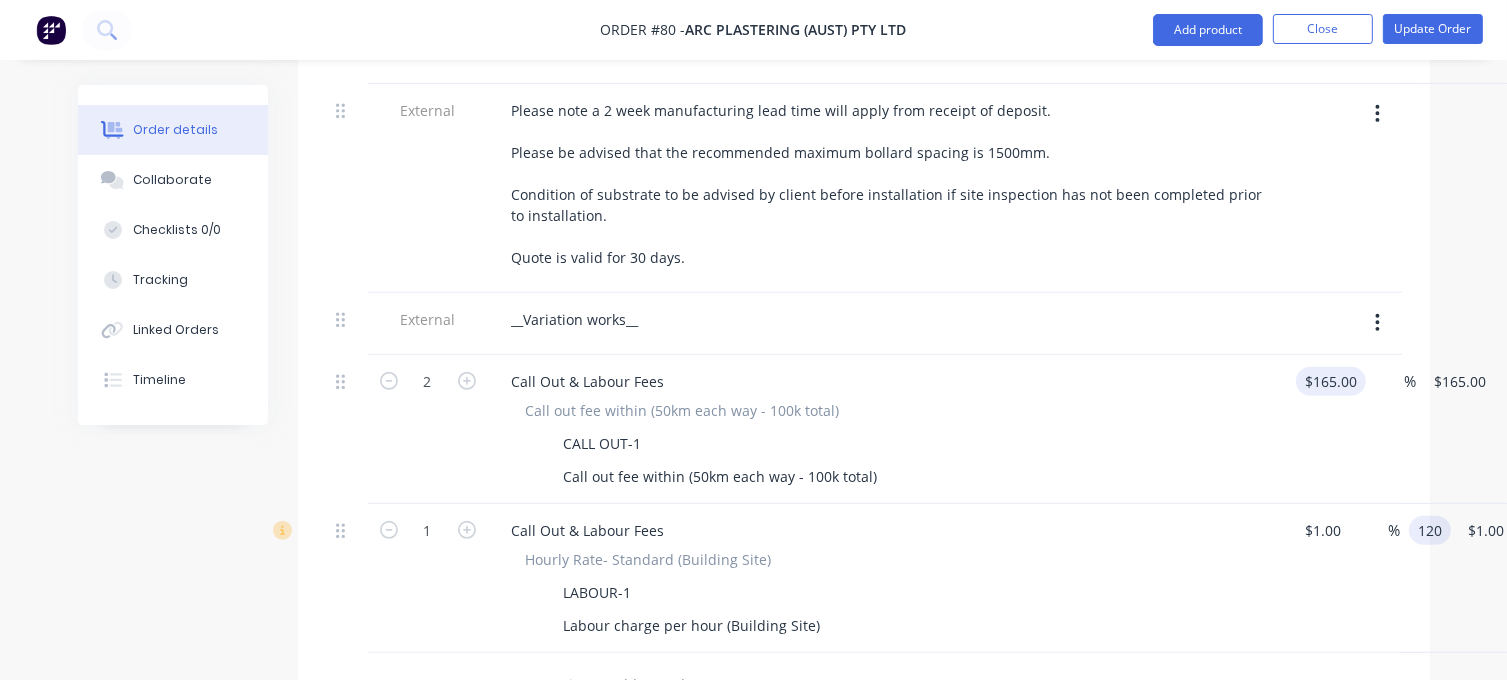 type on "120" 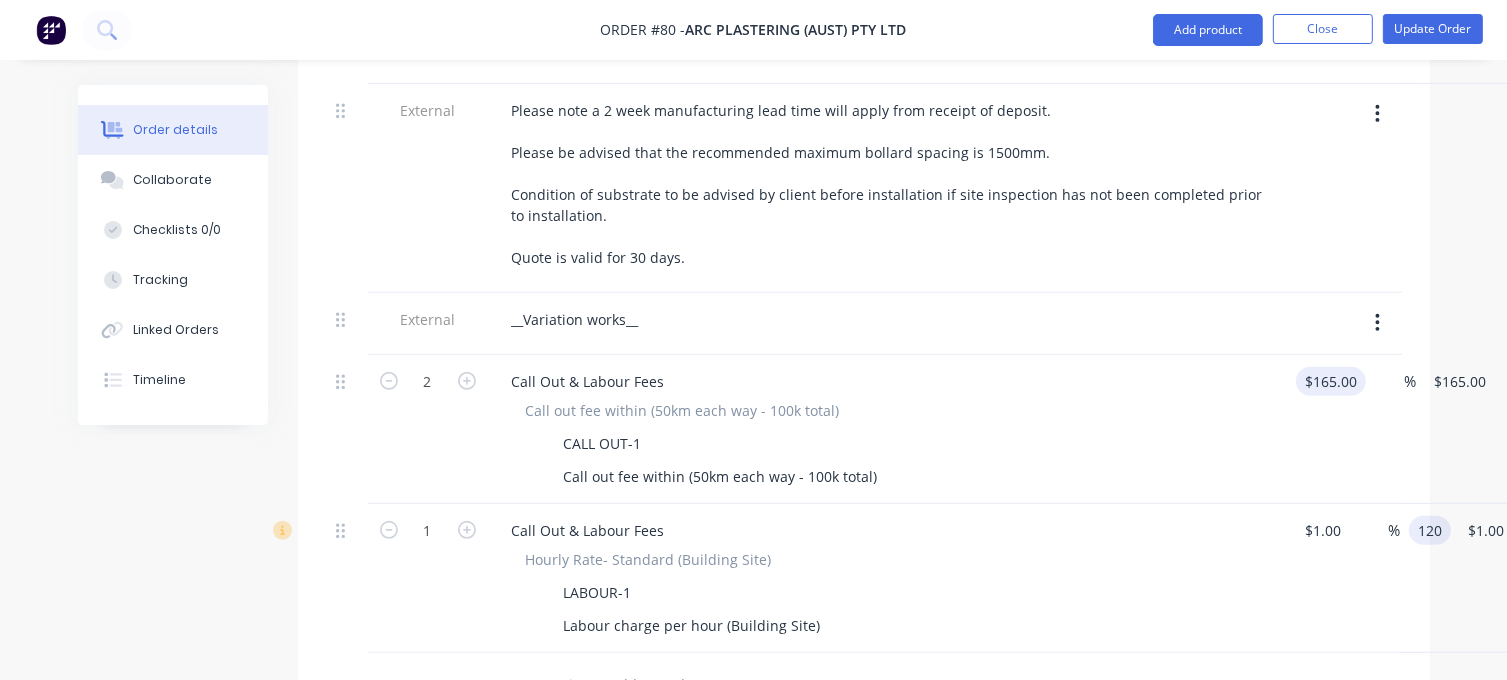 type on "165" 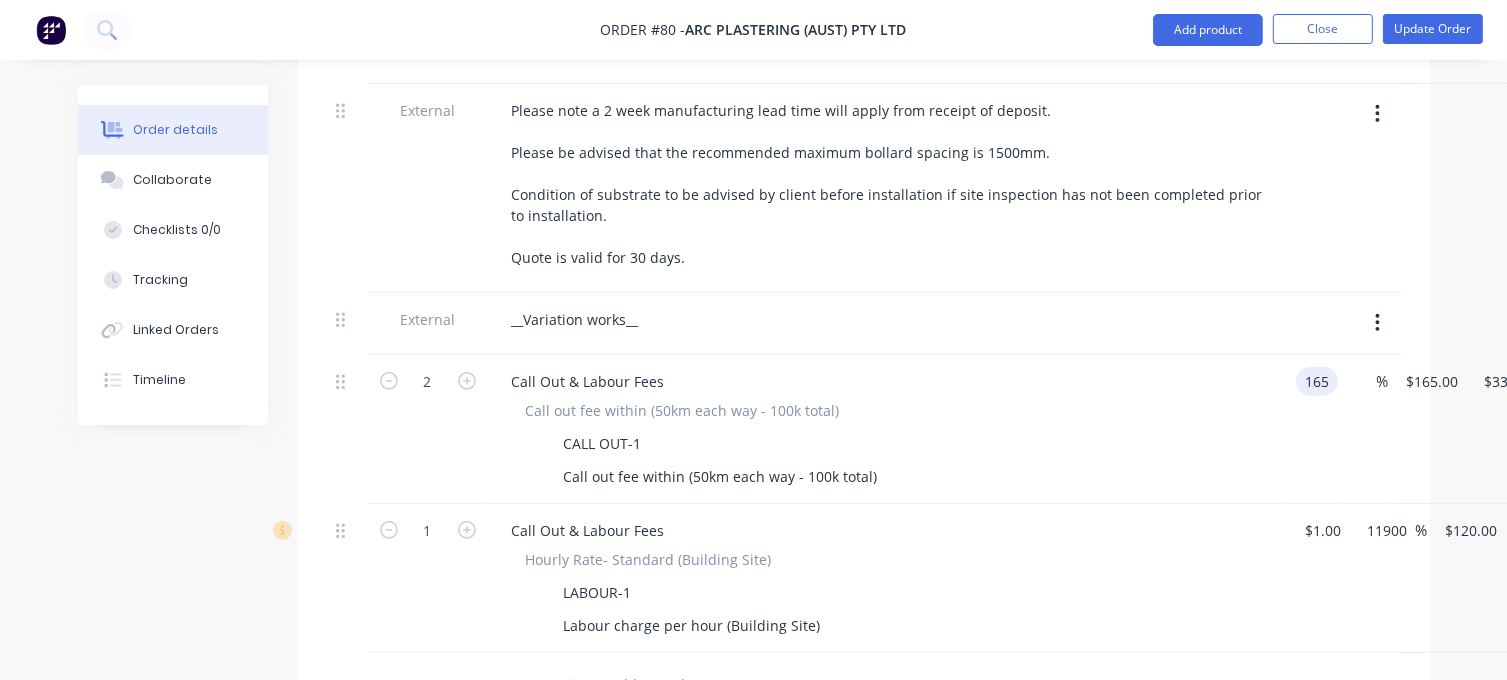 click on "165" at bounding box center [1321, 381] 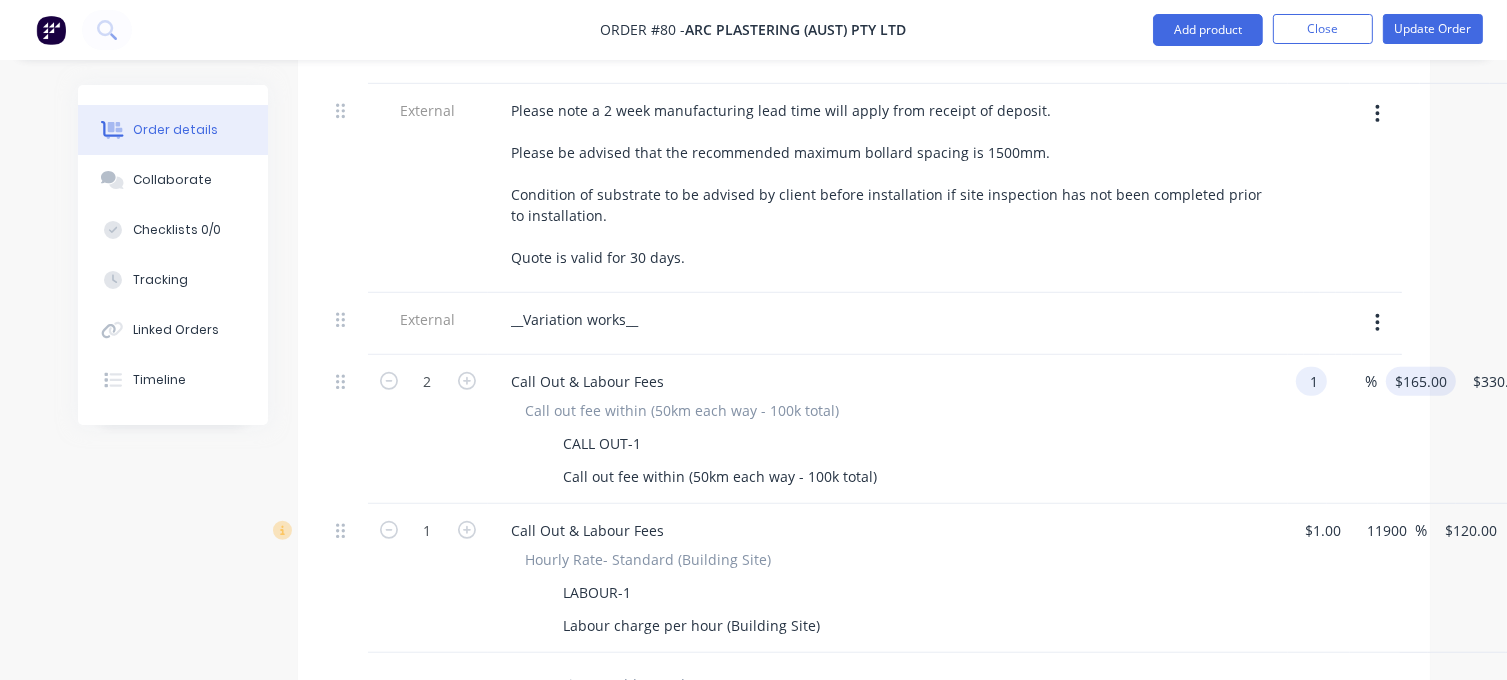 type on "$1.00" 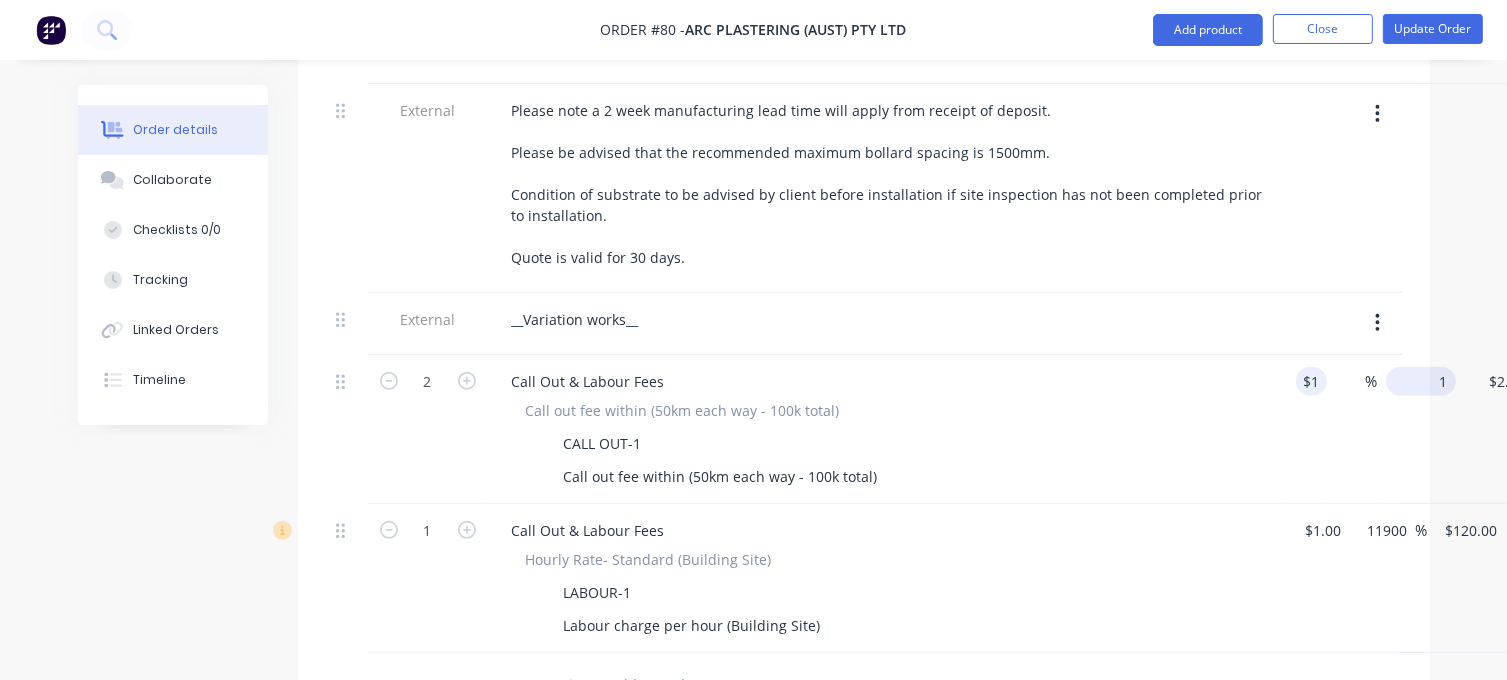 click on "1" at bounding box center (1425, 381) 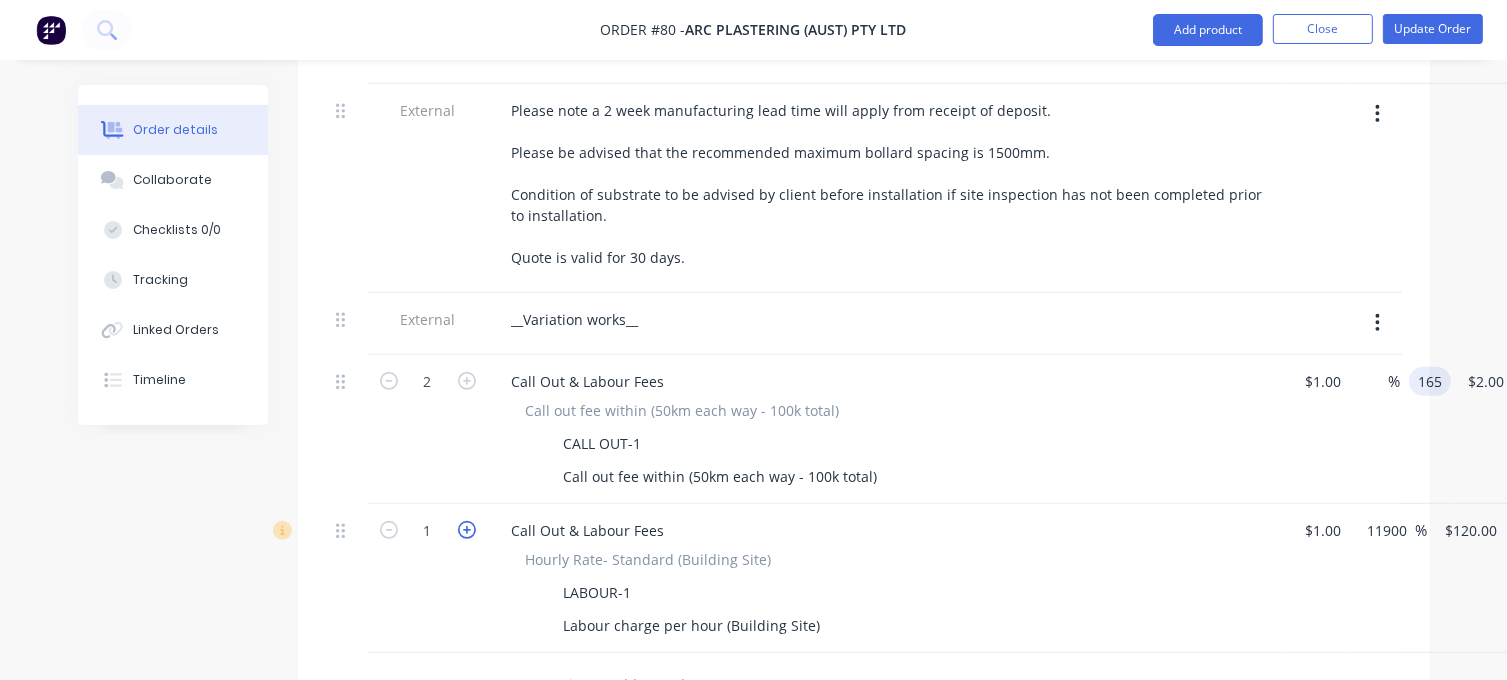 type on "165" 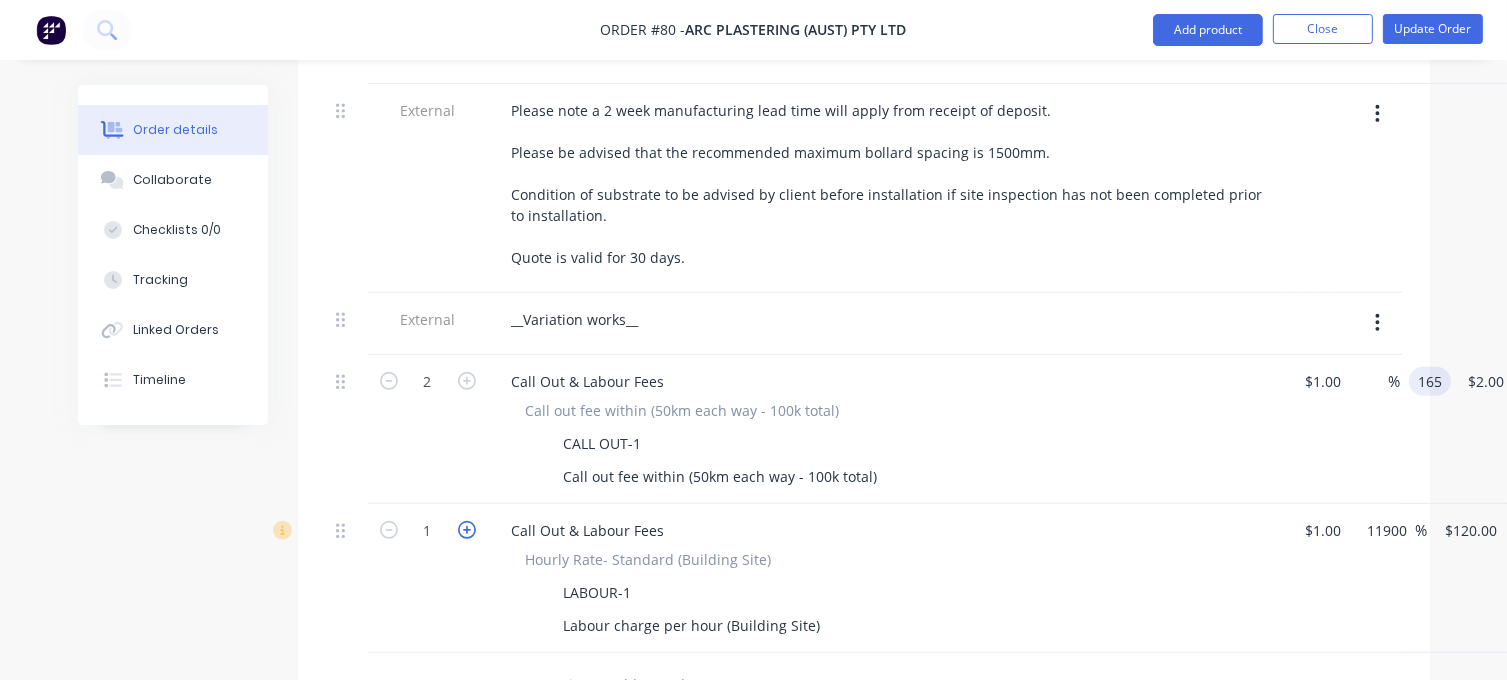 type on "16400" 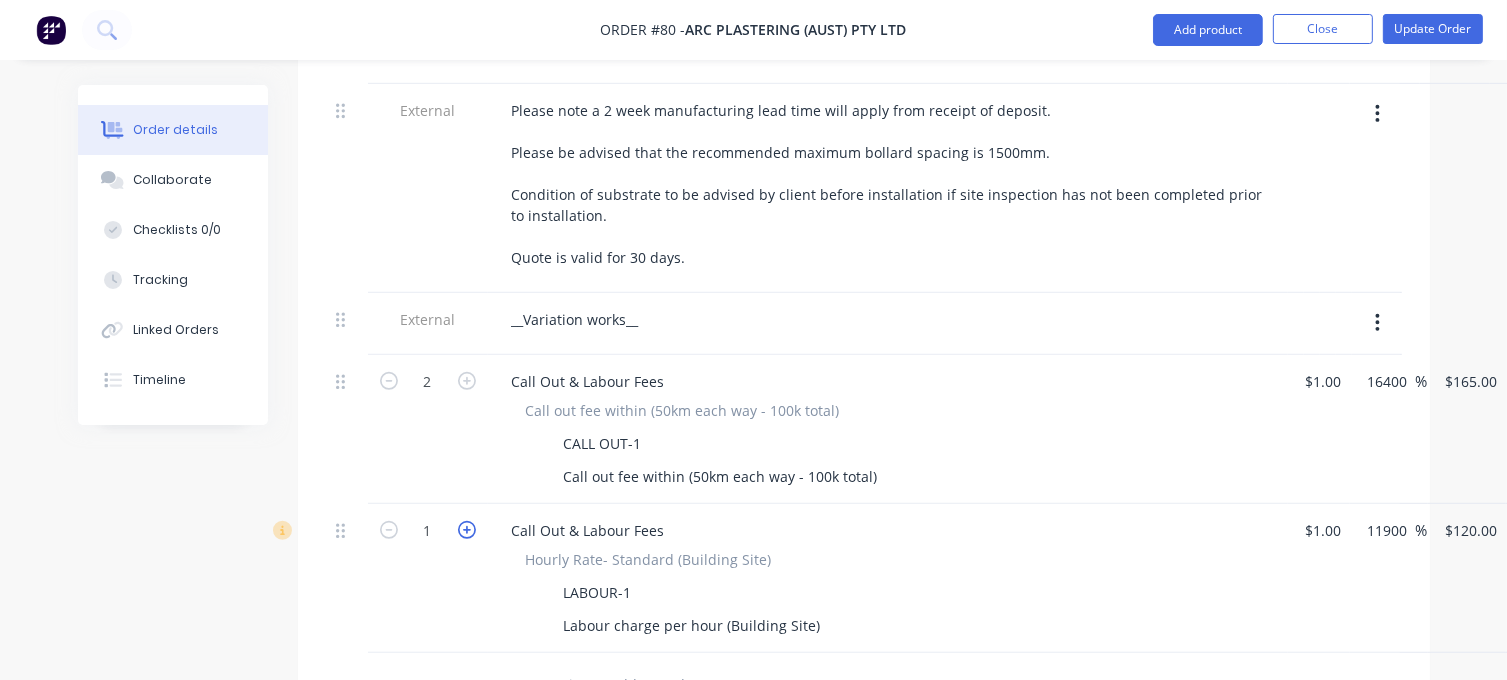 click 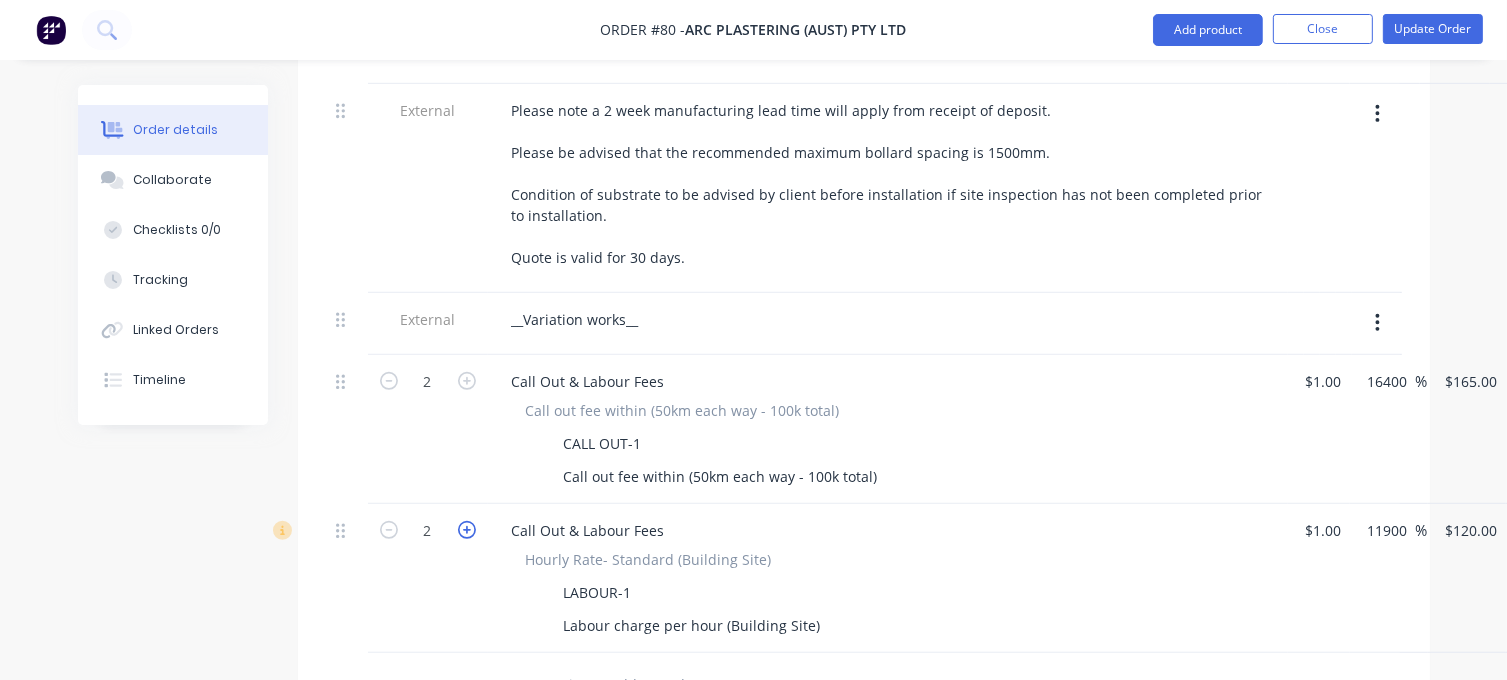 click 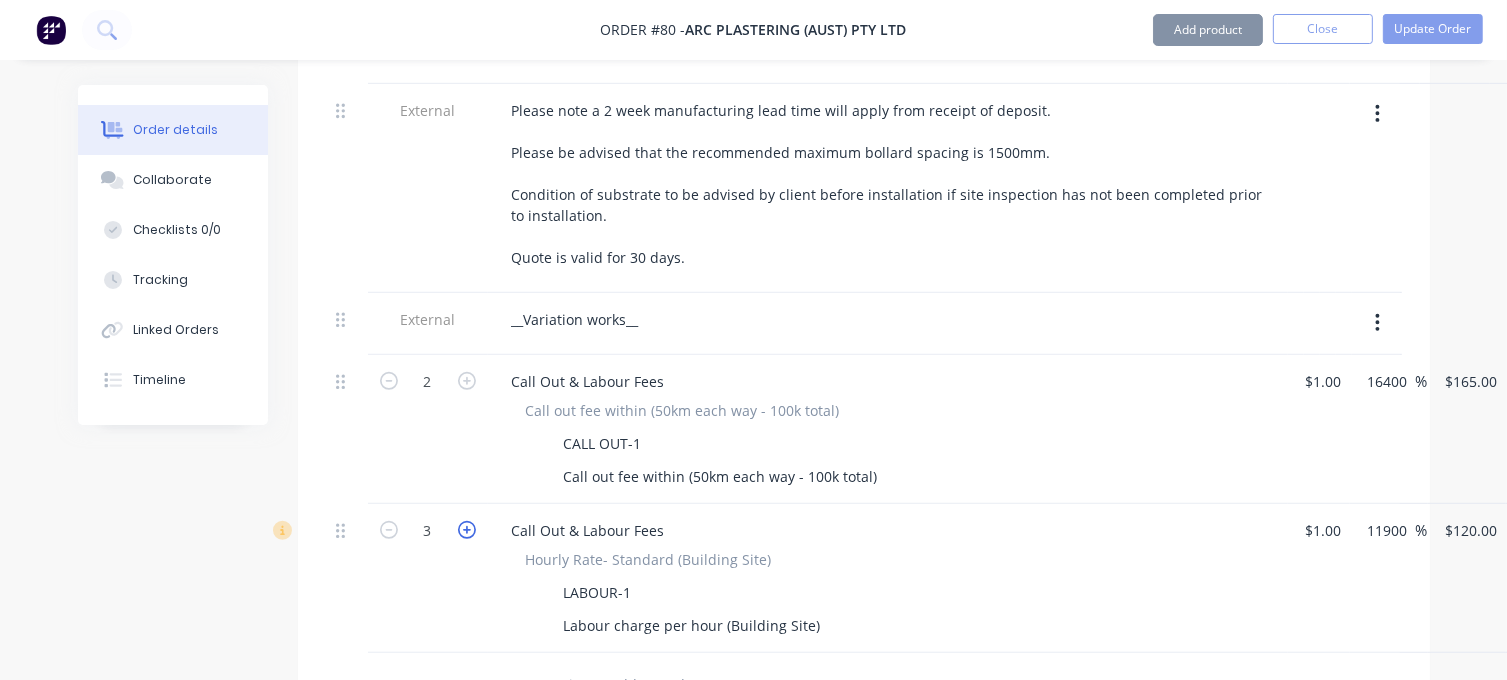click 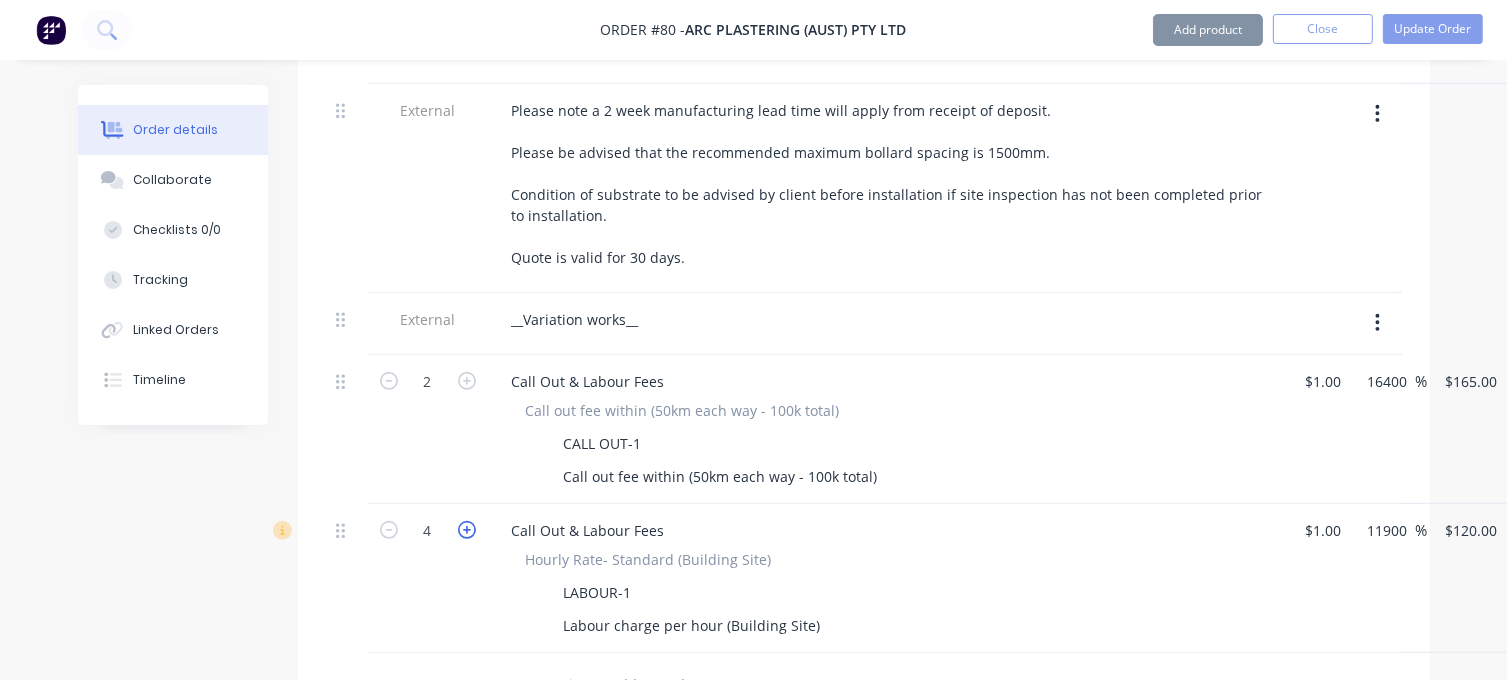 click 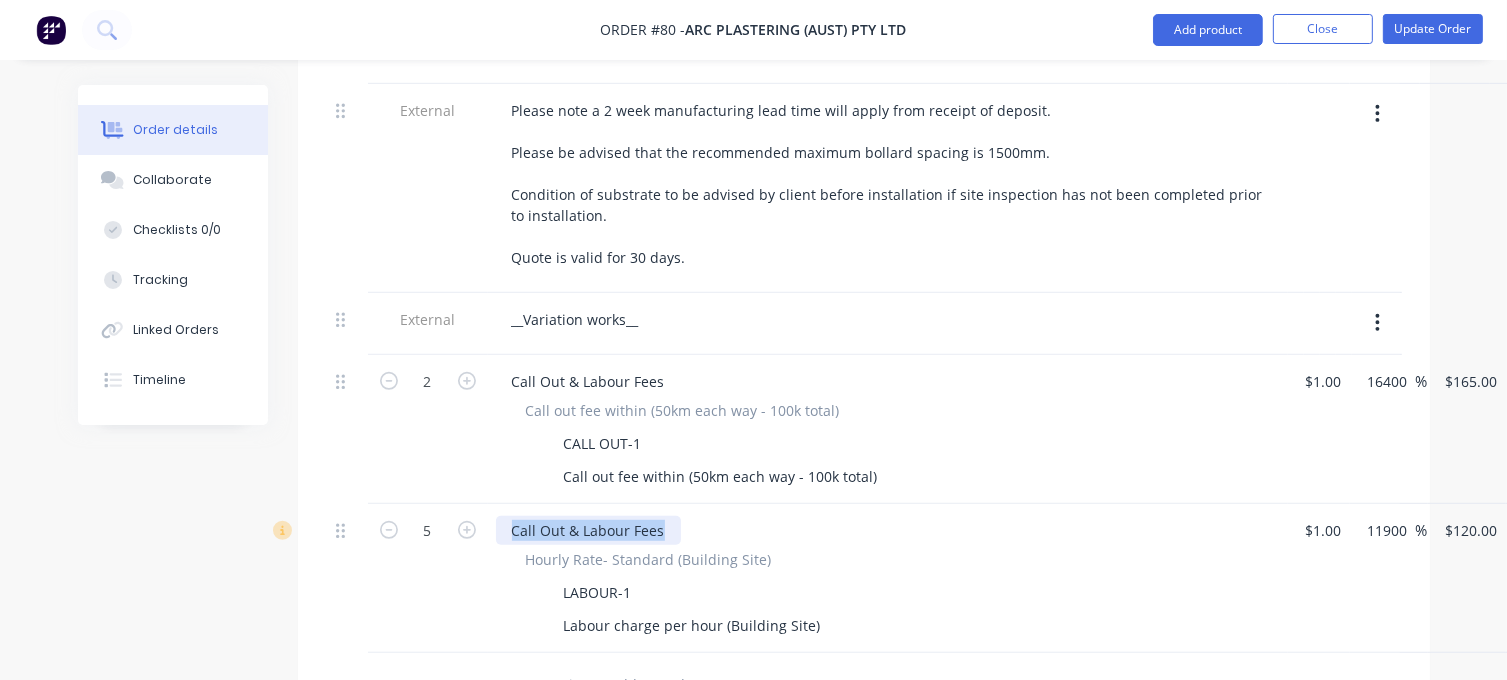 drag, startPoint x: 667, startPoint y: 499, endPoint x: 503, endPoint y: 507, distance: 164.195 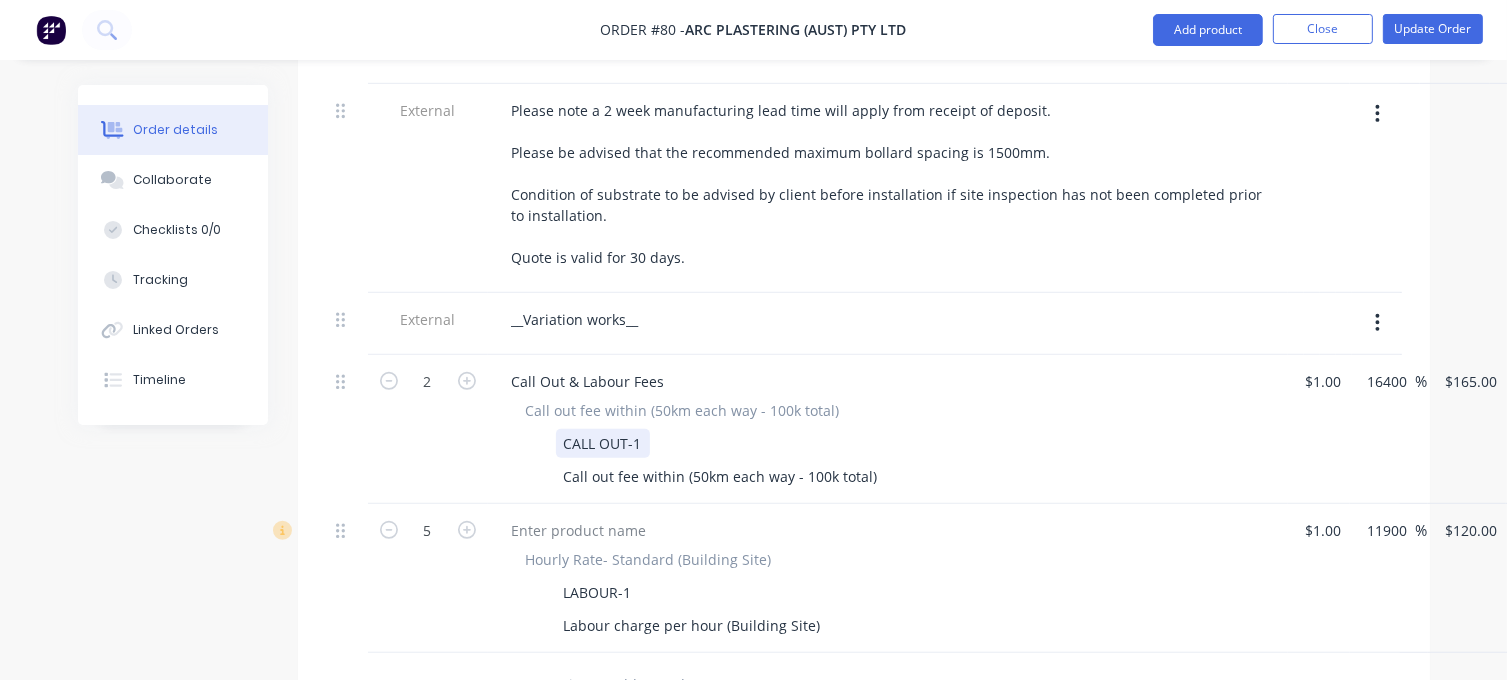 click on "CALL OUT-1" at bounding box center (884, 443) 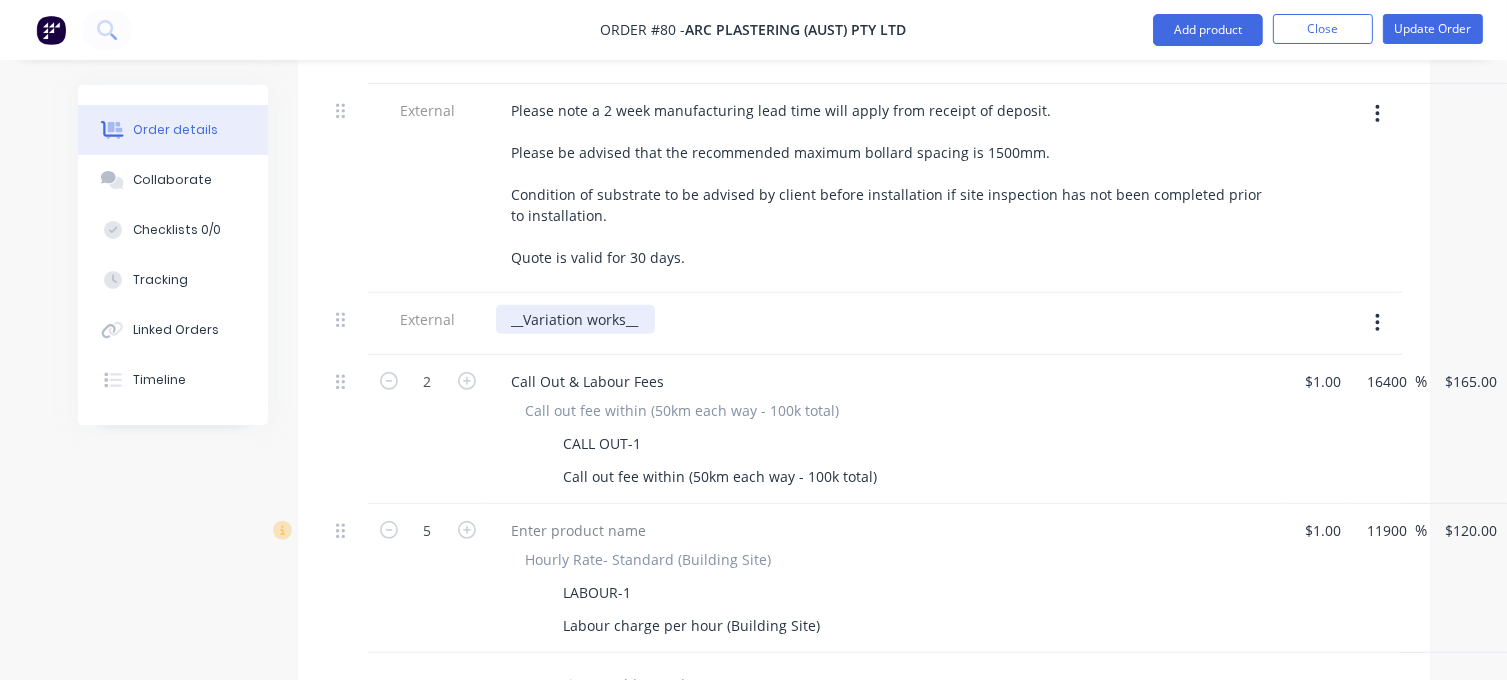 click on "__Variation works__" at bounding box center [575, 319] 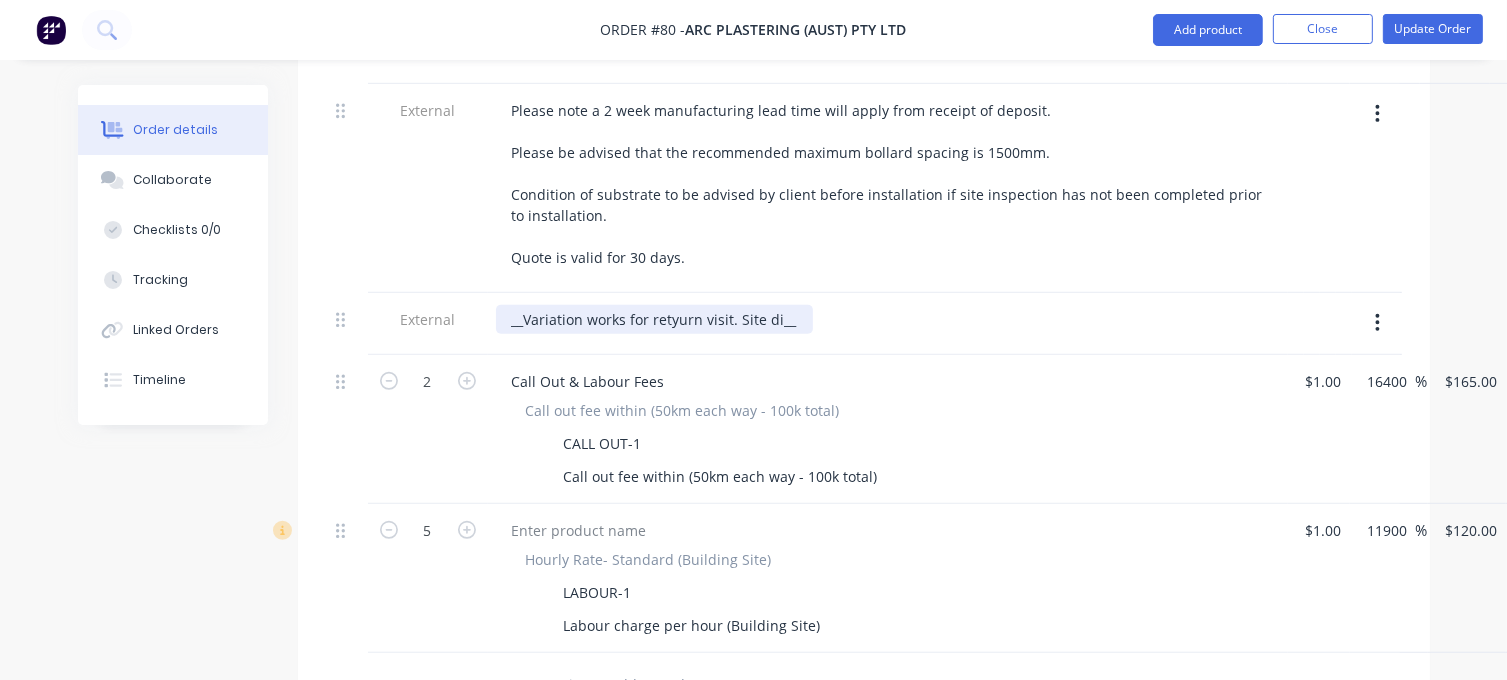 drag, startPoint x: 674, startPoint y: 291, endPoint x: 692, endPoint y: 307, distance: 24.083189 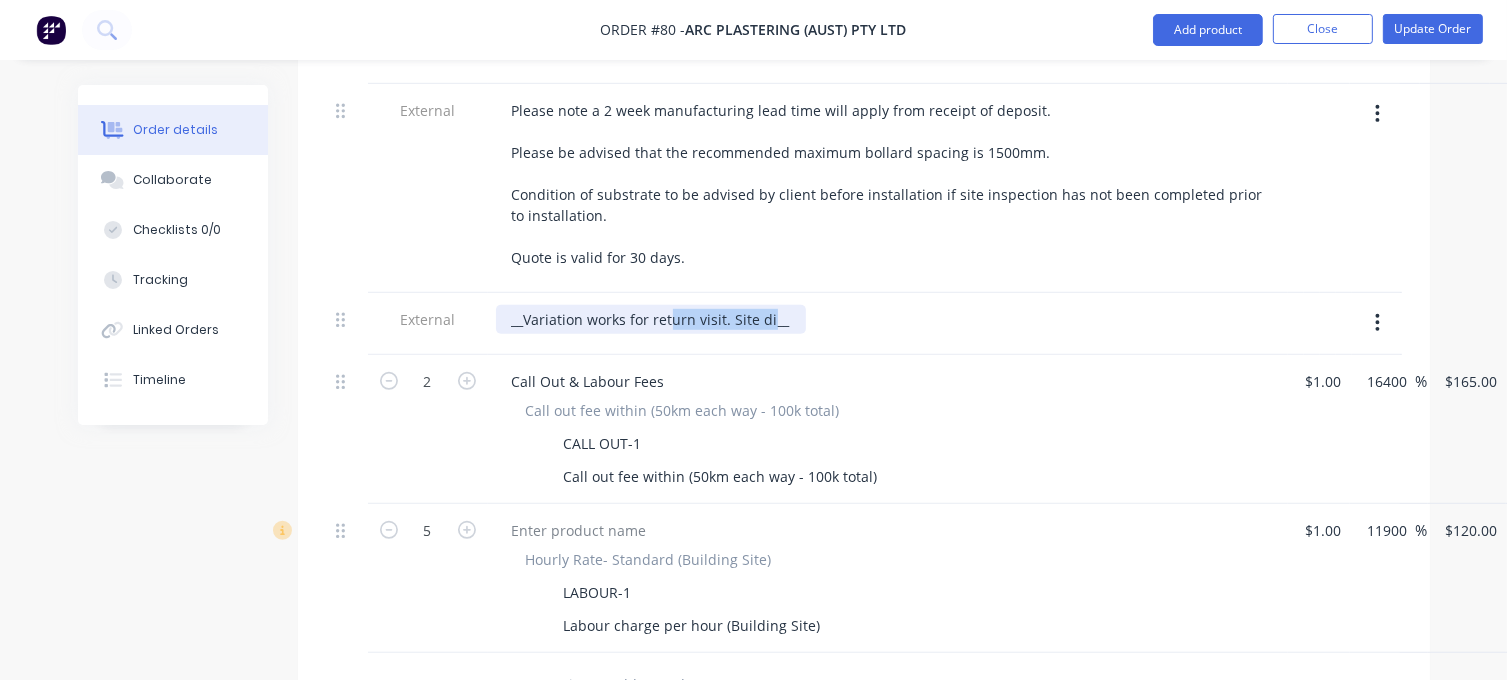 drag, startPoint x: 768, startPoint y: 291, endPoint x: 668, endPoint y: 271, distance: 101.98039 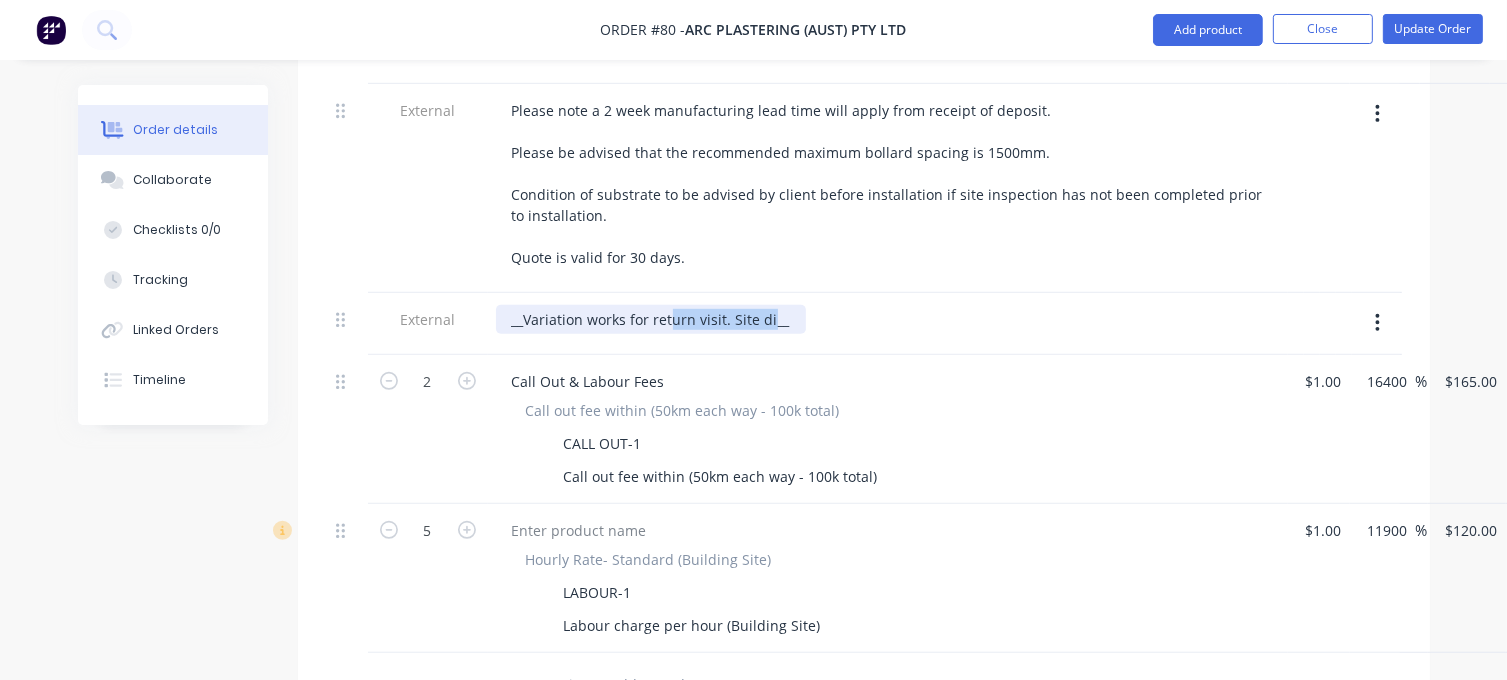 click on "__Variation works for return visit. Site di__" at bounding box center [888, 324] 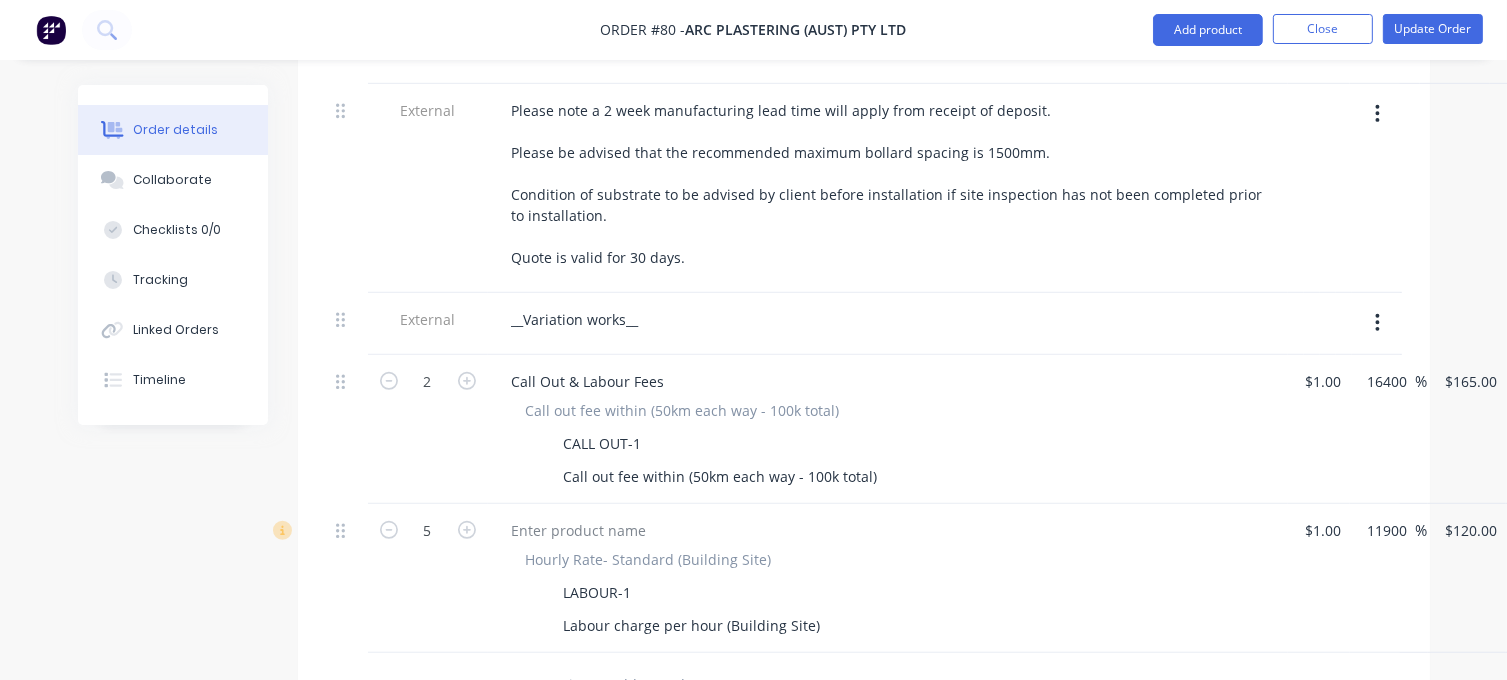 click on "__Variation works__" at bounding box center [888, 319] 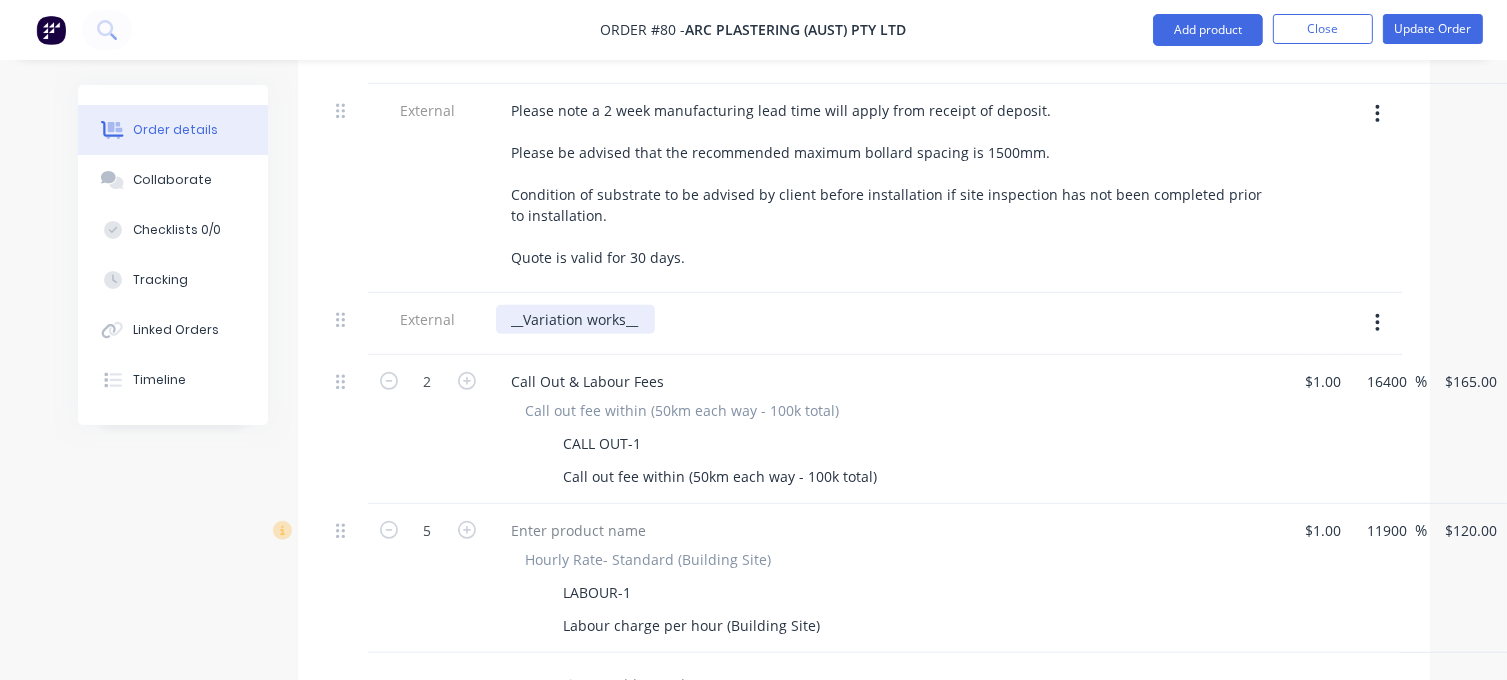 click on "__Variation works__" at bounding box center [575, 319] 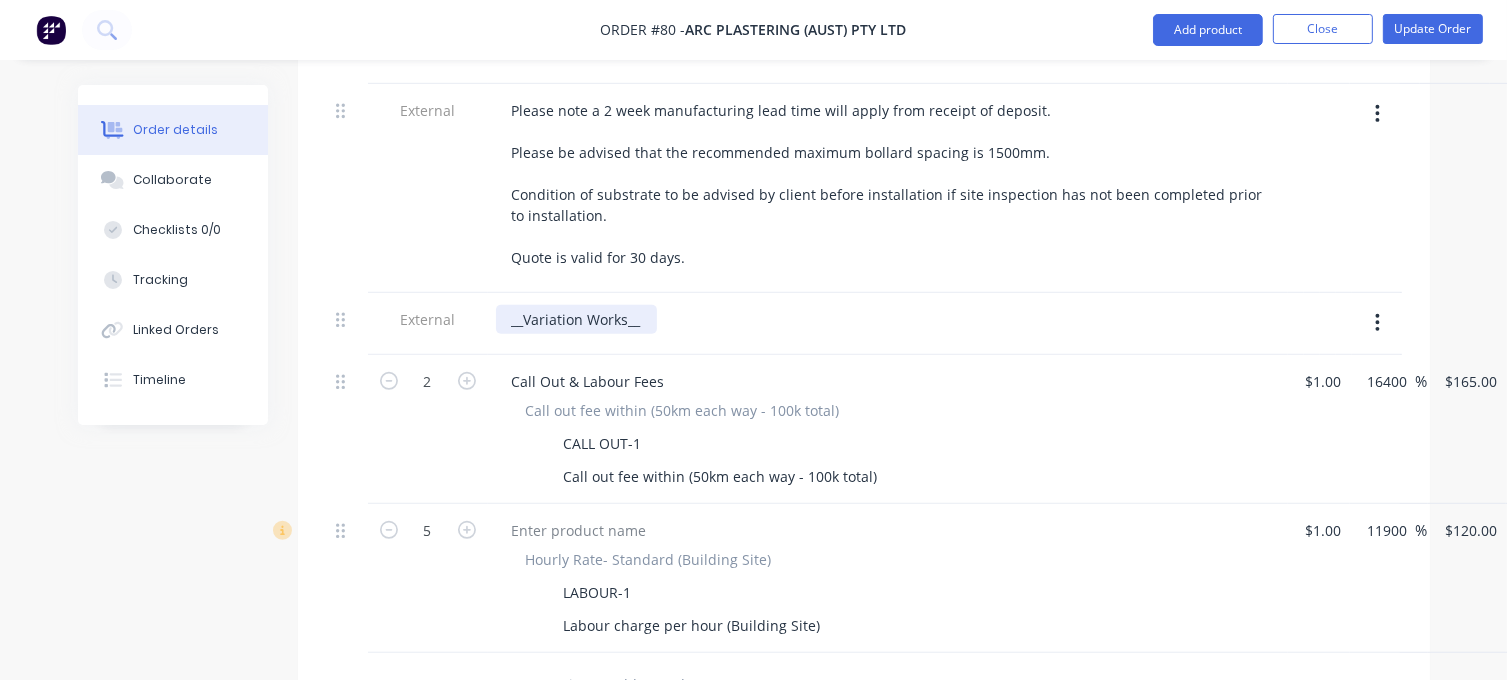 click on "__Variation Works__" at bounding box center (576, 319) 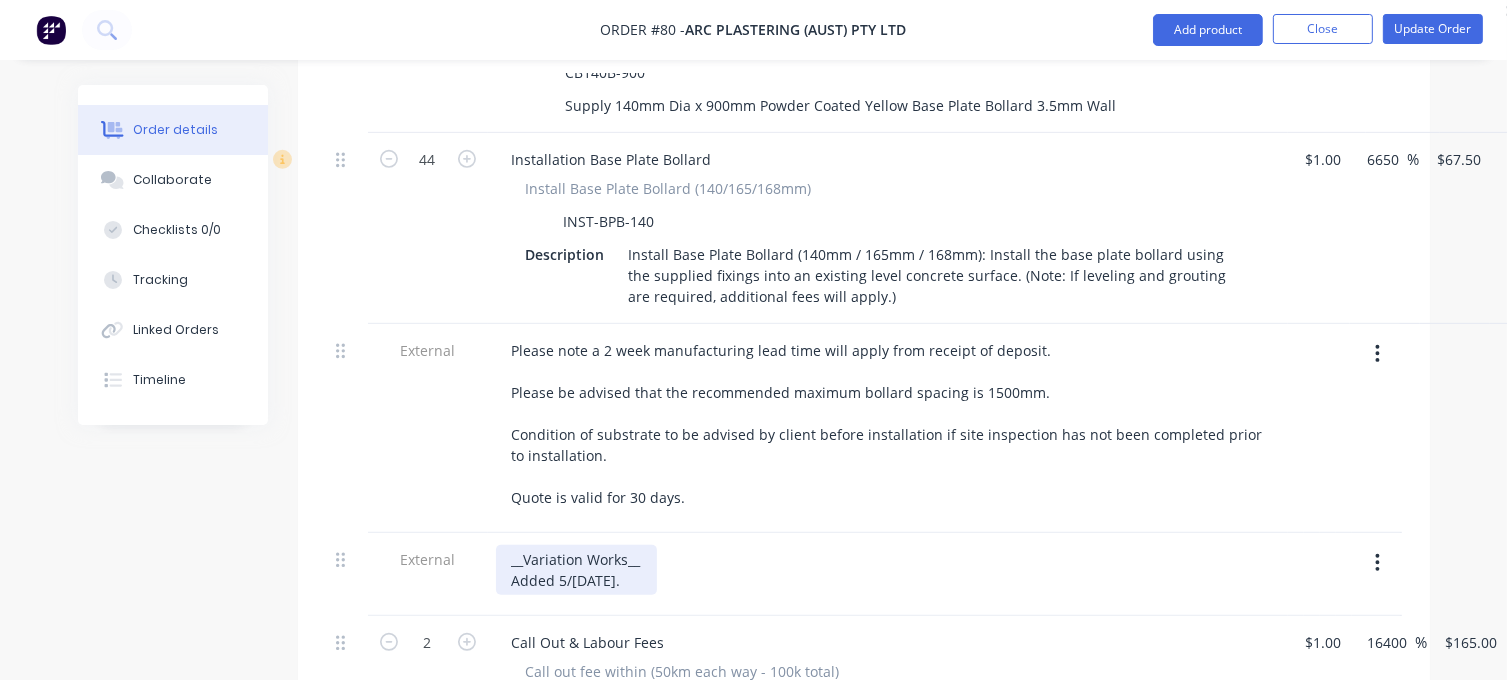 scroll, scrollTop: 800, scrollLeft: 0, axis: vertical 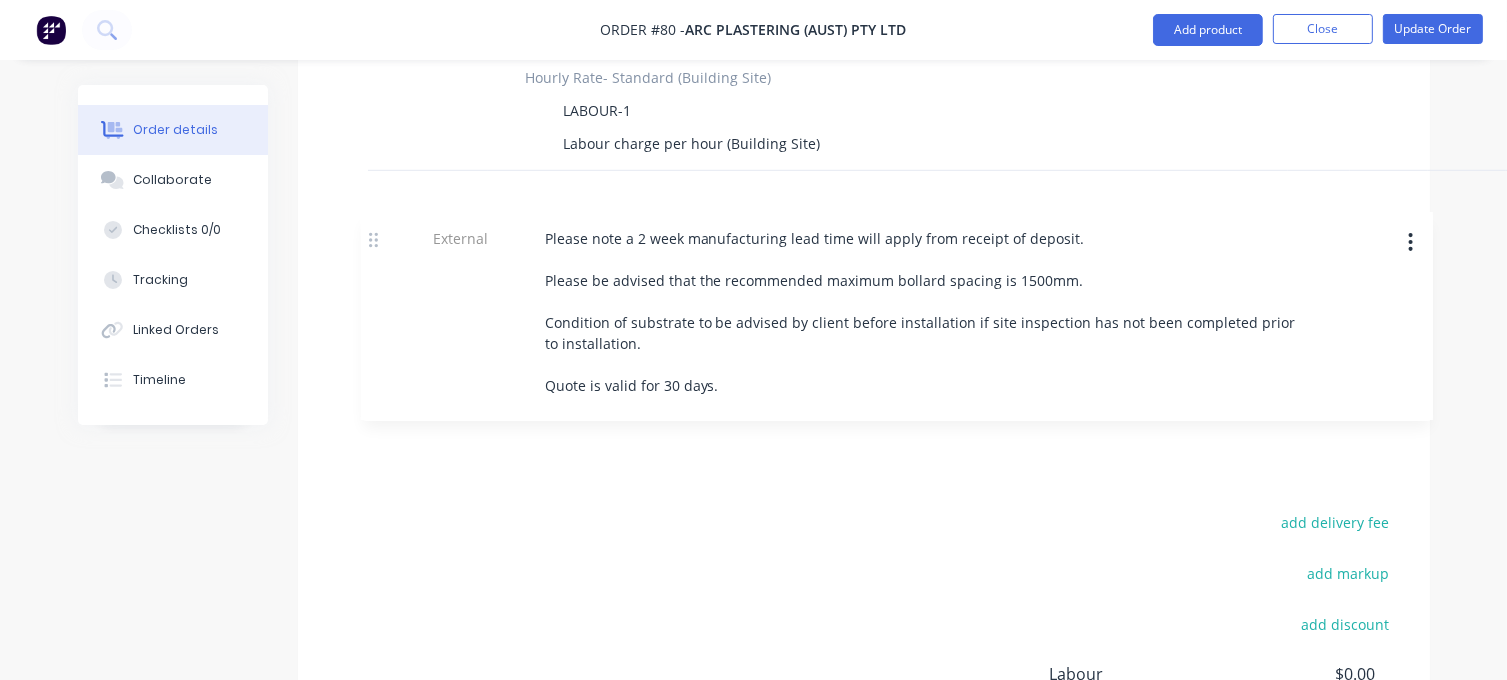 drag, startPoint x: 348, startPoint y: 387, endPoint x: 382, endPoint y: 264, distance: 127.61269 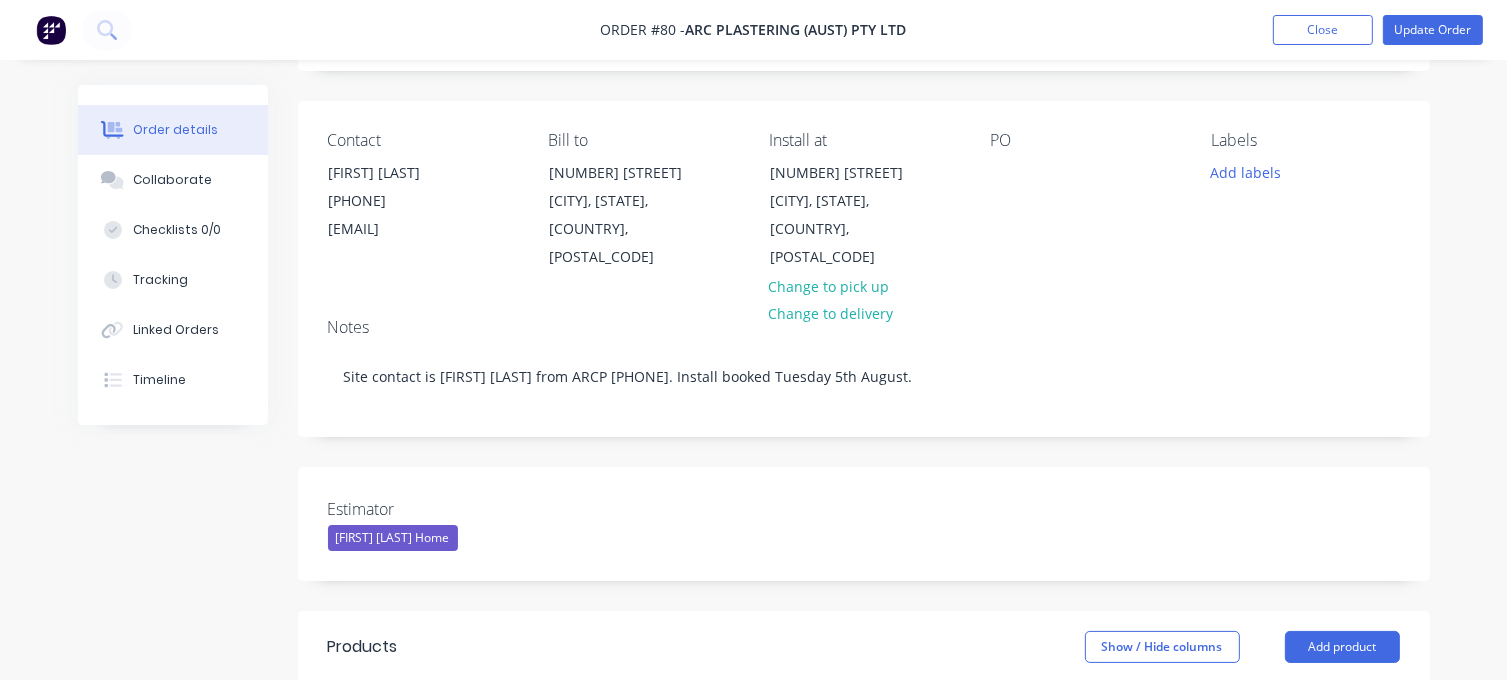 scroll, scrollTop: 94, scrollLeft: 0, axis: vertical 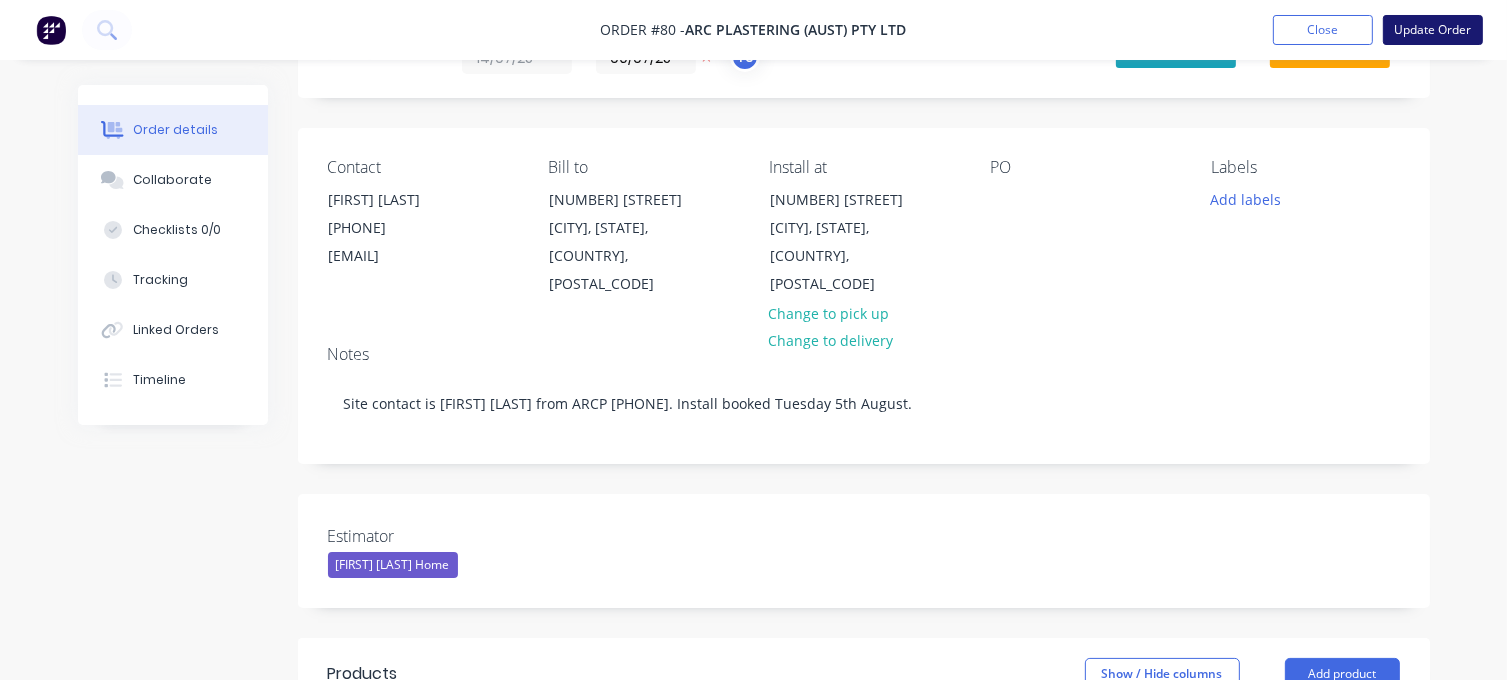 click on "Update Order" at bounding box center (1433, 30) 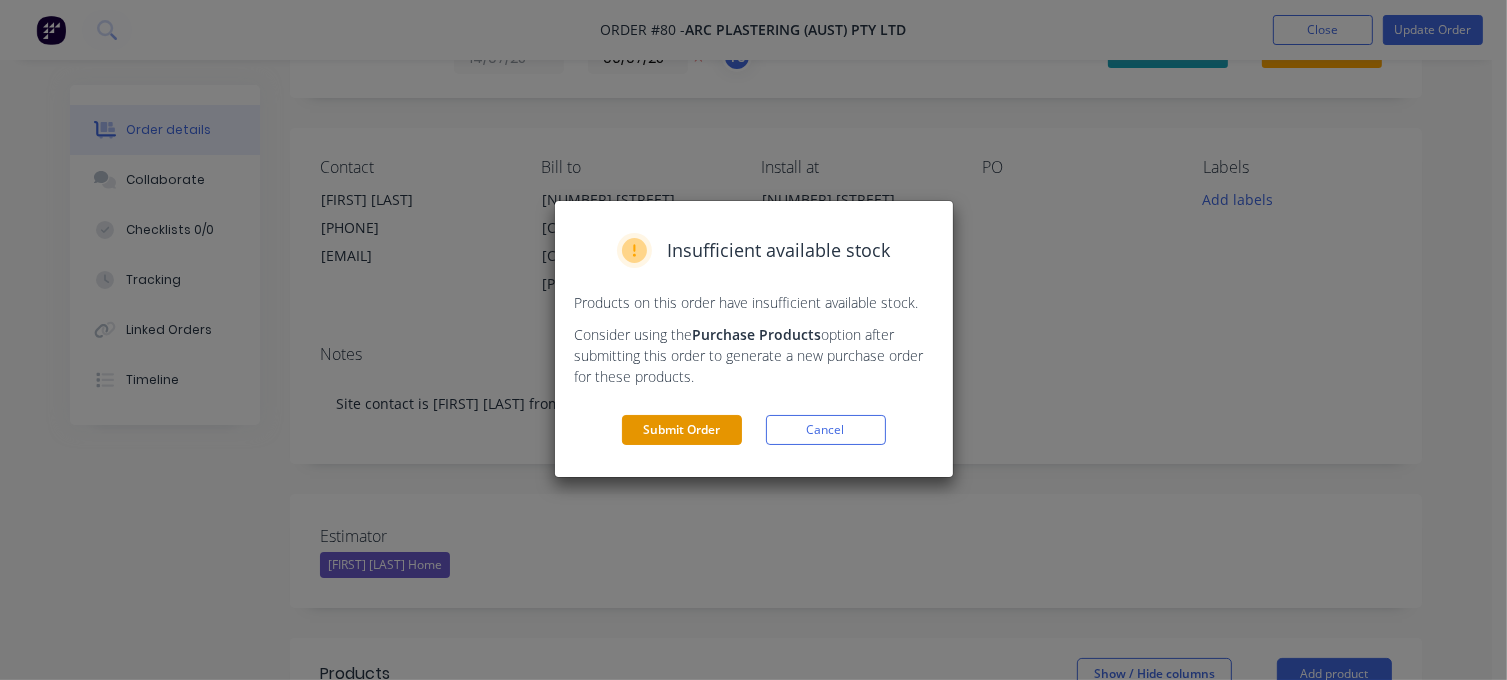 click on "Submit Order" at bounding box center (682, 430) 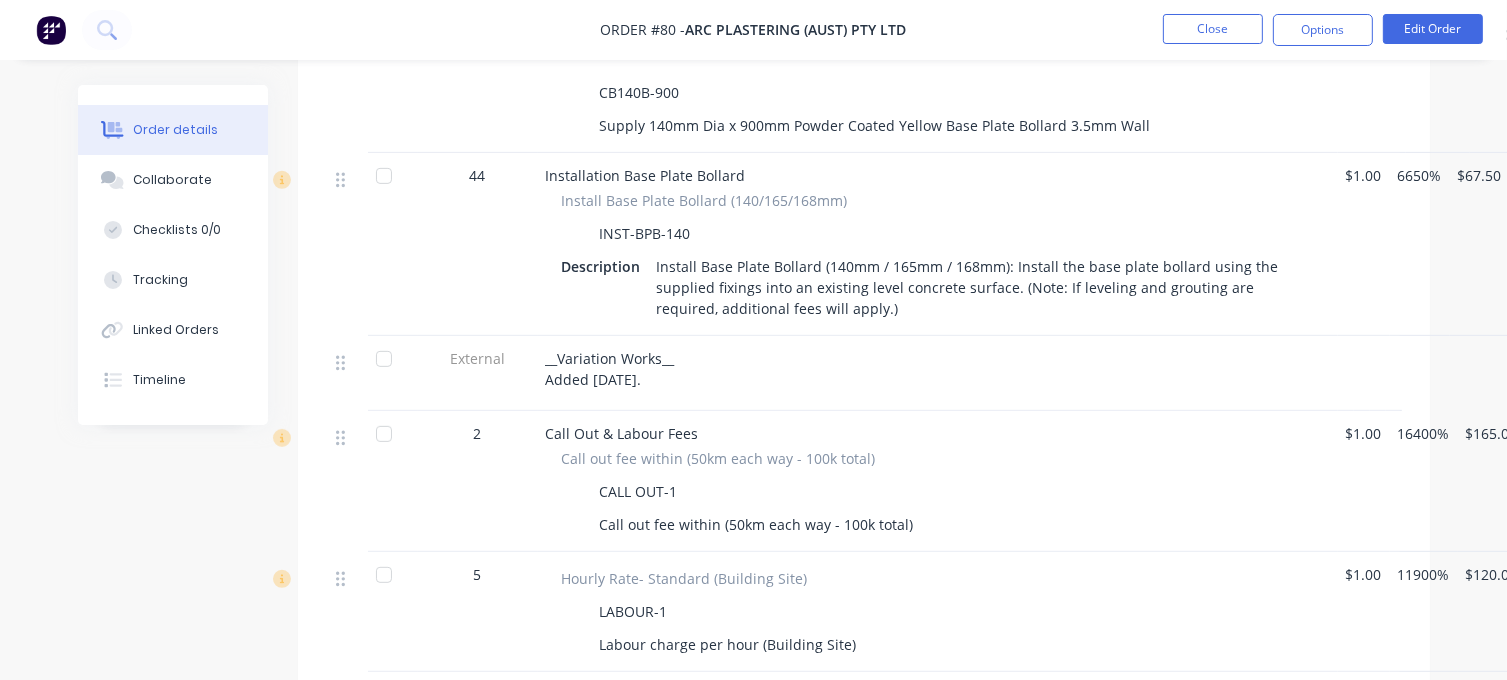 scroll, scrollTop: 900, scrollLeft: 0, axis: vertical 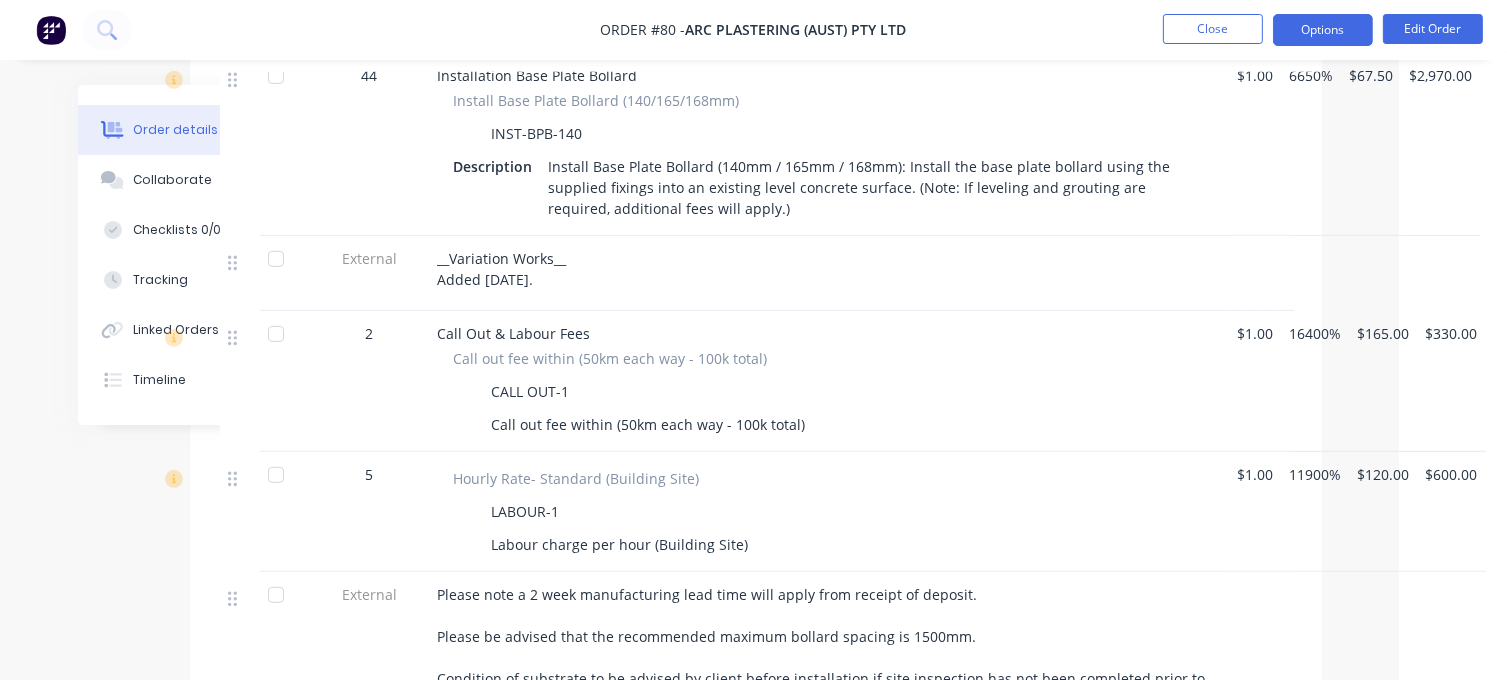 click on "Options" at bounding box center [1323, 30] 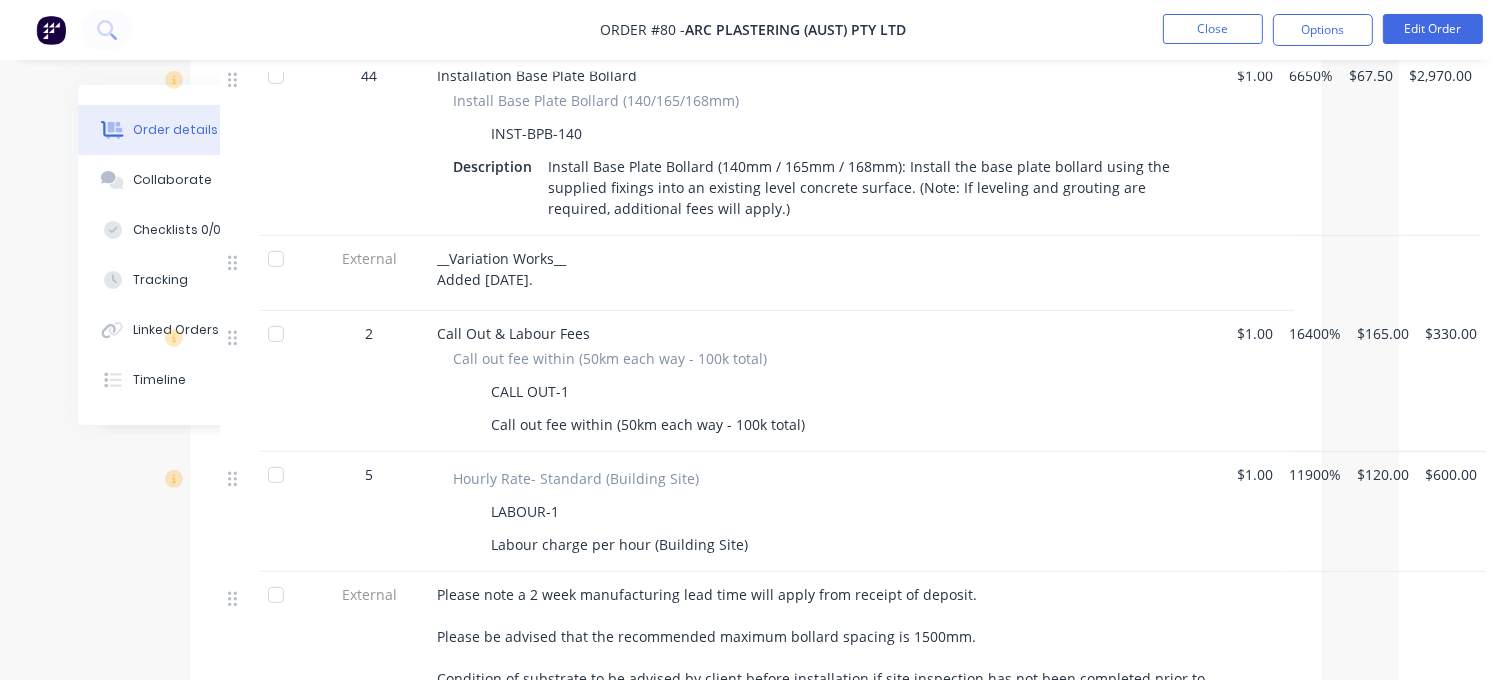 click on "Please note a 2 week manufacturing lead time will apply from receipt of deposit.
Please be advised that the recommended maximum bollard spacing is 1500mm.
Condition of substrate to be advised by client before installation if site inspection has not been completed prior to installation.
Quote is valid for 30 days." at bounding box center [830, 672] 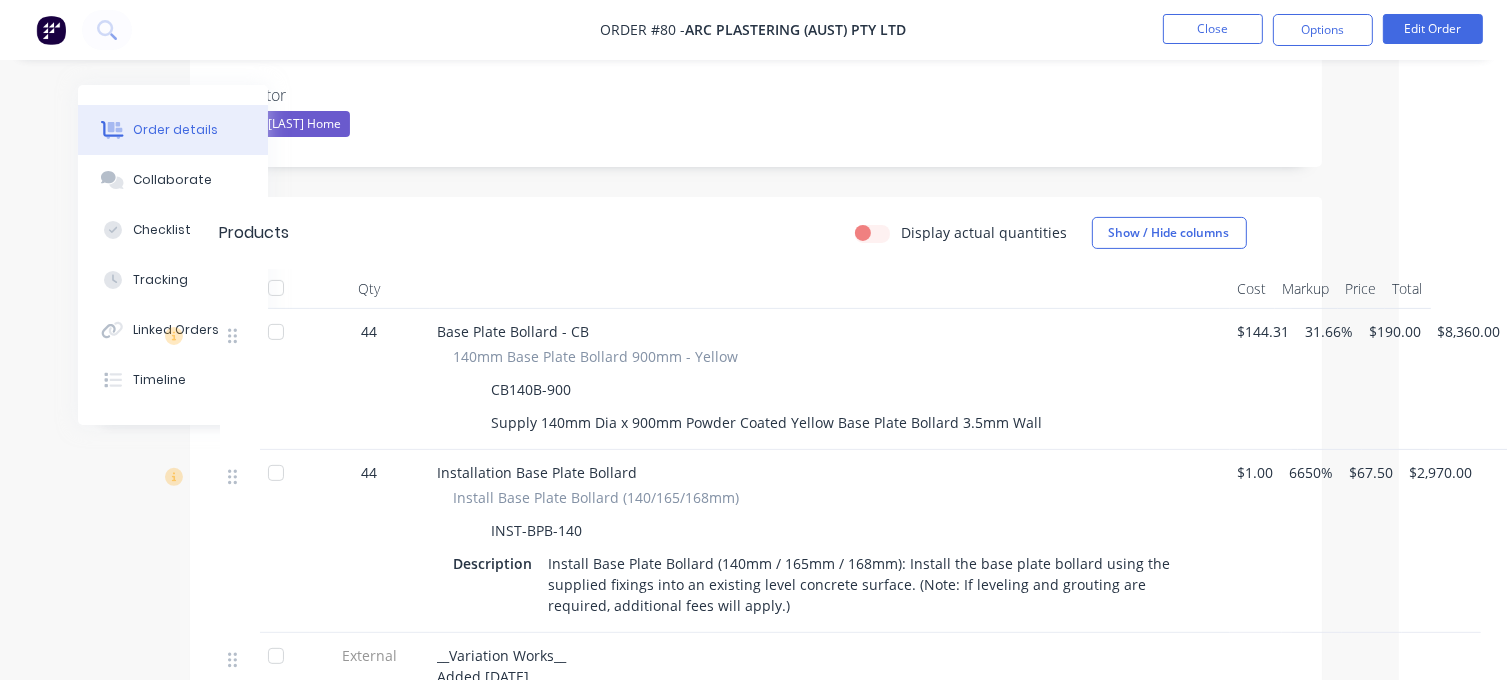 scroll, scrollTop: 500, scrollLeft: 108, axis: both 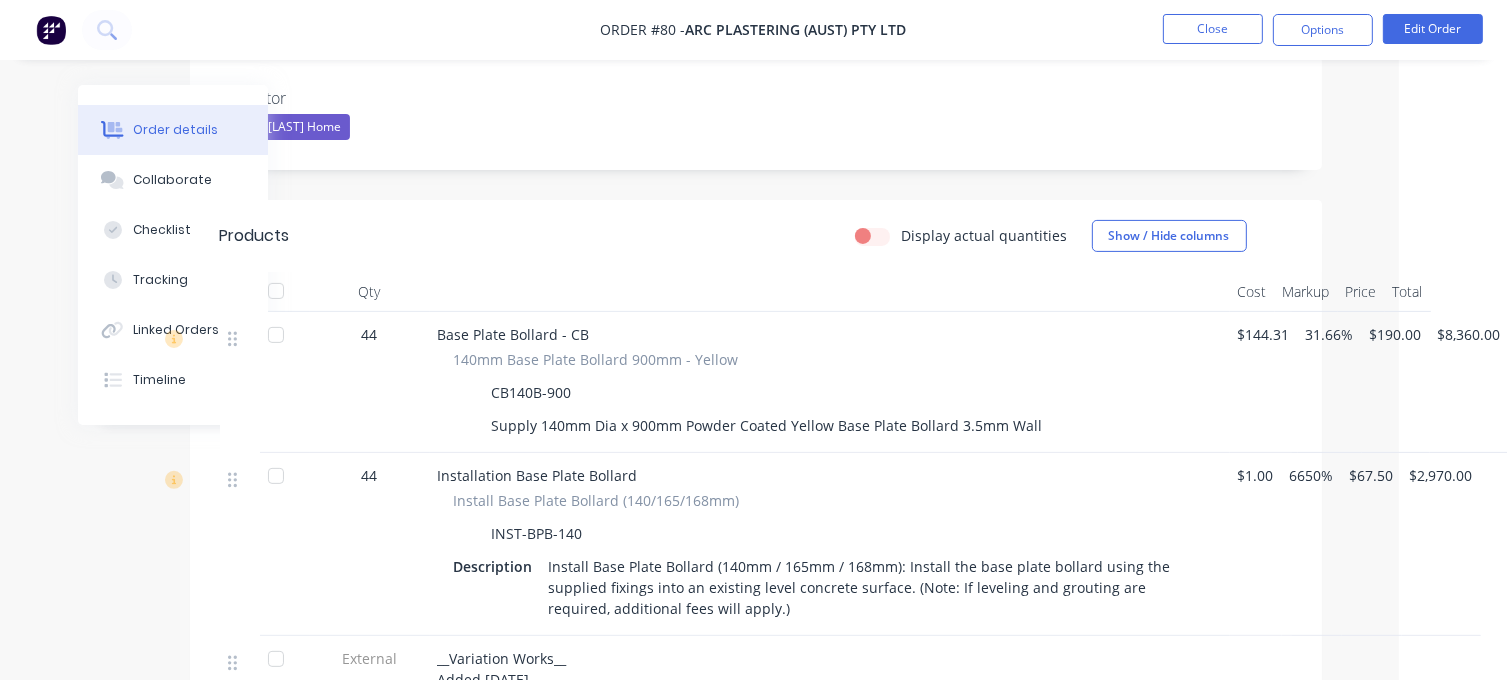 click on "Created by [FIRST] Created [DATE] Required 09/07/25 Assigned to TS Invoiced Partial Status Ready for Insta... Contact [FIRST] [LAST] [PHONE] [EMAIL] Bill to [NUMBER] [STREET]  [CITY], [STATE], Australia, [POSTAL_CODE] Install at [NUMBER] [STREET]  [CITY], [STATE], Australia, [POSTAL_CODE] PO Labels Add labels Notes Site contact is [FIRST] [LAST] from ARCP [PHONE]. Install booked Tuesday 5th August. Estimator [FIRST] [LAST] Products Display actual quantities Show / Hide columns Qty Cost Markup Price Total 44 Base Plate Bollard - CB 140mm Base Plate Bollard 900mm - Yellow      CB140B-900      Supply 140mm Dia x 900mm Powder Coated Yellow Base Plate Bollard 3.5mm Wall $144.31 31.66% $190.00 $8,360.00 44 Installation Base Plate Bollard Install Base Plate Bollard (140/165/168mm)    INST-BPB-140 Description $1.00 6650% $67.50 $2,970.00 External __Variation Works__
Added [DATE]. 2 Call Out & Labour Fees Call out fee within (50km each way - 100k total)   CALL OUT-1   $1.00 16400% $165.00 $330.00 5   LABOUR-1" at bounding box center (646, 557) 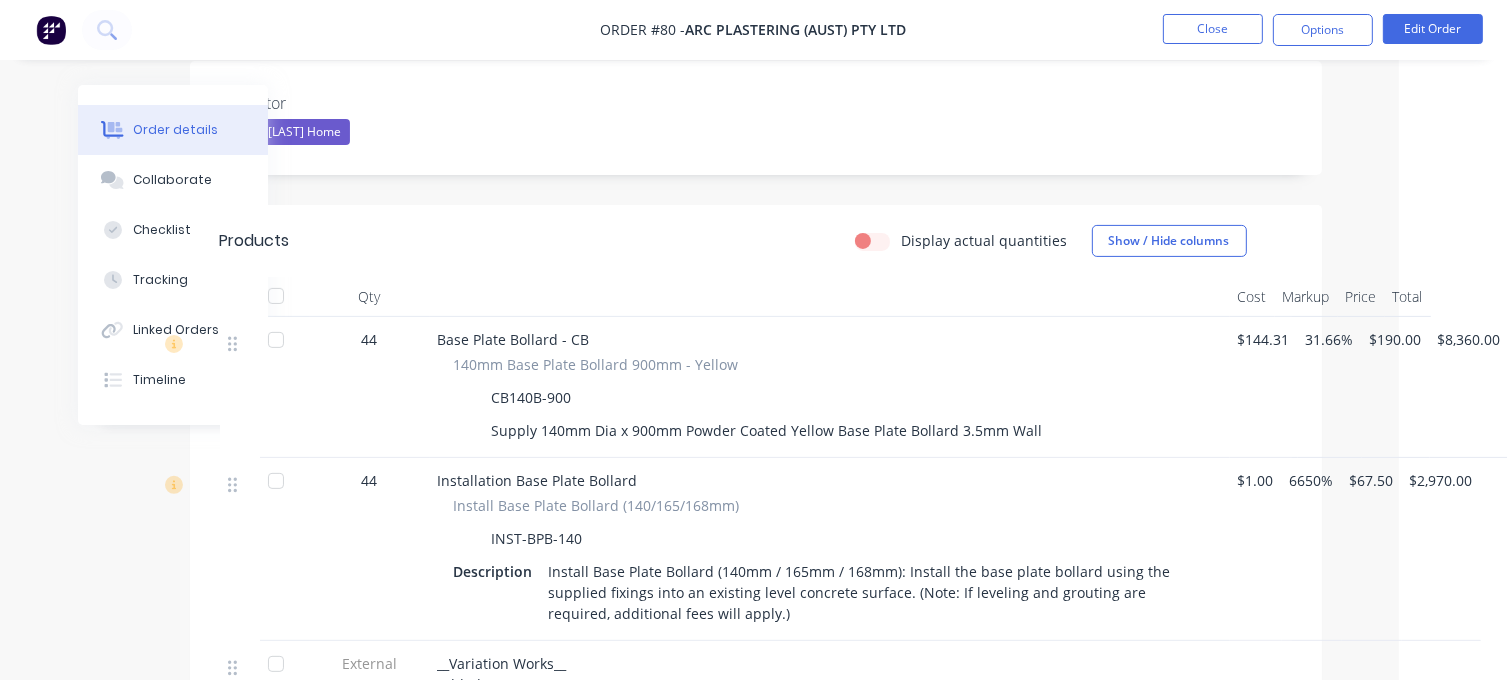 scroll, scrollTop: 400, scrollLeft: 108, axis: both 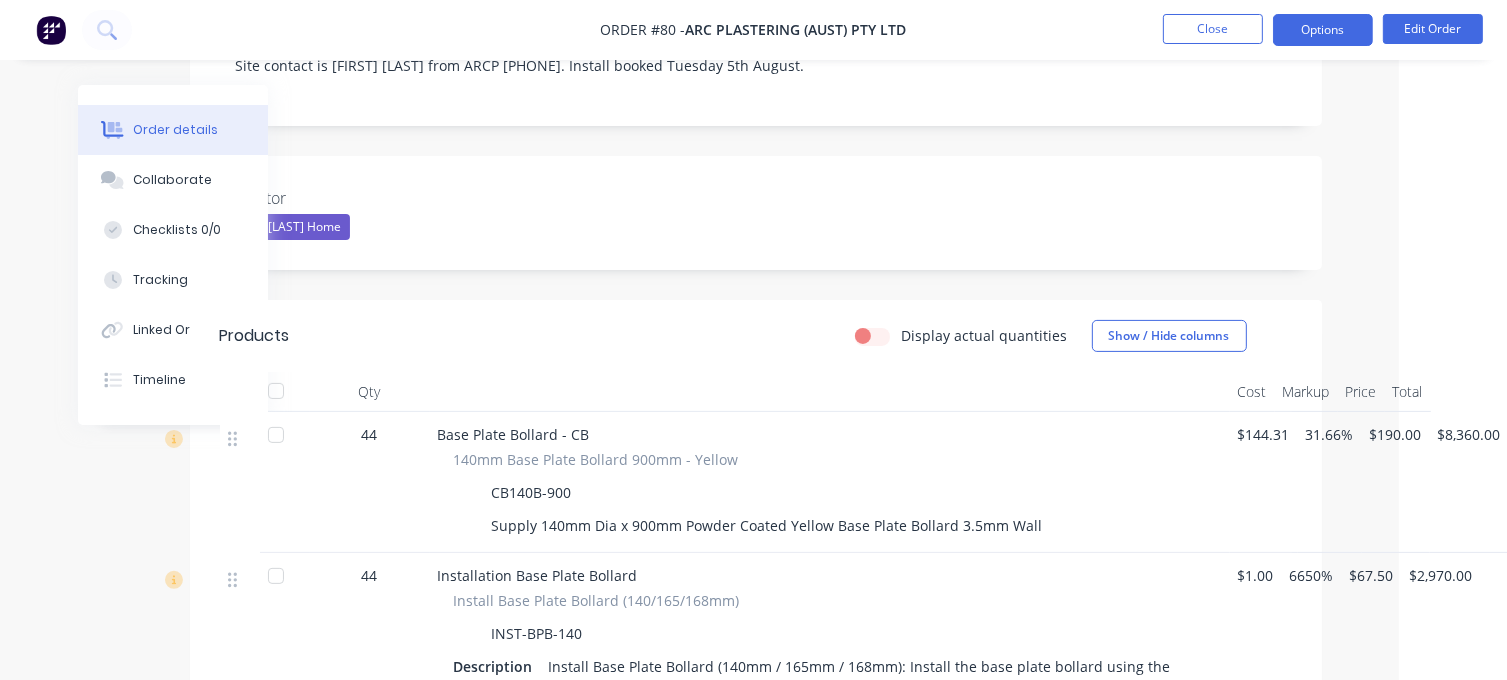 click on "Options" at bounding box center [1323, 30] 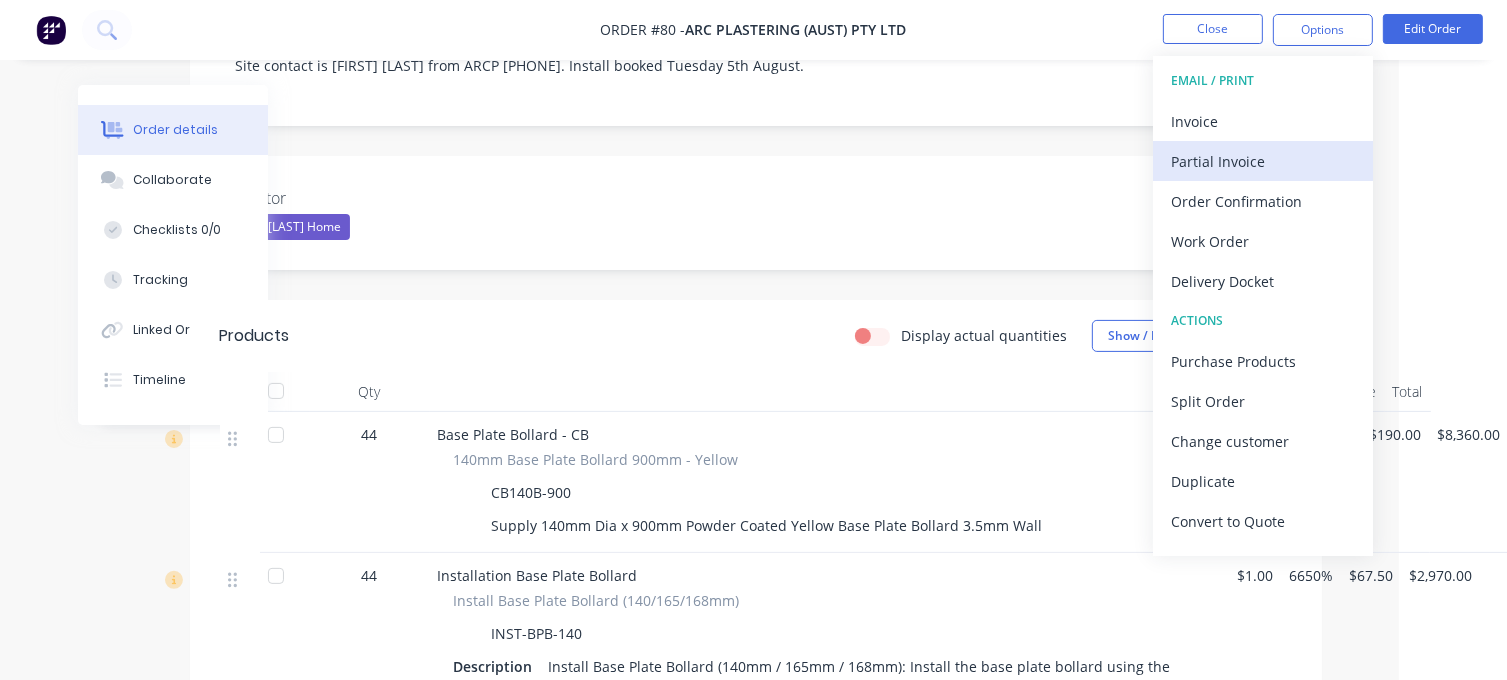 click on "Partial Invoice" at bounding box center (1263, 161) 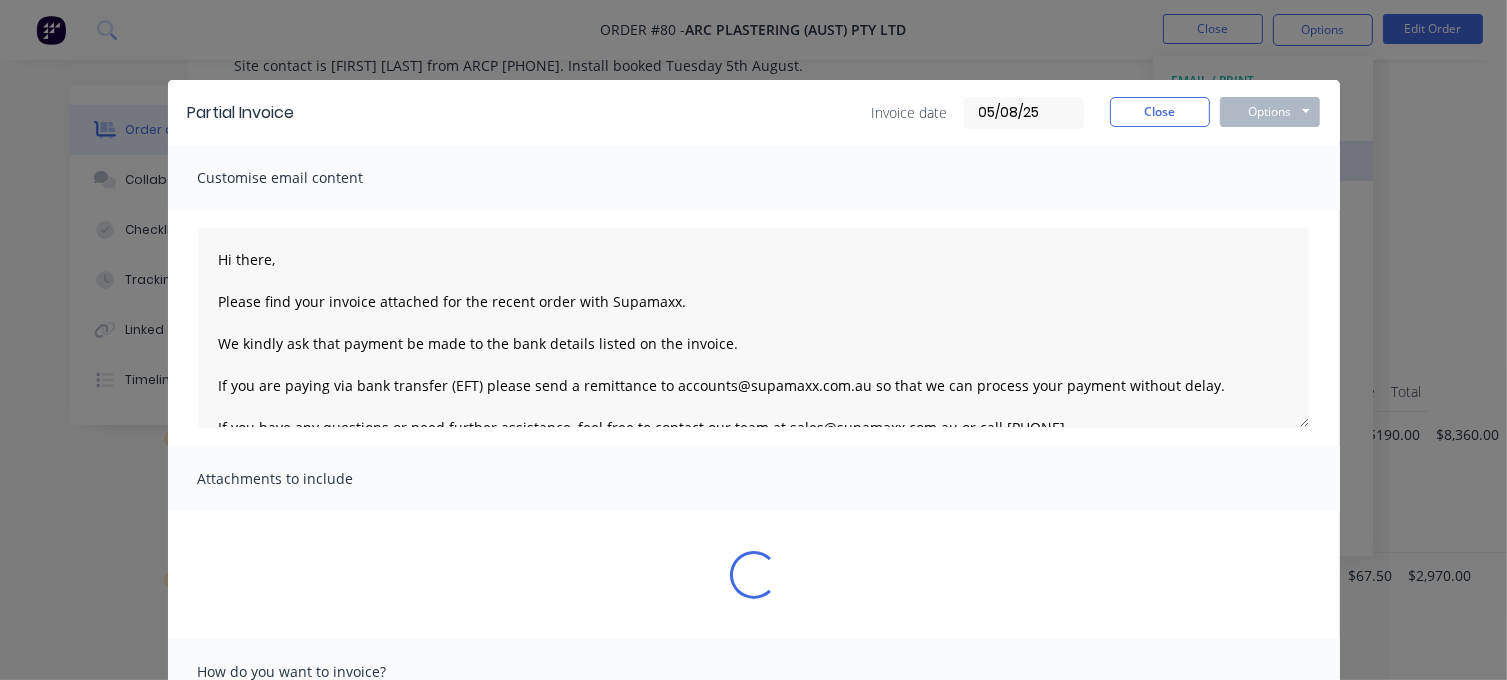 scroll, scrollTop: 400, scrollLeft: 100, axis: both 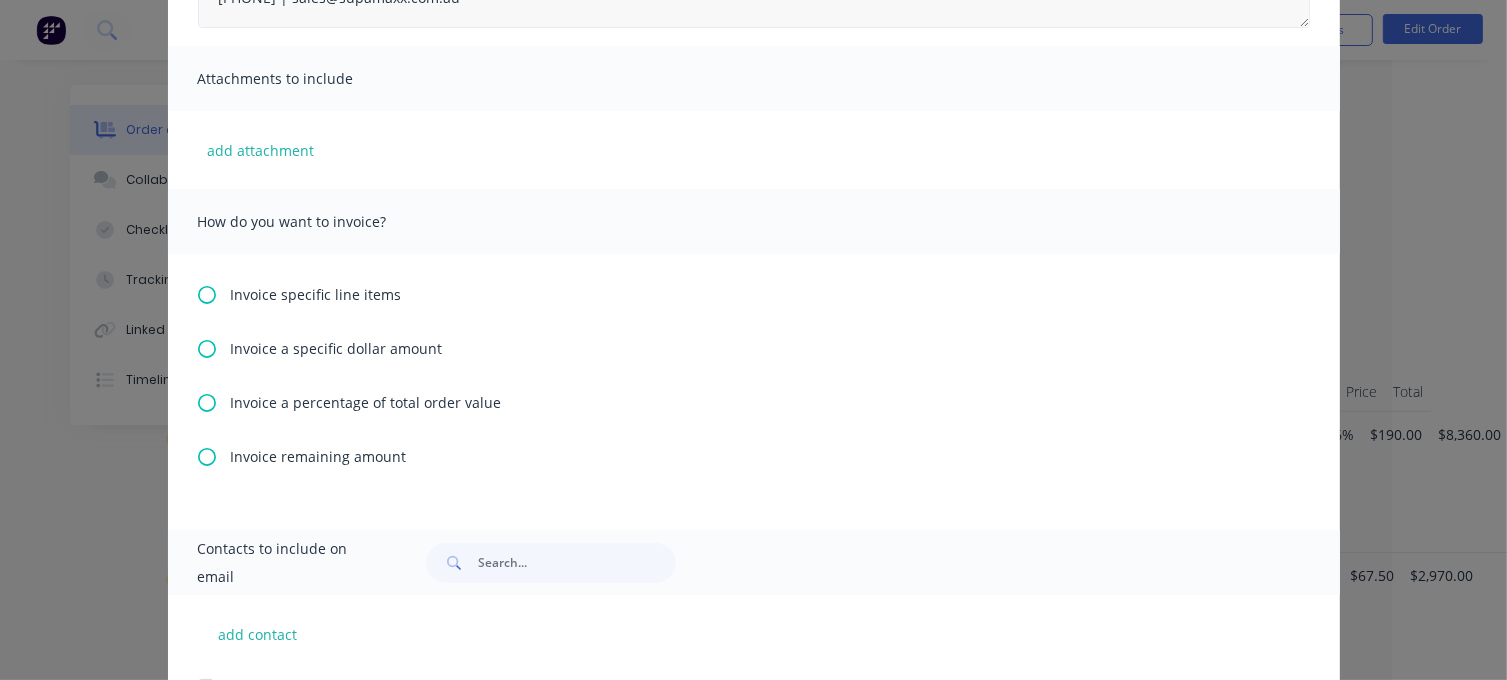 click 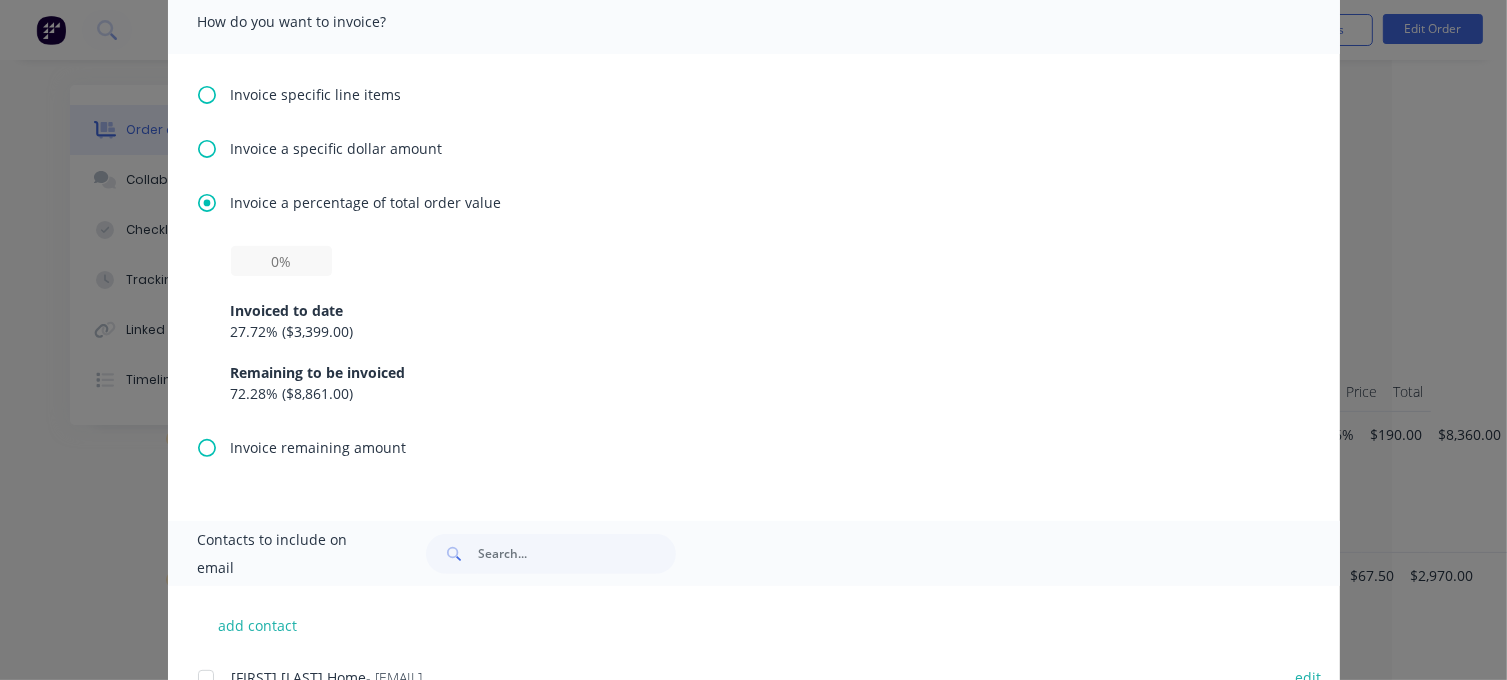 scroll, scrollTop: 700, scrollLeft: 0, axis: vertical 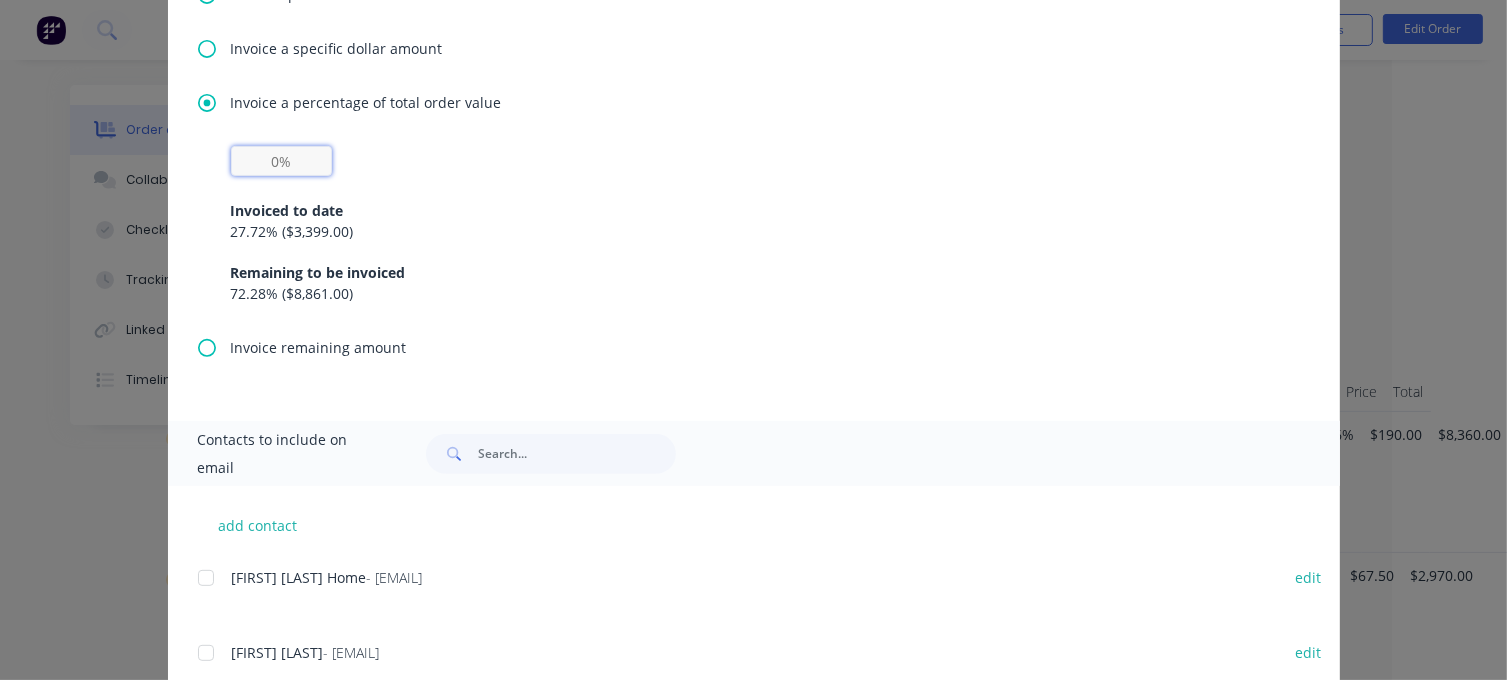 click at bounding box center (281, 161) 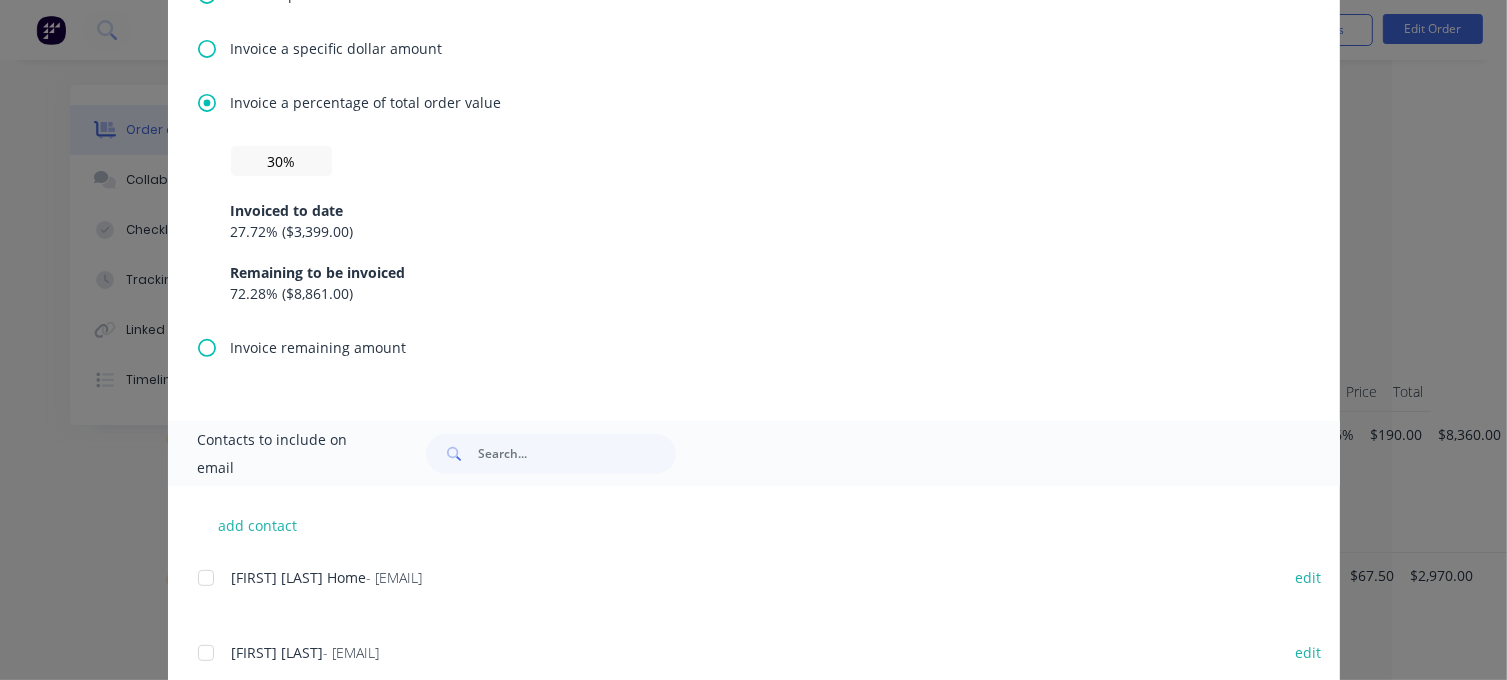 click on "Invoice a percentage of total order value 30% Invoiced to date 27.72 % ( $3,399.00 ) Remaining to be invoiced 72.28 % ( $8,861.00 )" at bounding box center (754, 214) 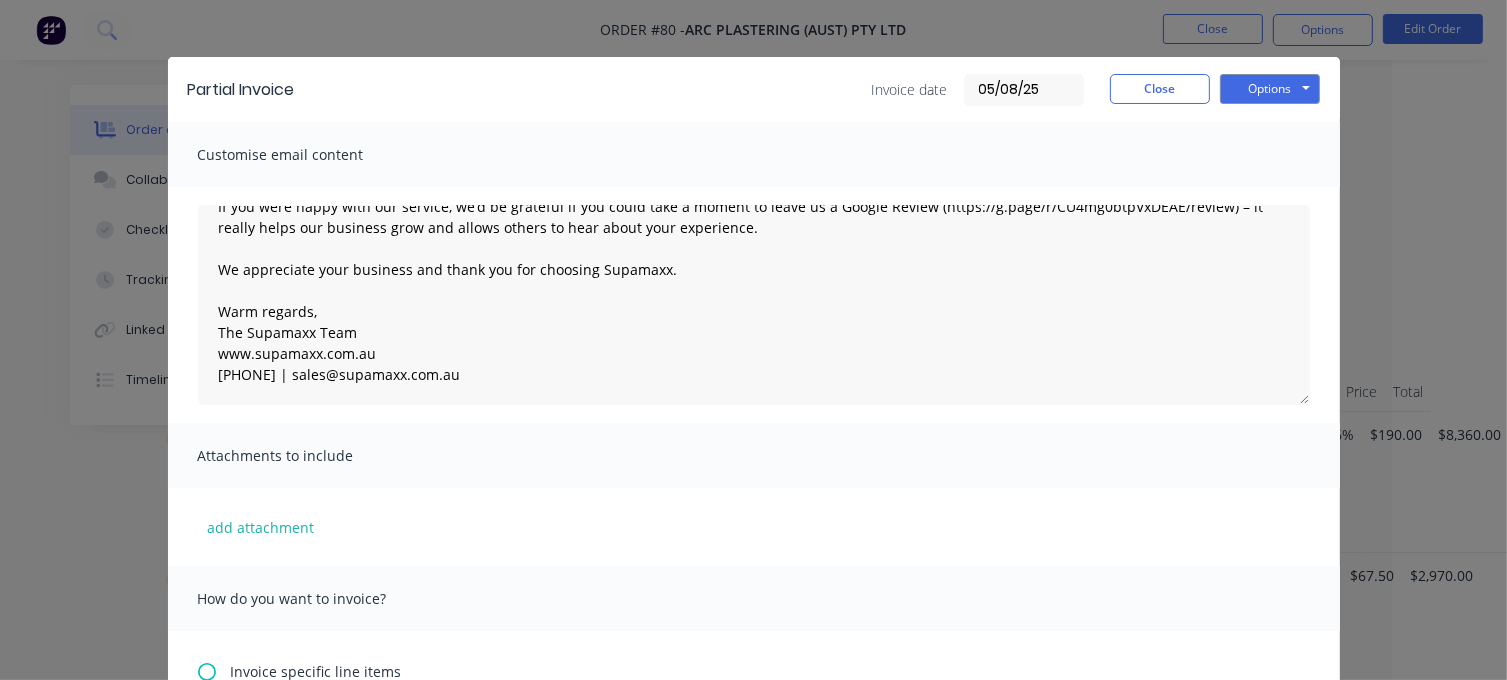 scroll, scrollTop: 0, scrollLeft: 0, axis: both 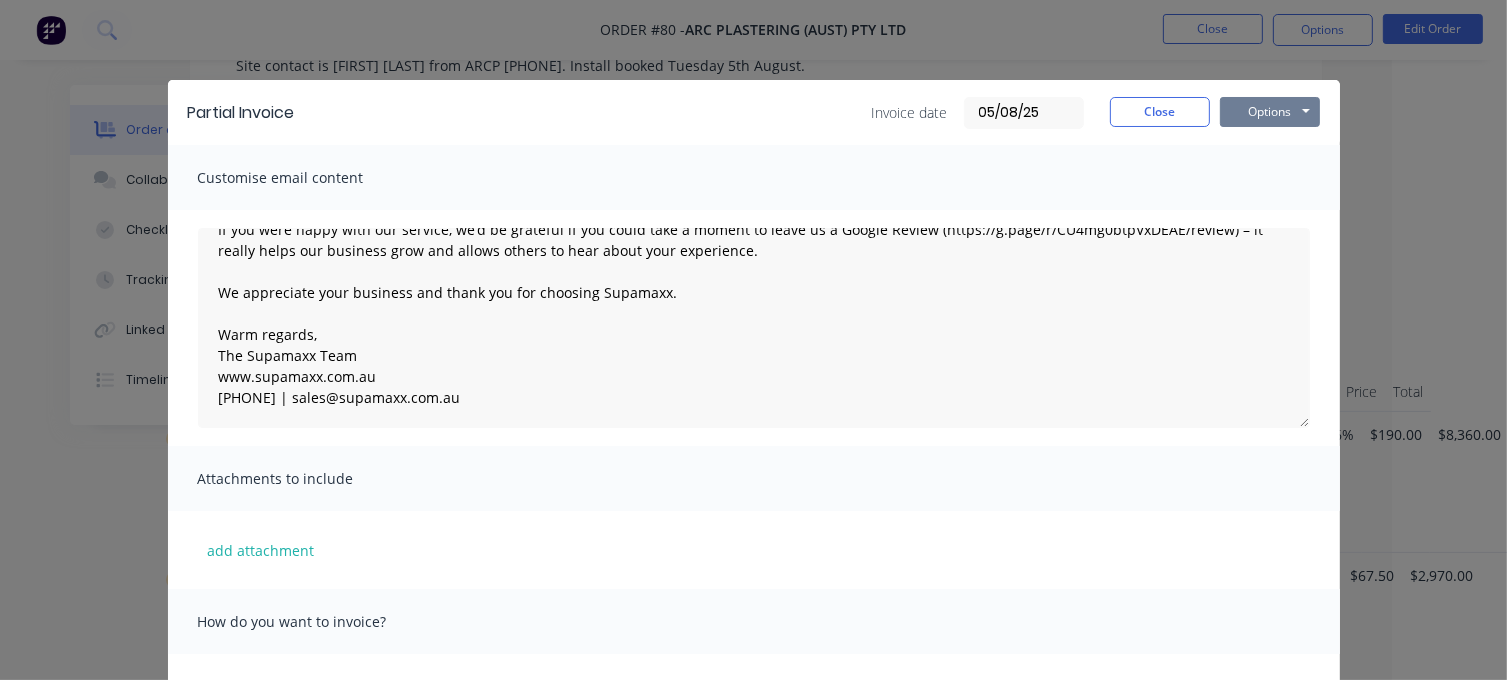 click on "Options" at bounding box center [1270, 112] 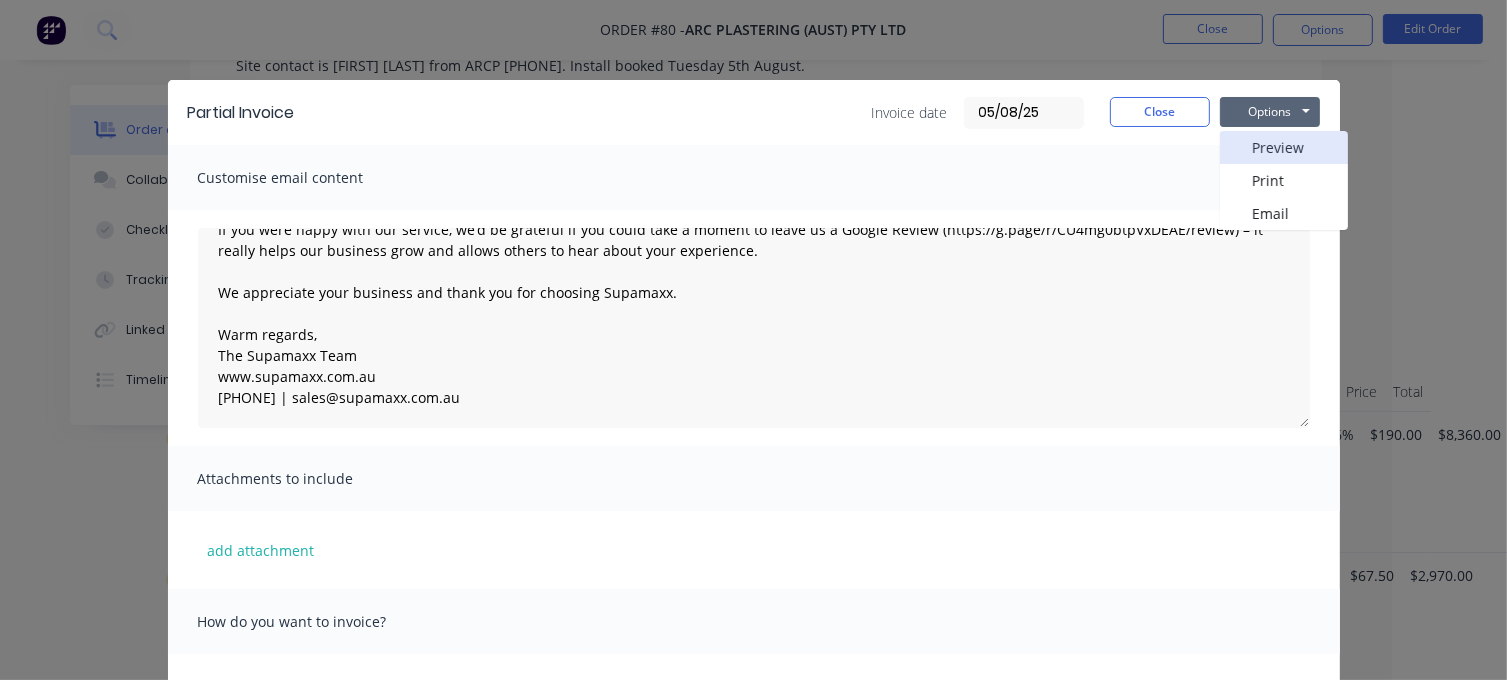 click on "Preview" at bounding box center (1284, 147) 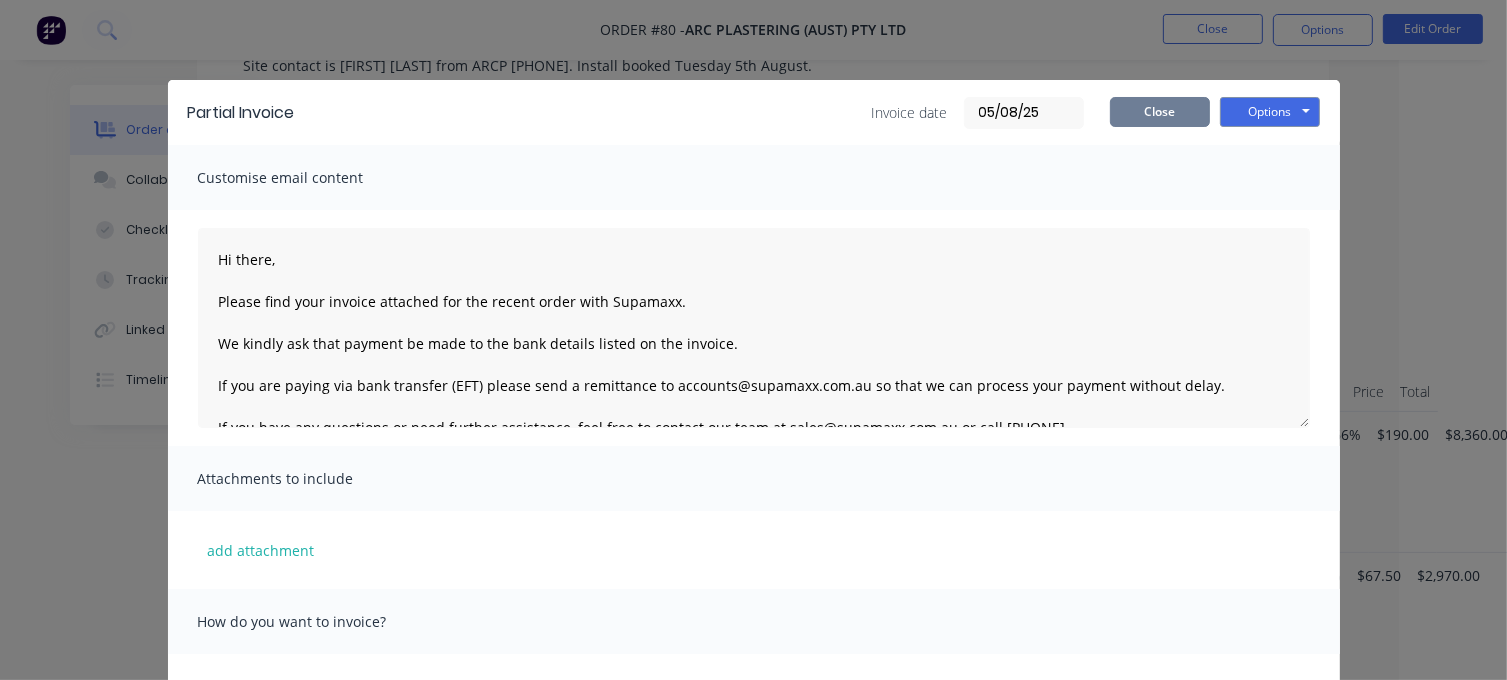click on "Close" at bounding box center [1160, 112] 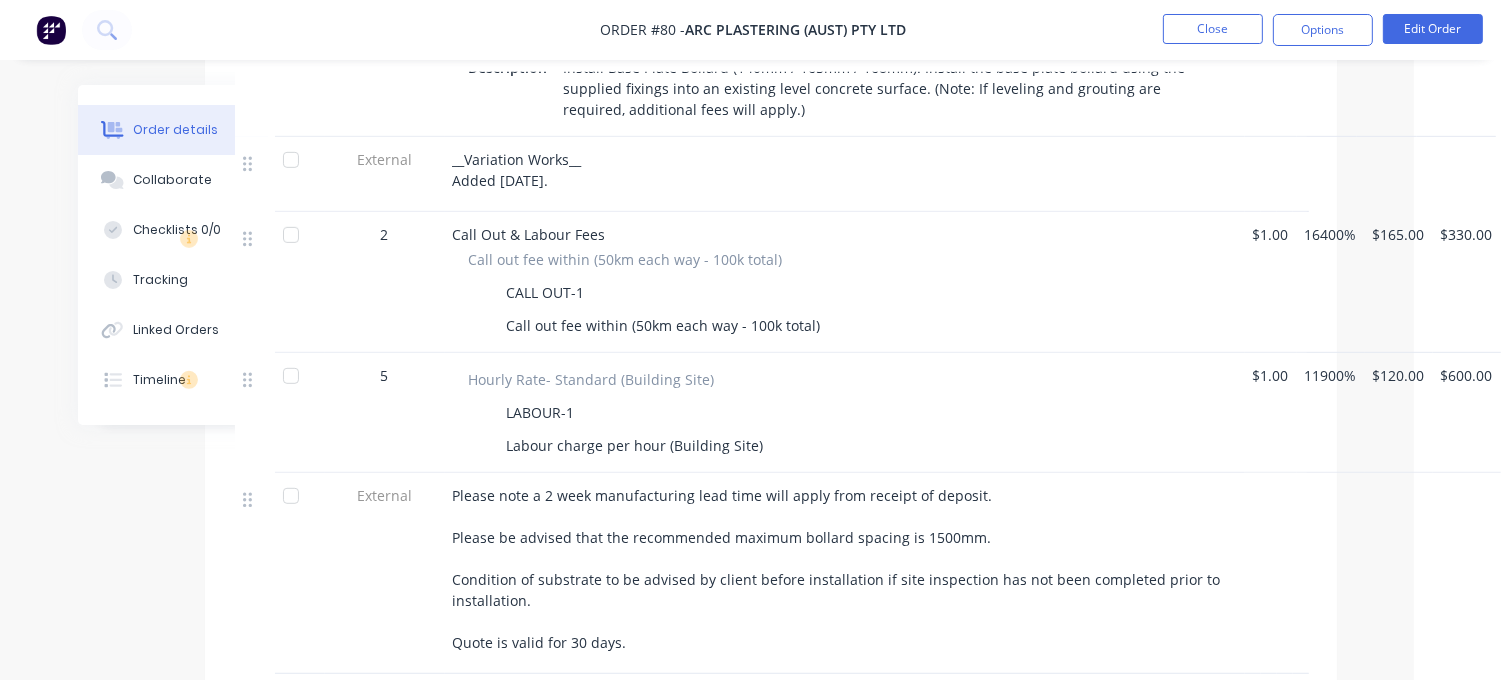 scroll, scrollTop: 1000, scrollLeft: 93, axis: both 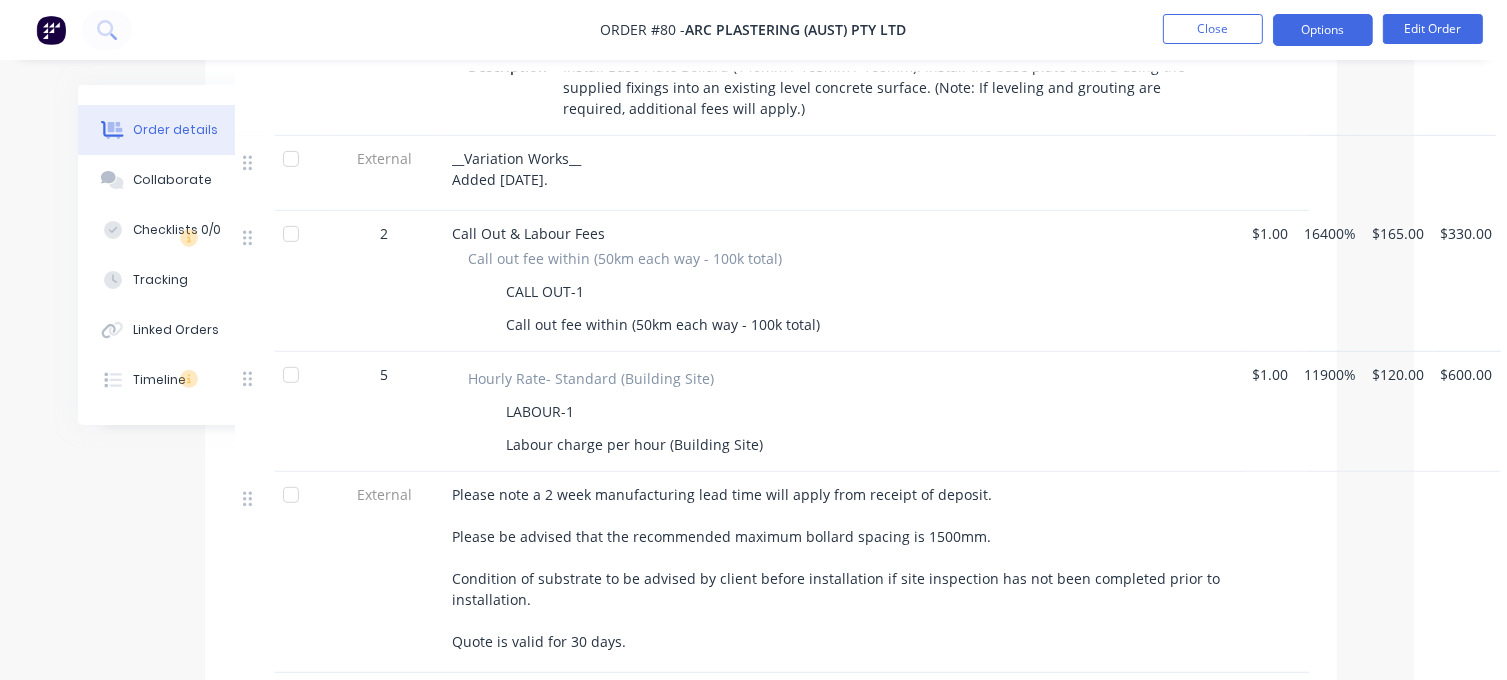 click on "Options" at bounding box center [1323, 30] 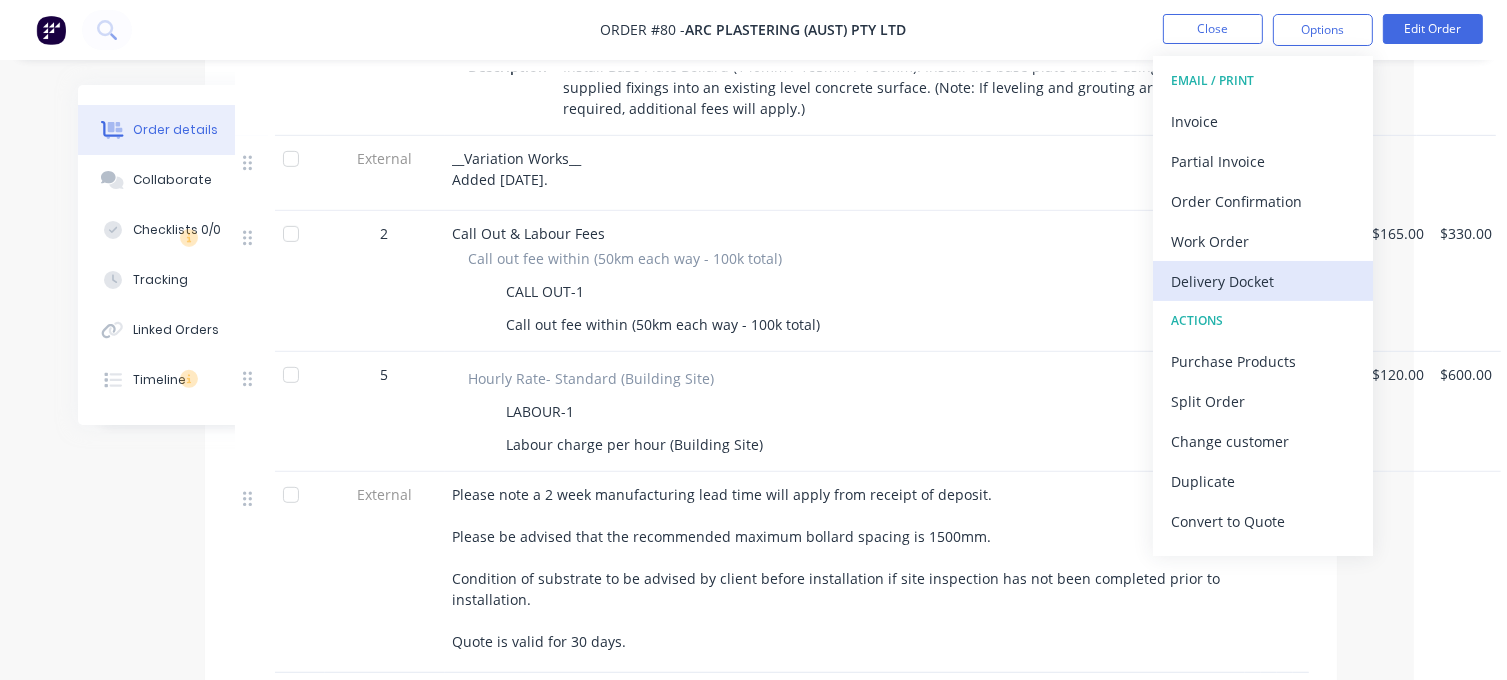 click on "Delivery Docket" at bounding box center (1263, 281) 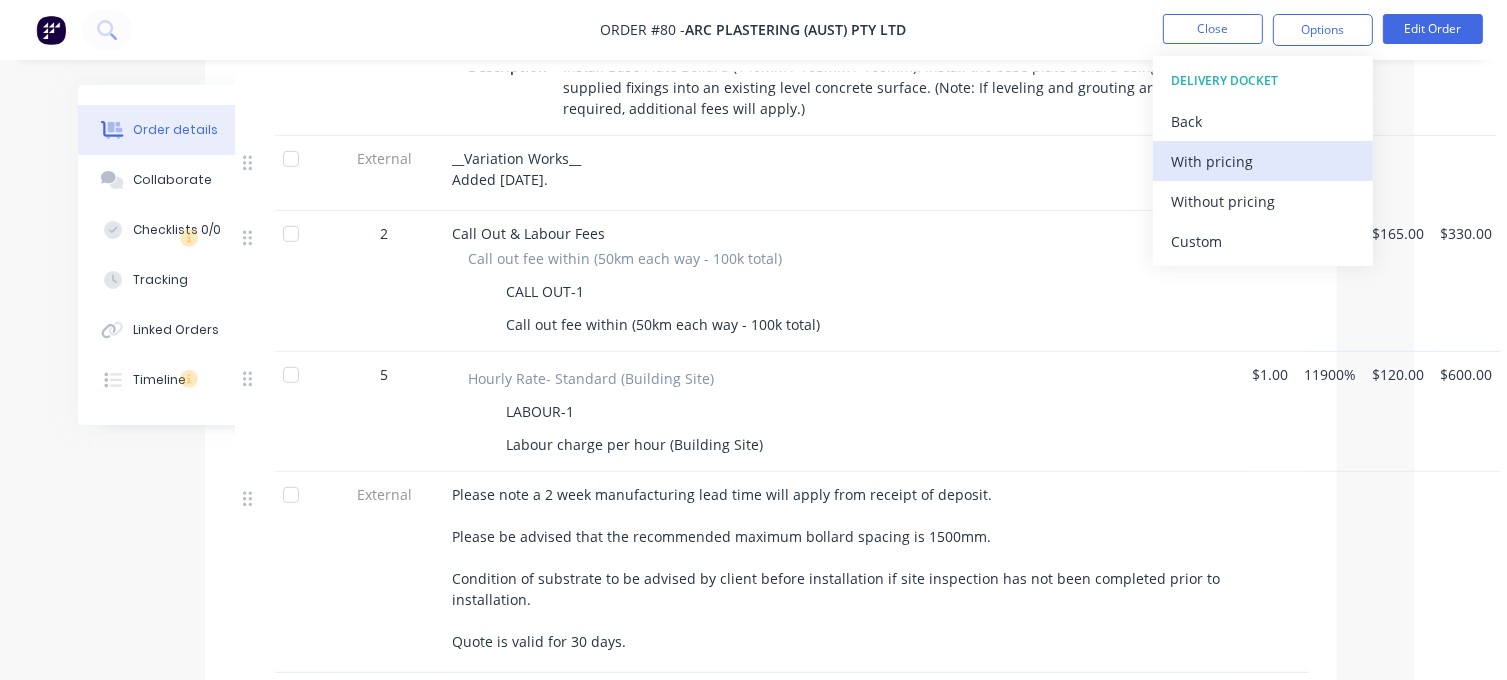 click on "With pricing" at bounding box center (1263, 161) 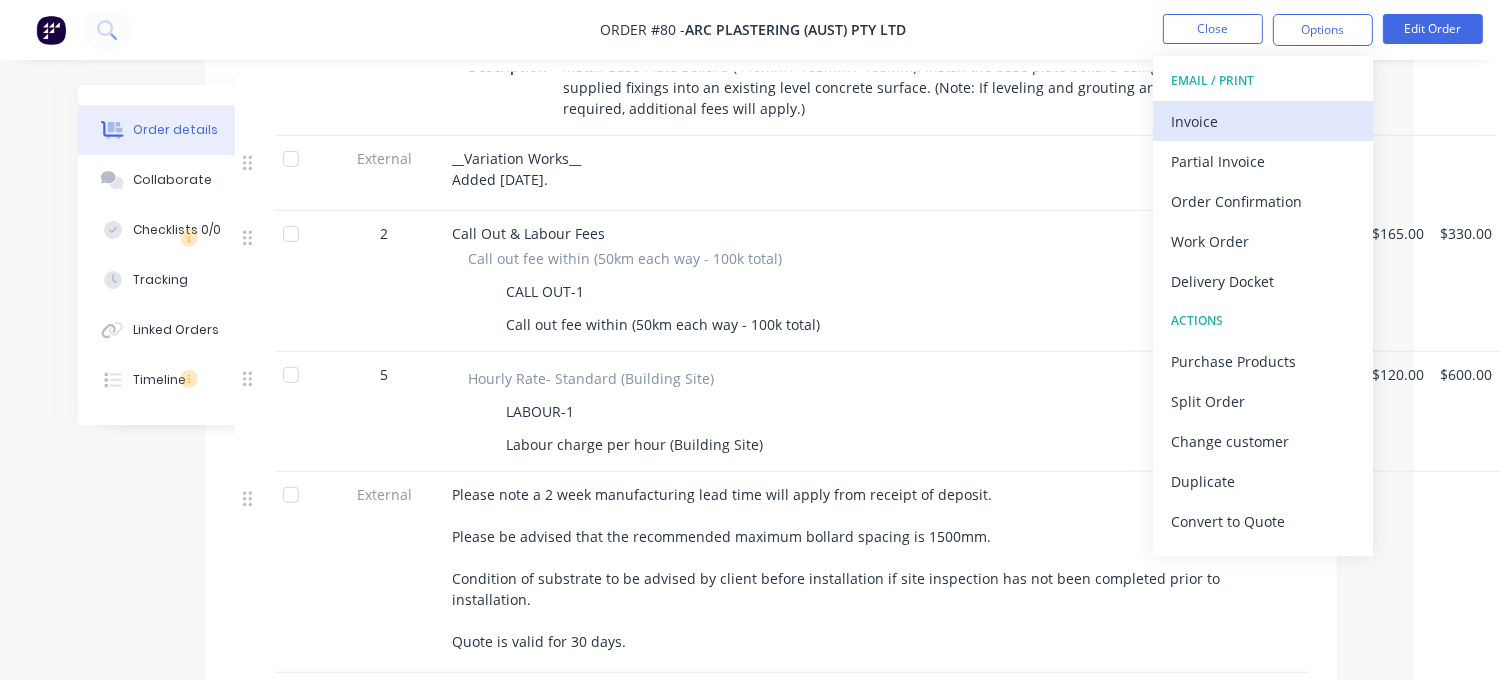 click on "Invoice" at bounding box center [1263, 121] 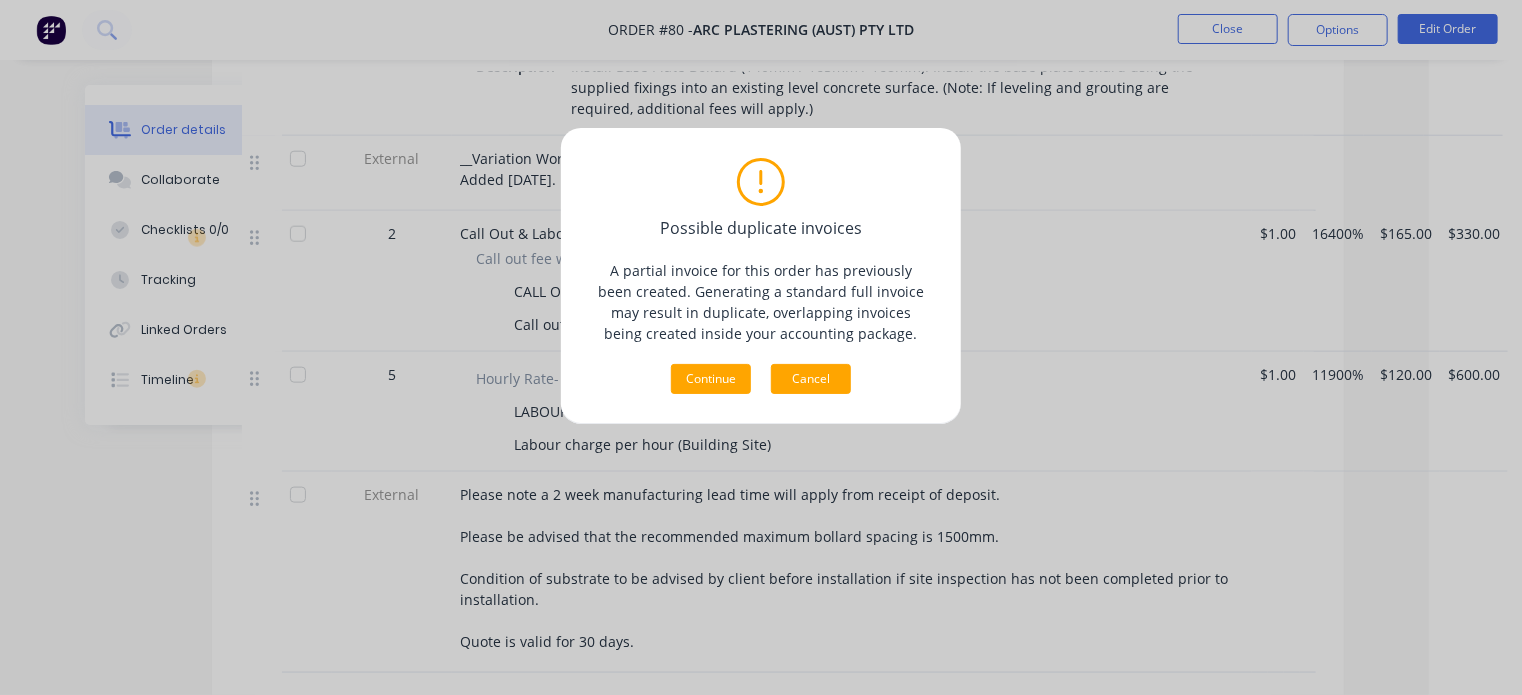 click on "Cancel" at bounding box center (811, 379) 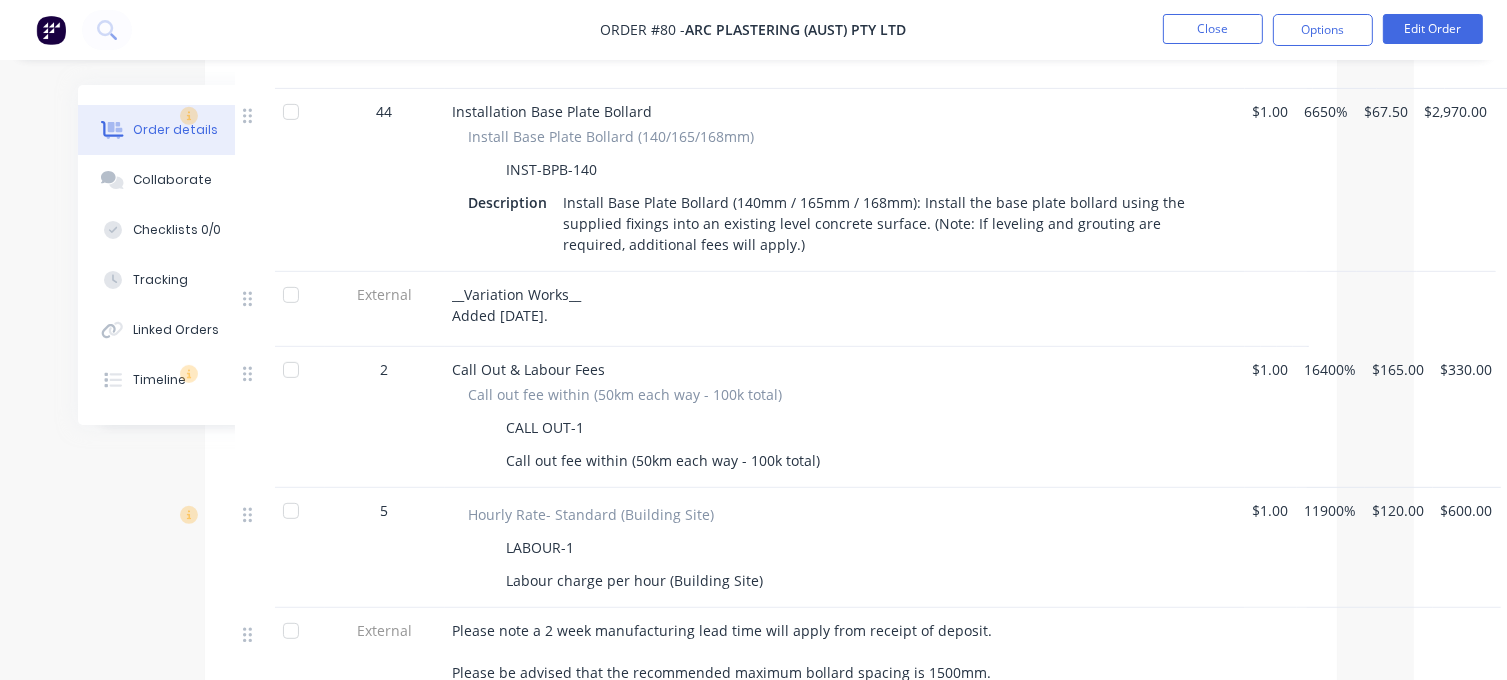 scroll, scrollTop: 600, scrollLeft: 93, axis: both 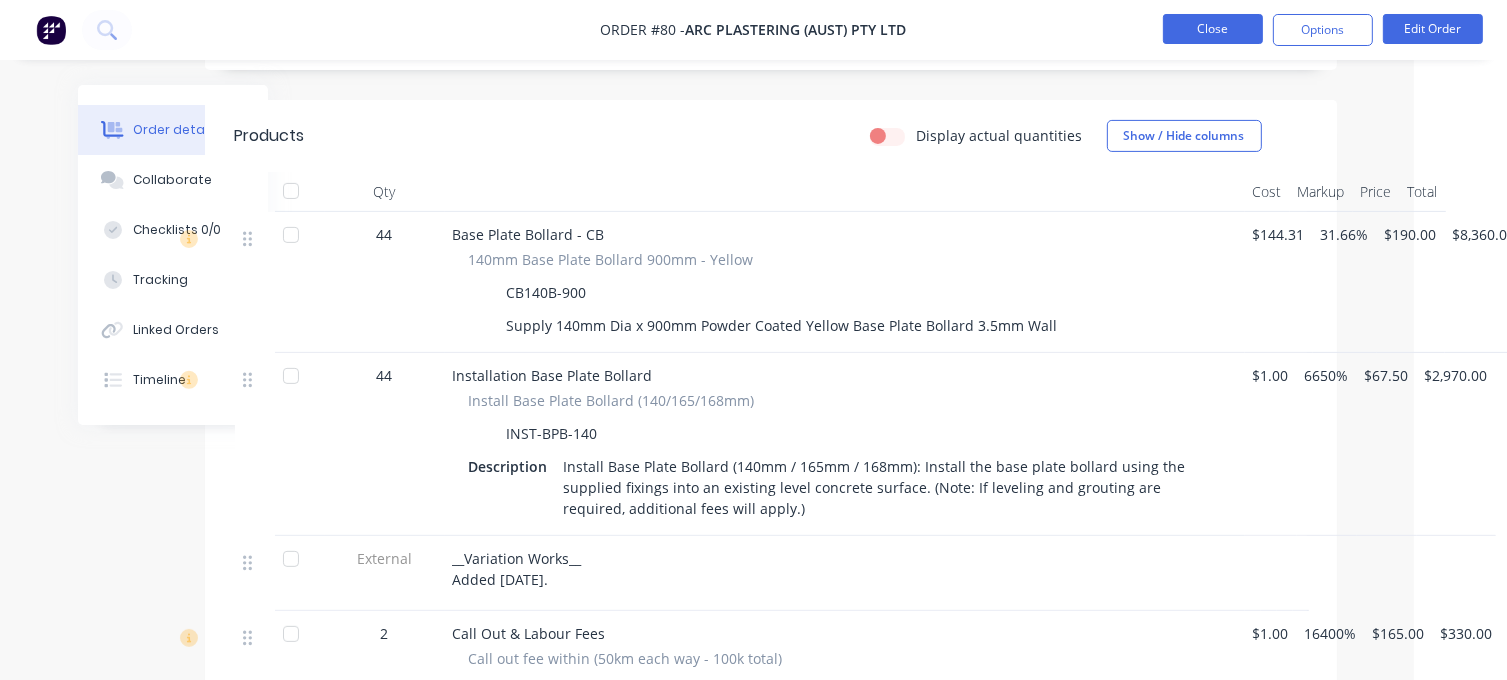 click on "Close" at bounding box center [1213, 29] 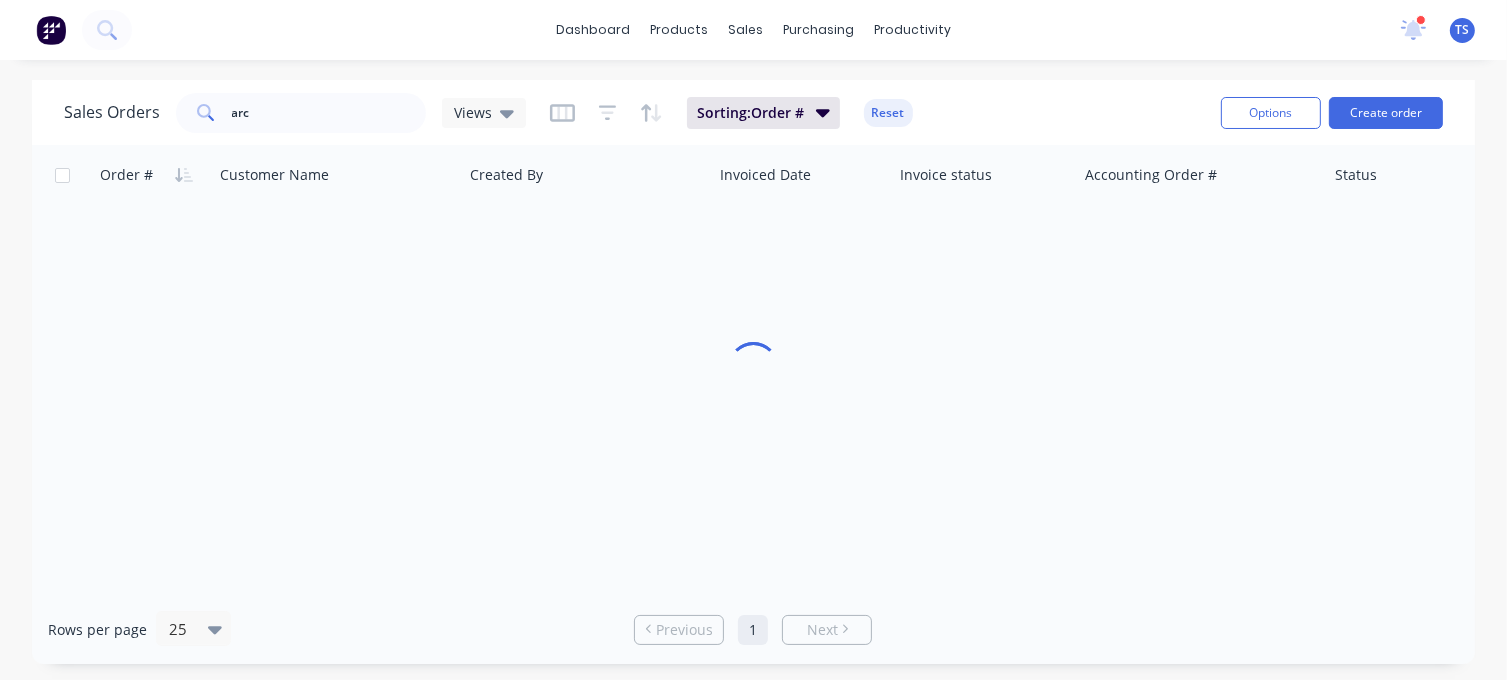 scroll, scrollTop: 0, scrollLeft: 0, axis: both 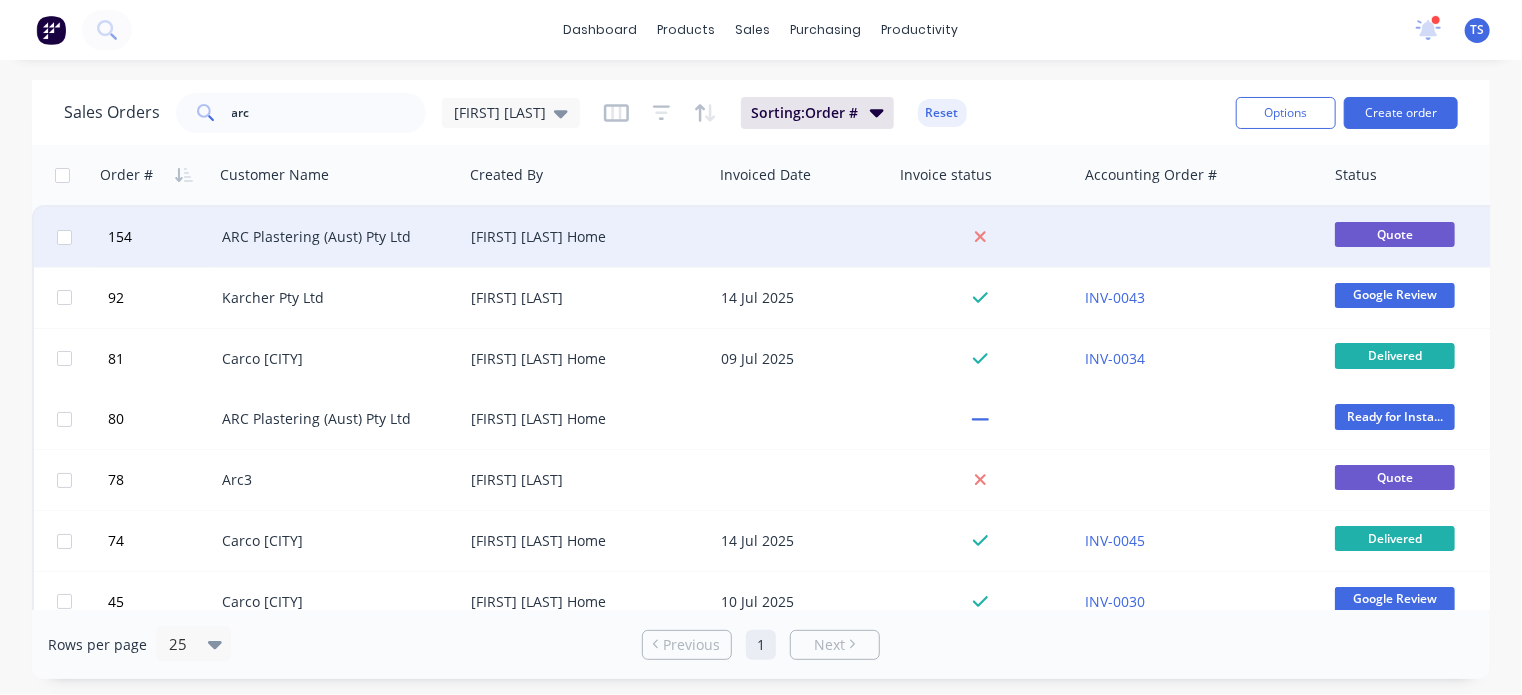 click on "ARC Plastering (Aust) Pty Ltd" at bounding box center [333, 237] 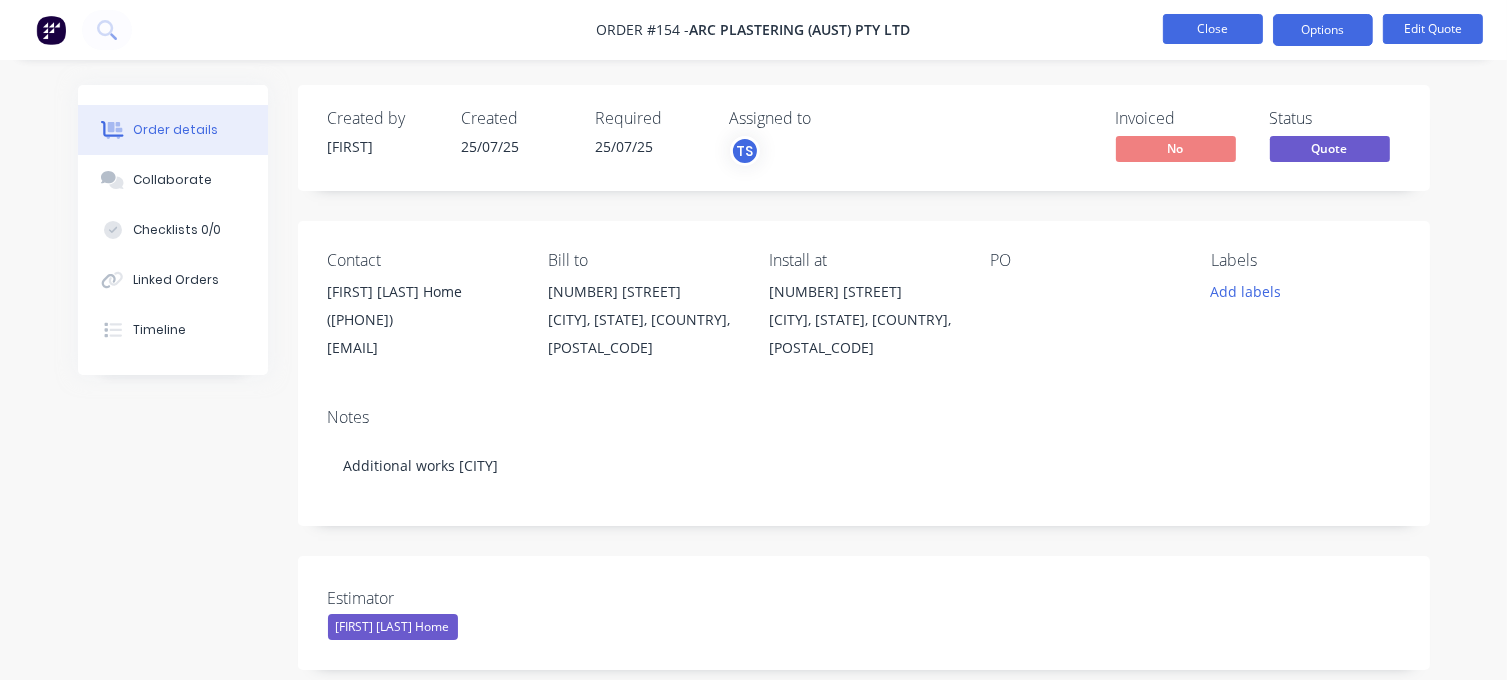 click on "Close" at bounding box center [1213, 29] 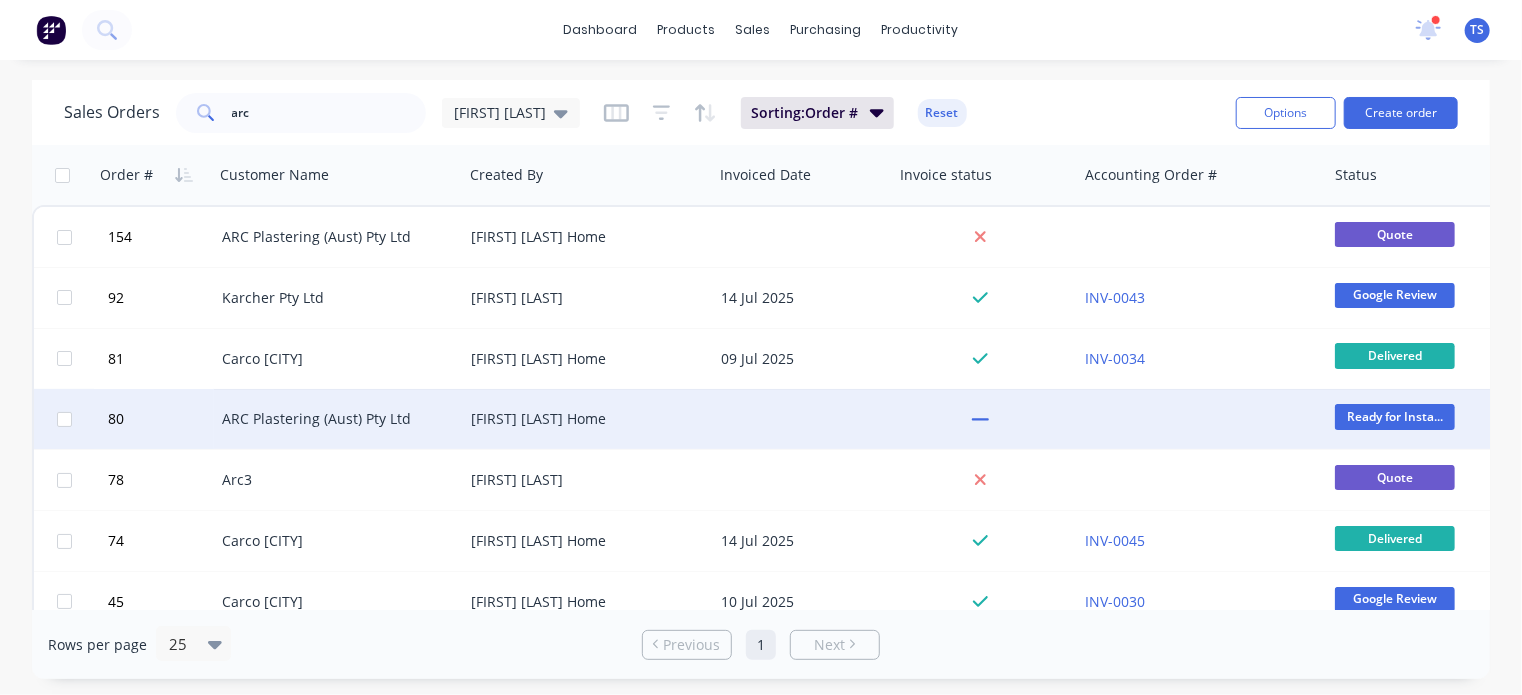click on "ARC Plastering (Aust) Pty Ltd" at bounding box center [333, 419] 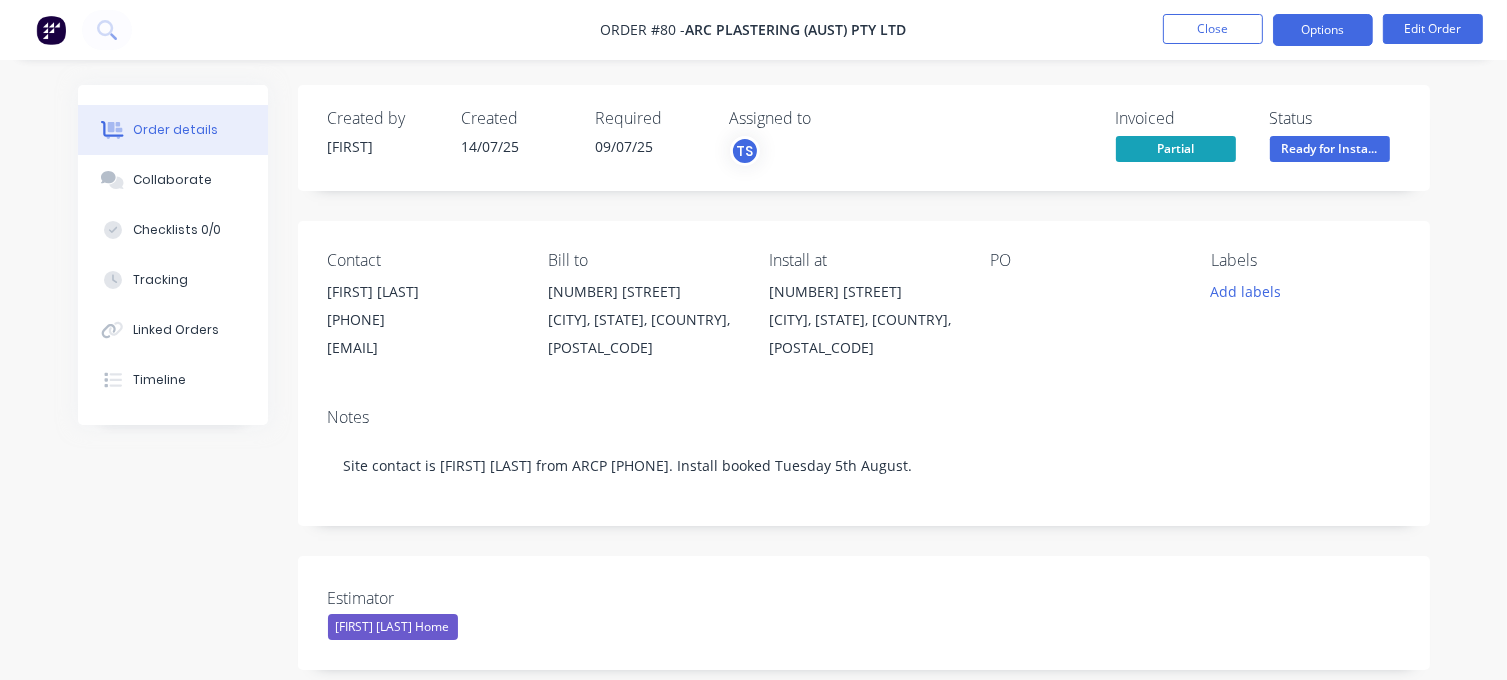 click on "Options" at bounding box center [1323, 30] 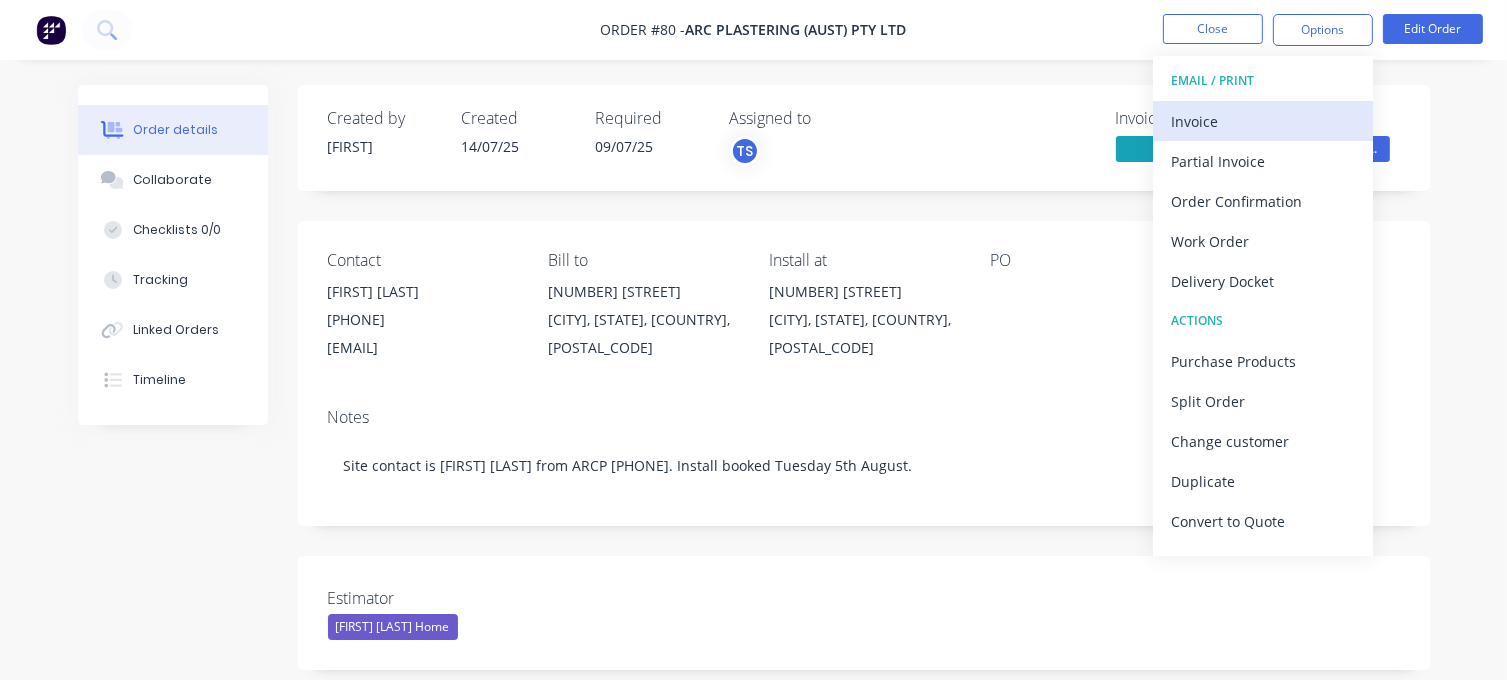 click on "Invoice" at bounding box center (1263, 121) 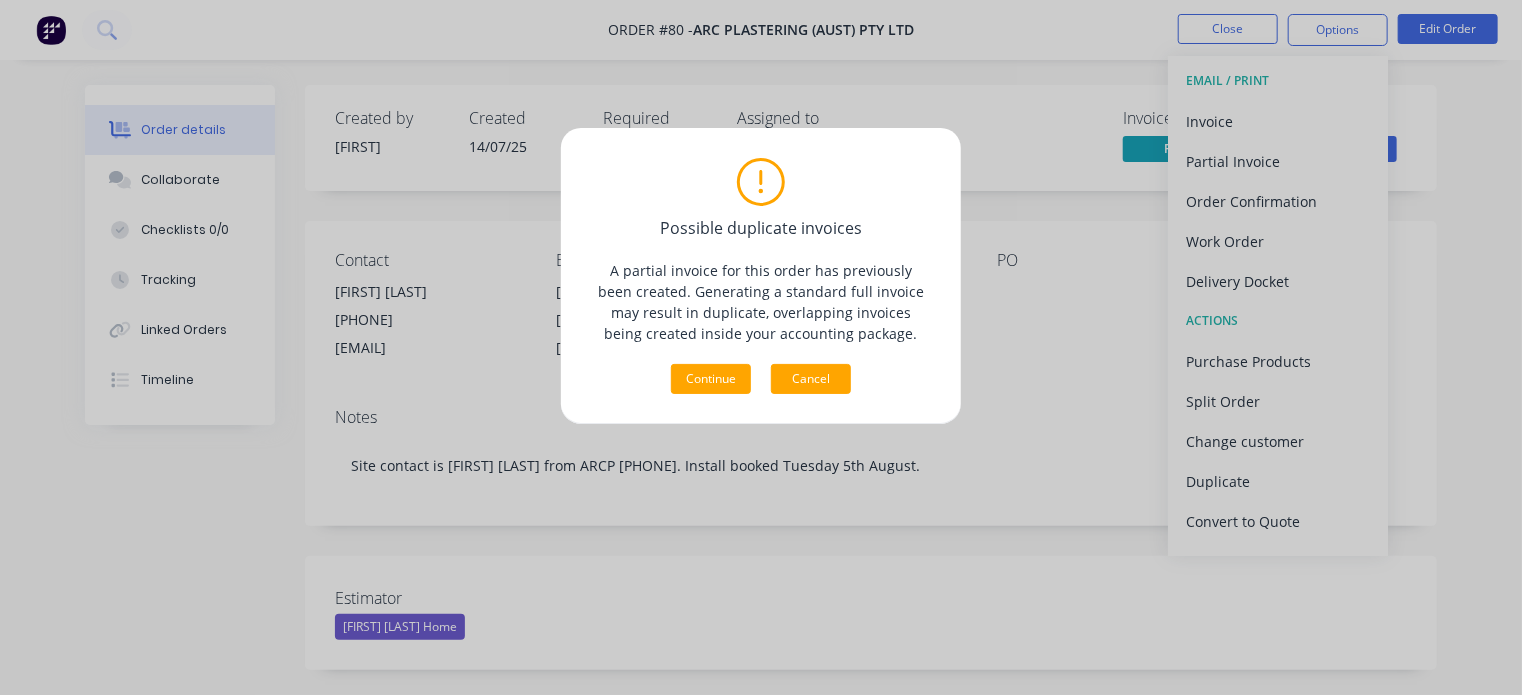 click on "Cancel" at bounding box center [811, 379] 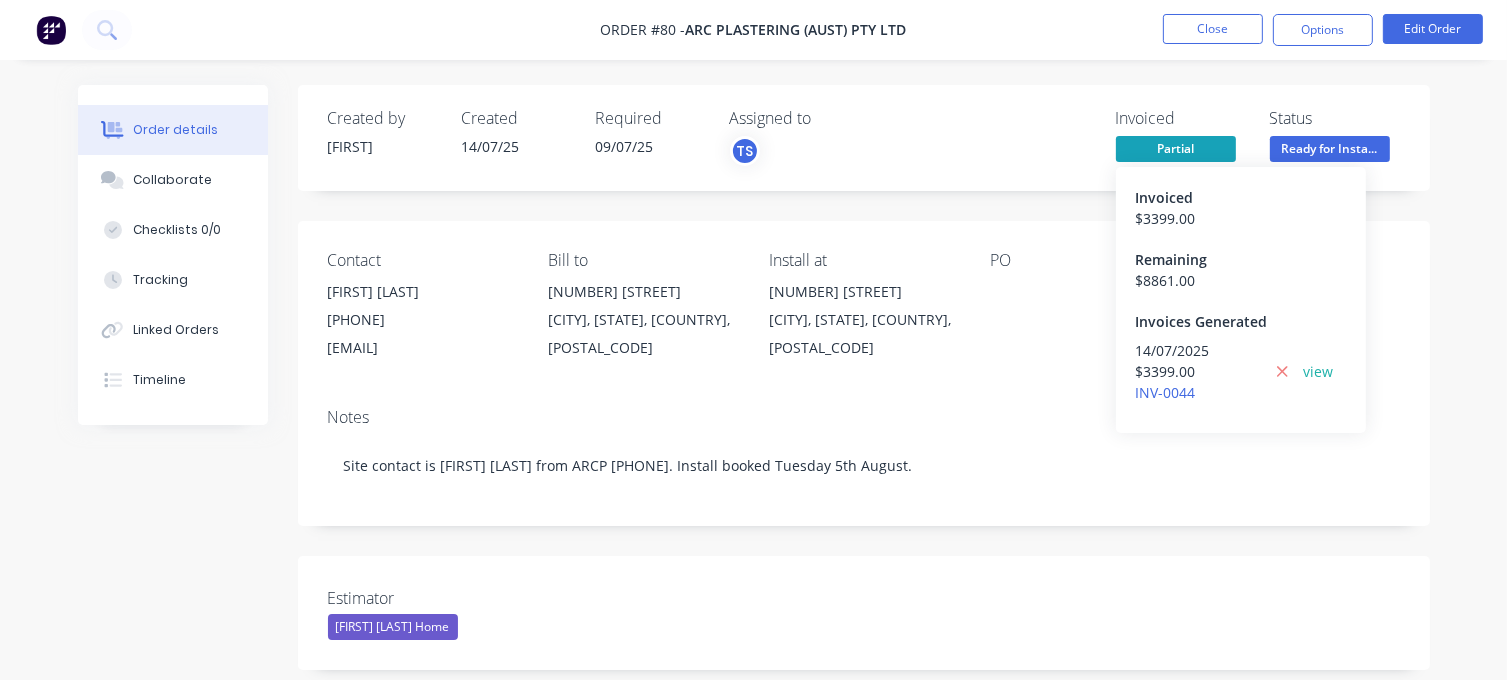 click on "Partial" at bounding box center (1176, 148) 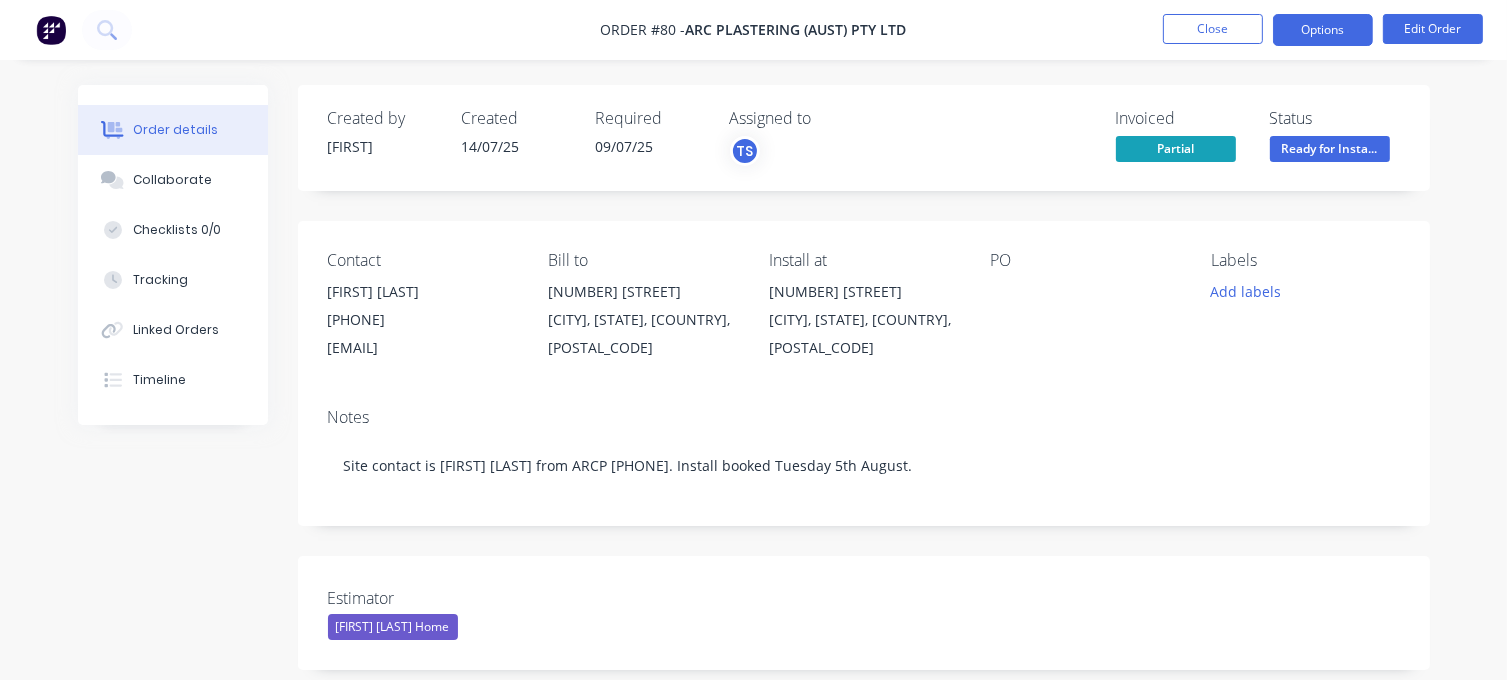 click on "Options" at bounding box center (1323, 30) 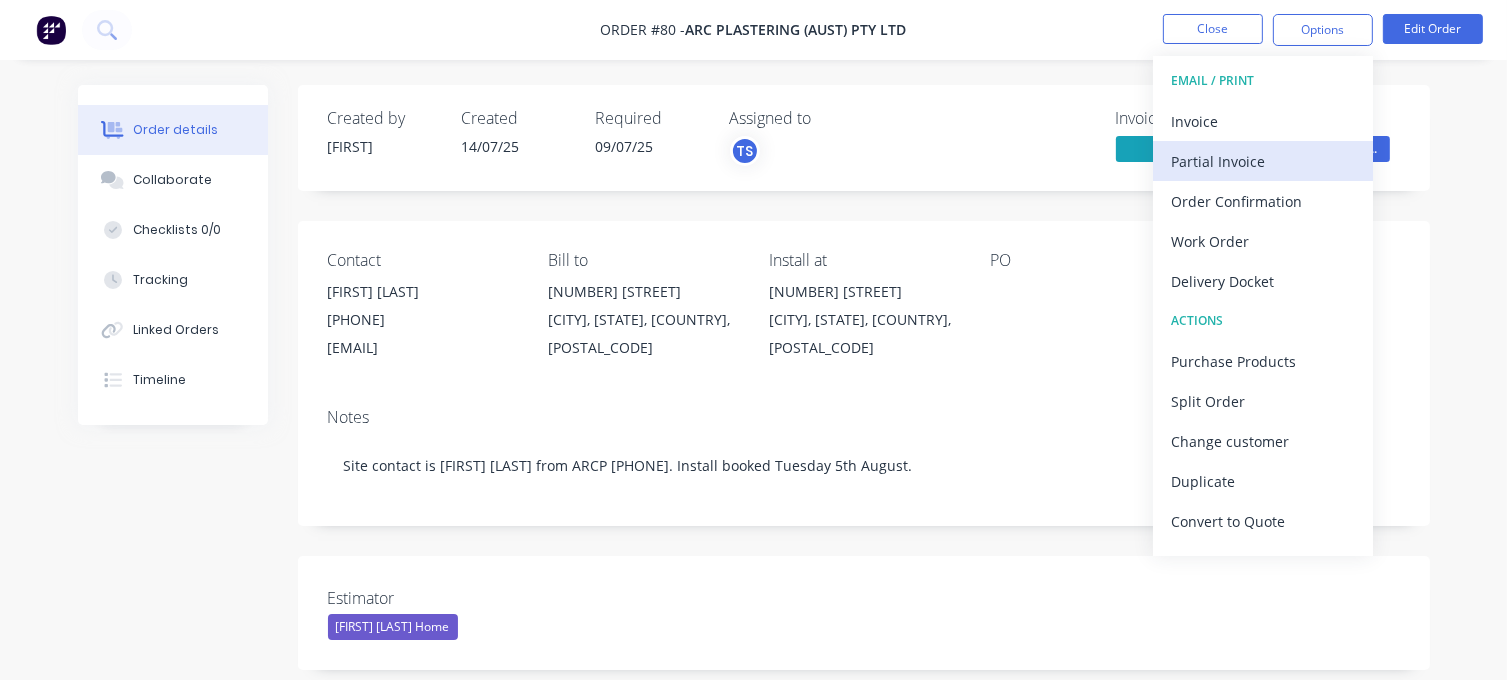 click on "Partial Invoice" at bounding box center (1263, 161) 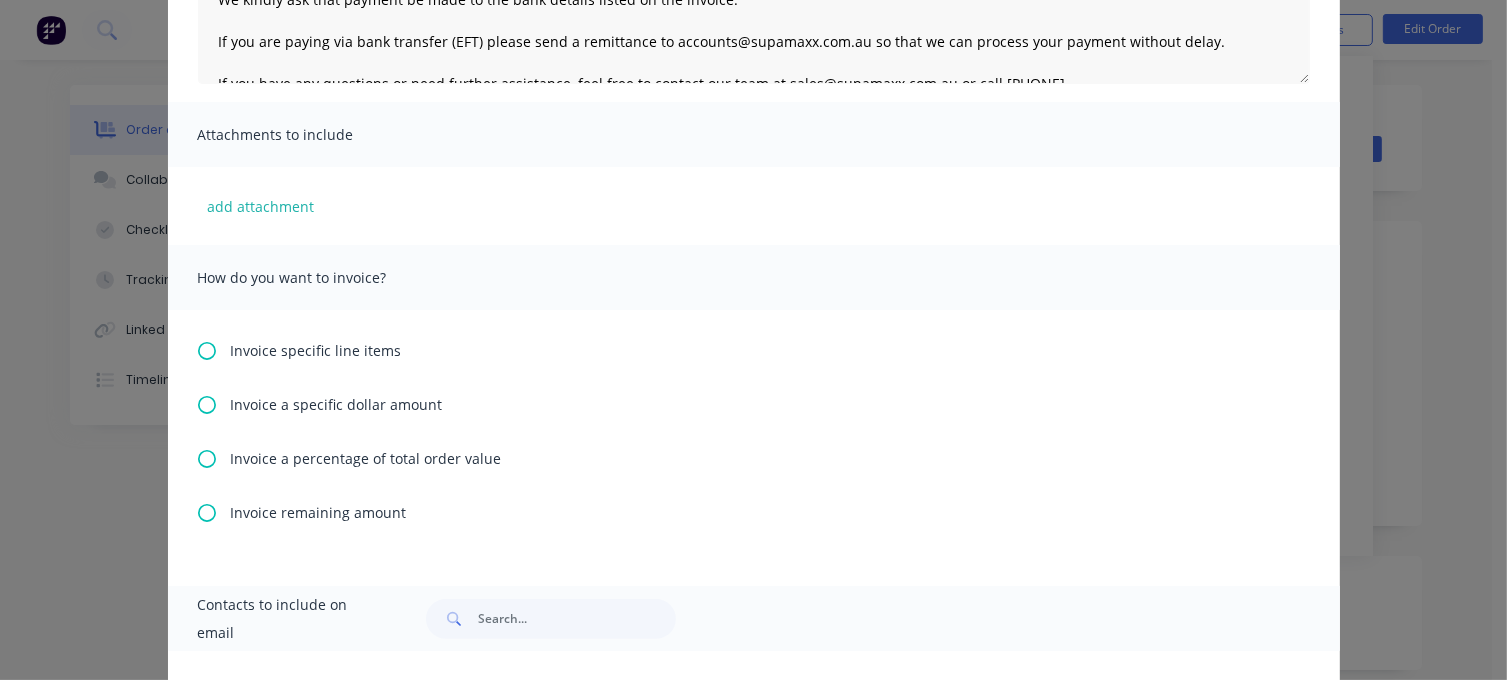 scroll, scrollTop: 500, scrollLeft: 0, axis: vertical 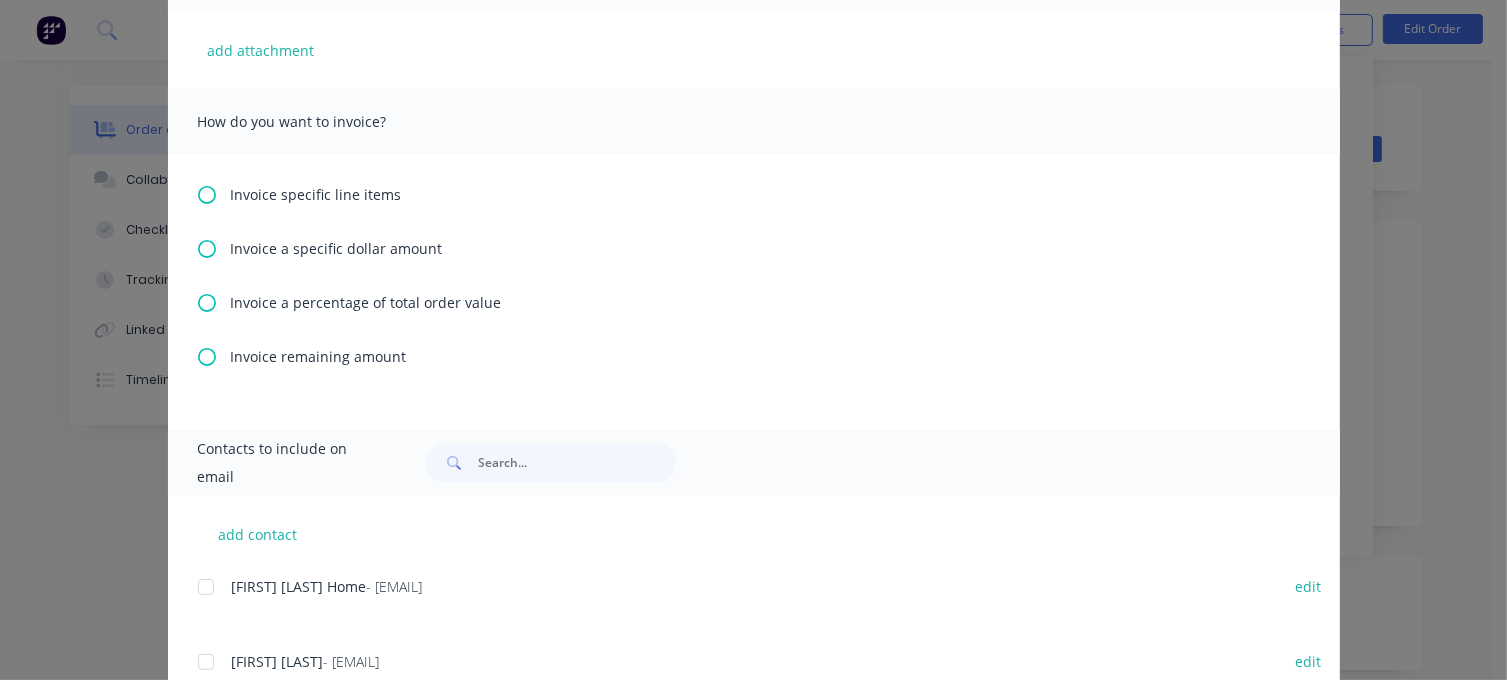 click 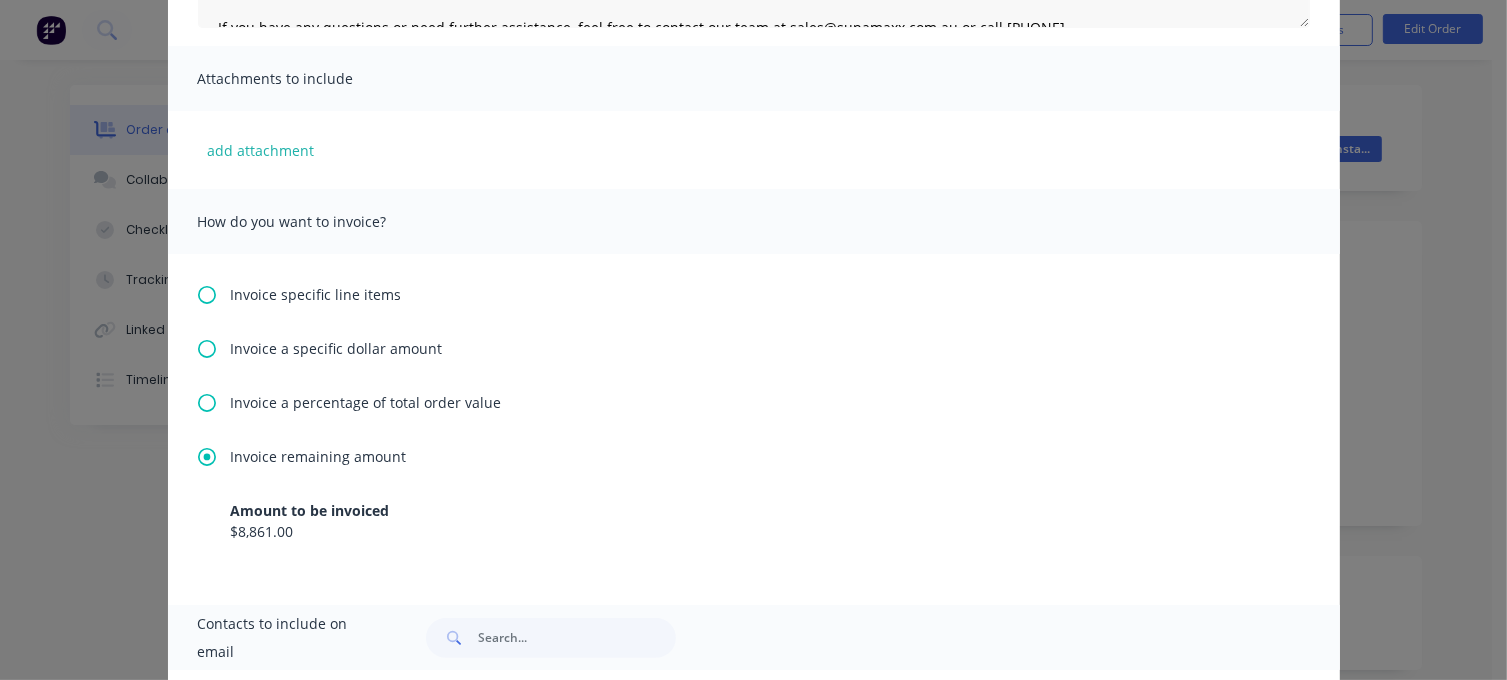 scroll, scrollTop: 346, scrollLeft: 0, axis: vertical 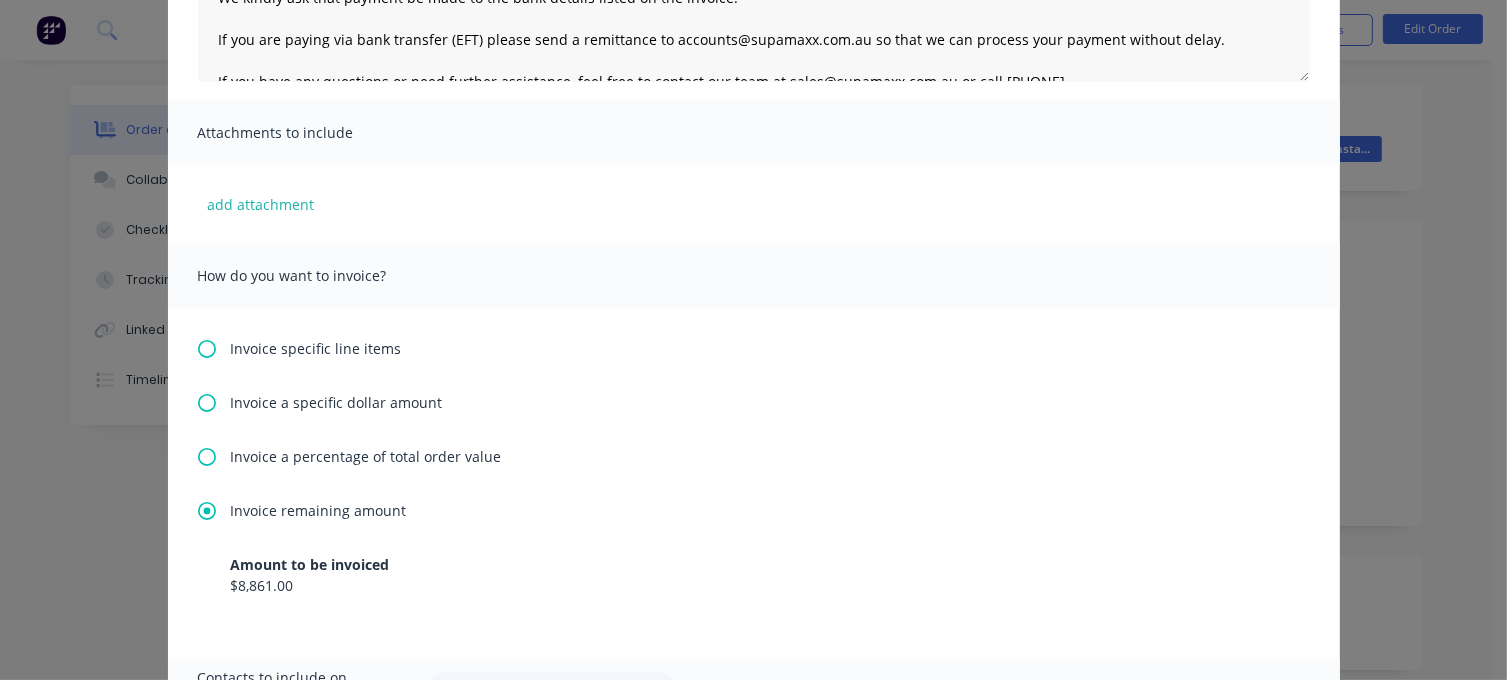 click 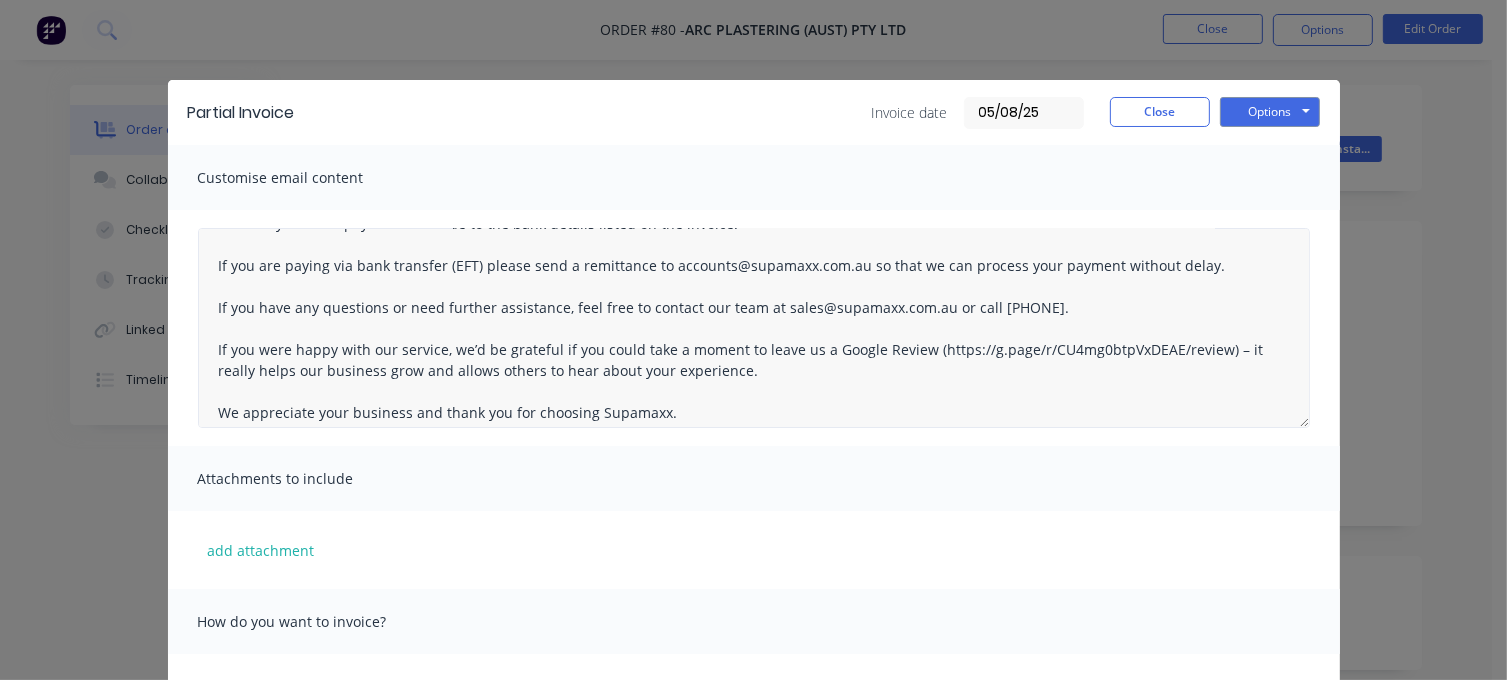 scroll, scrollTop: 240, scrollLeft: 0, axis: vertical 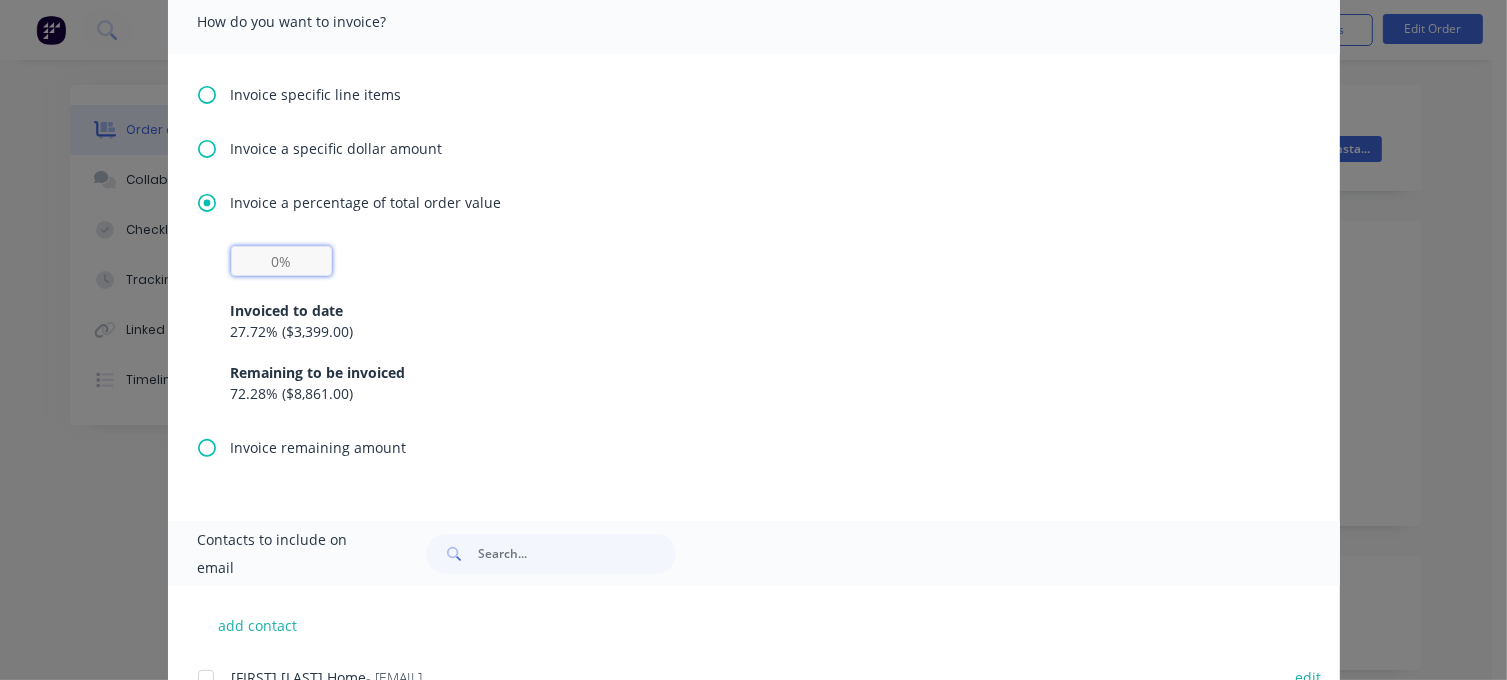 click at bounding box center (281, 261) 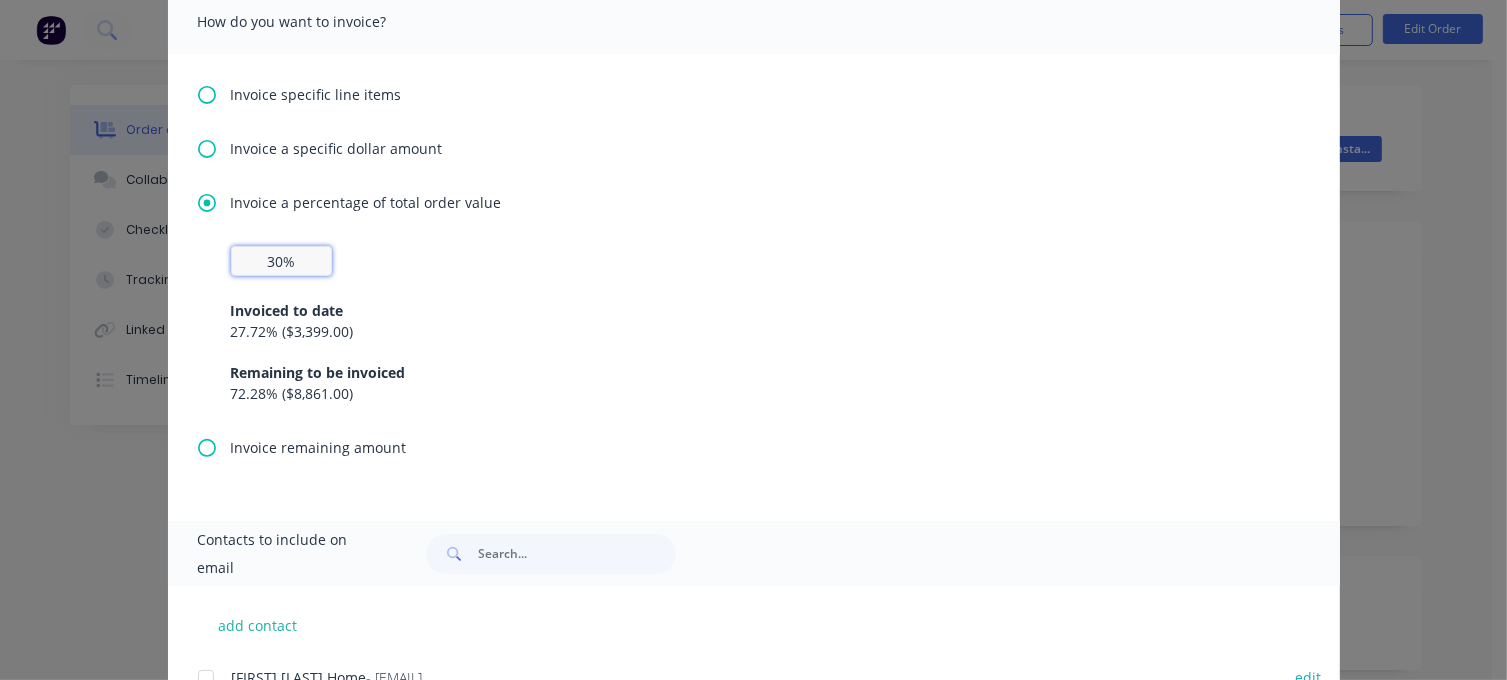 type on "30%" 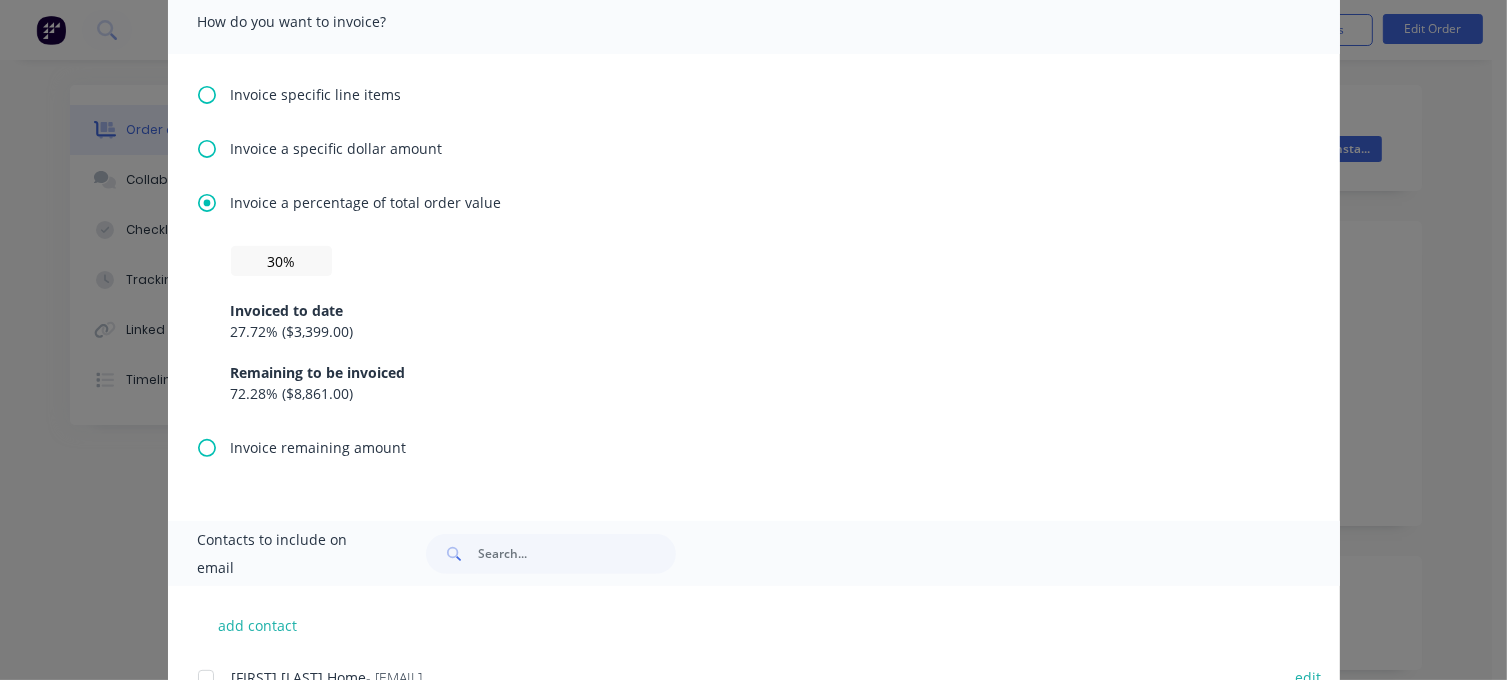 click on "30% Invoiced to date 27.72 % ( $3,399.00 ) Remaining to be invoiced 72.28 % ( $8,861.00 )" at bounding box center [754, 325] 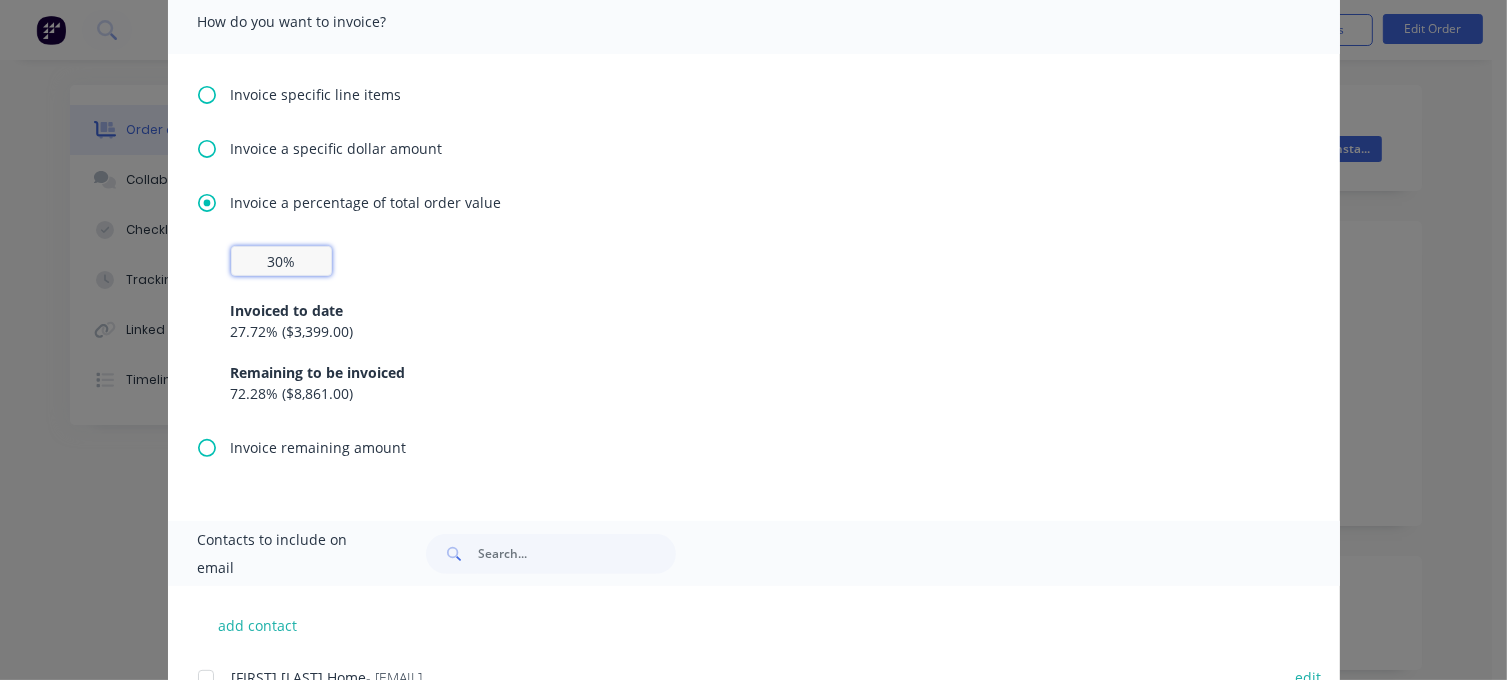 drag, startPoint x: 258, startPoint y: 264, endPoint x: 368, endPoint y: 275, distance: 110.54863 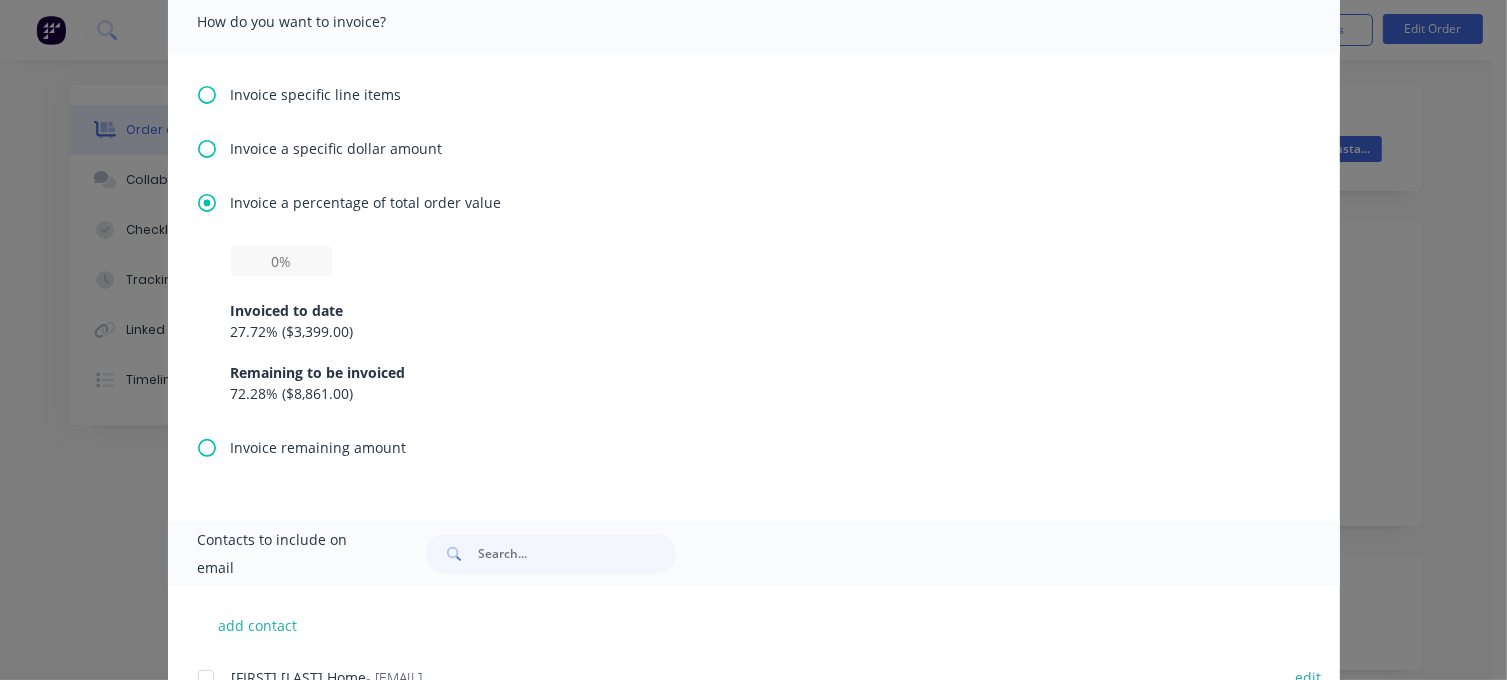 click on "Invoiced to date" at bounding box center [754, 310] 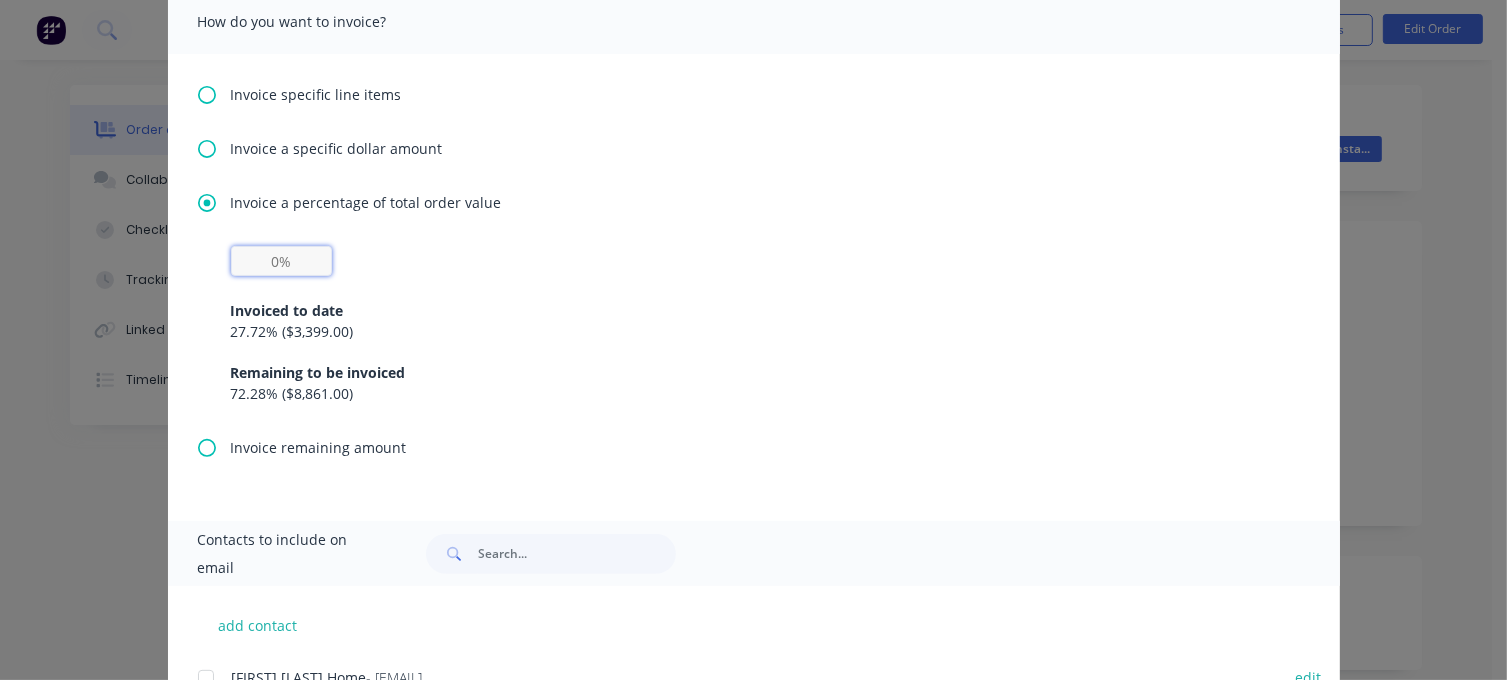 click at bounding box center (281, 261) 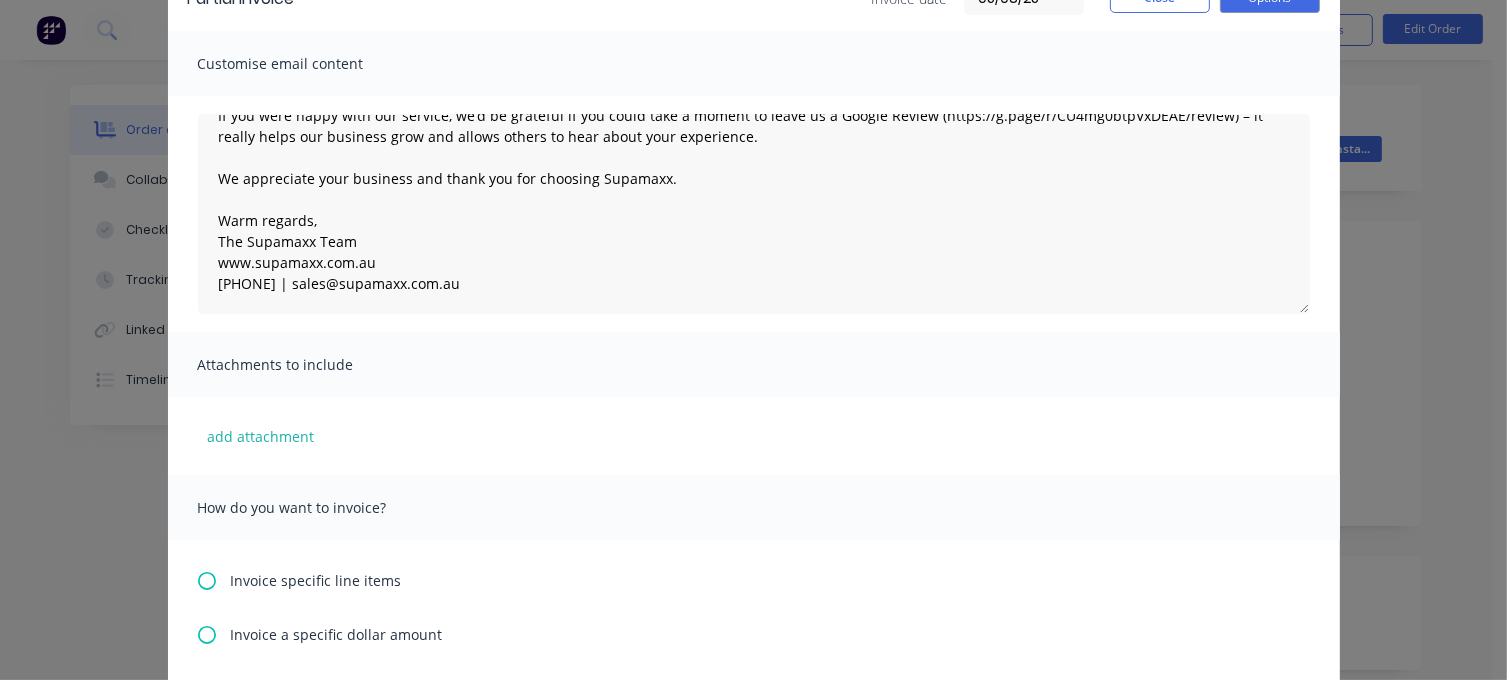 scroll, scrollTop: 100, scrollLeft: 0, axis: vertical 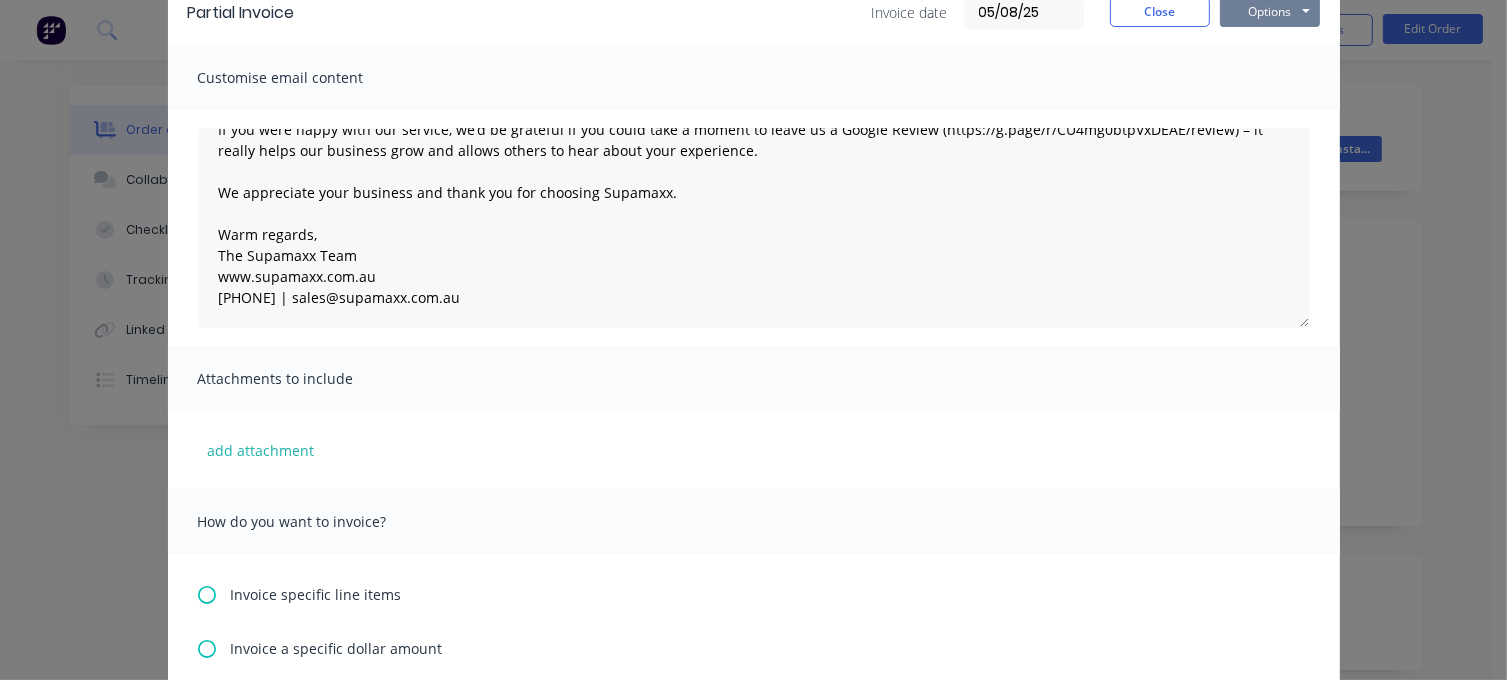 type on "30%" 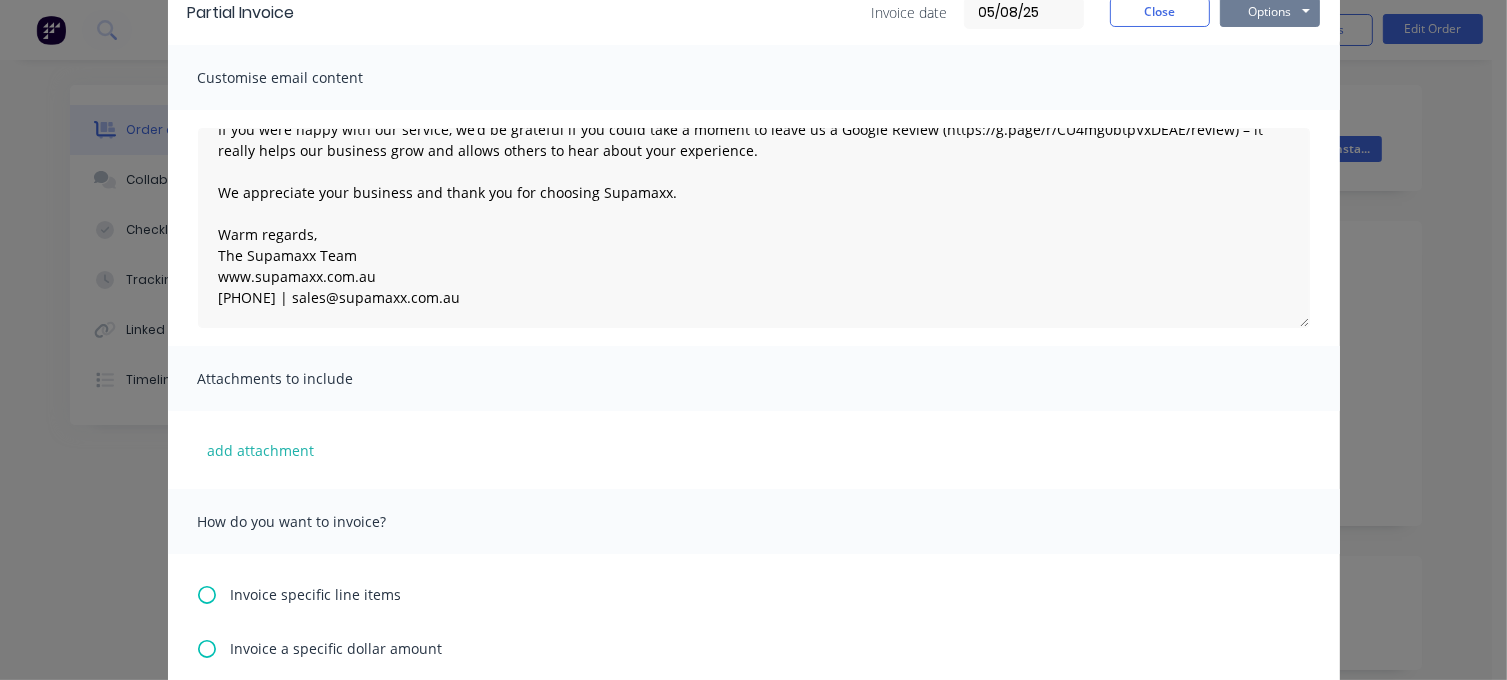 click on "Options" at bounding box center [1270, 12] 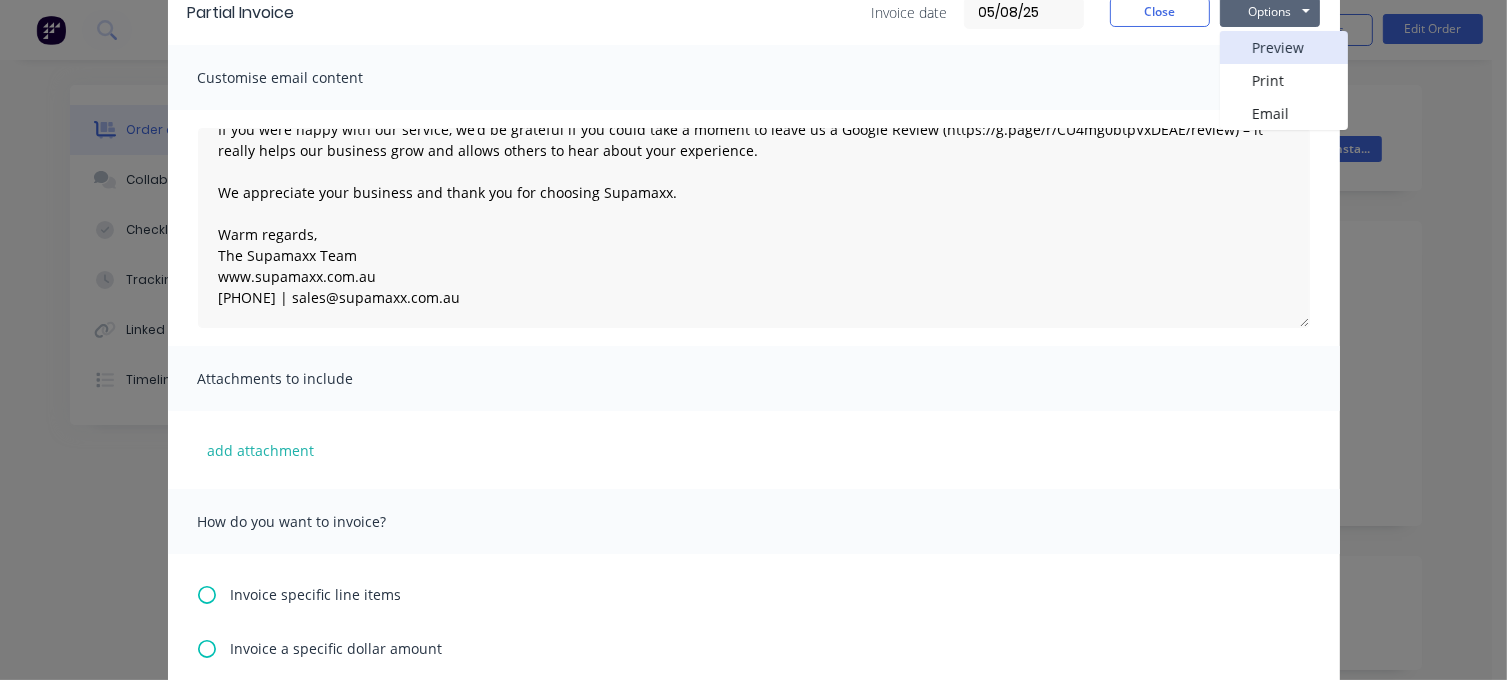 click on "Preview" at bounding box center (1284, 47) 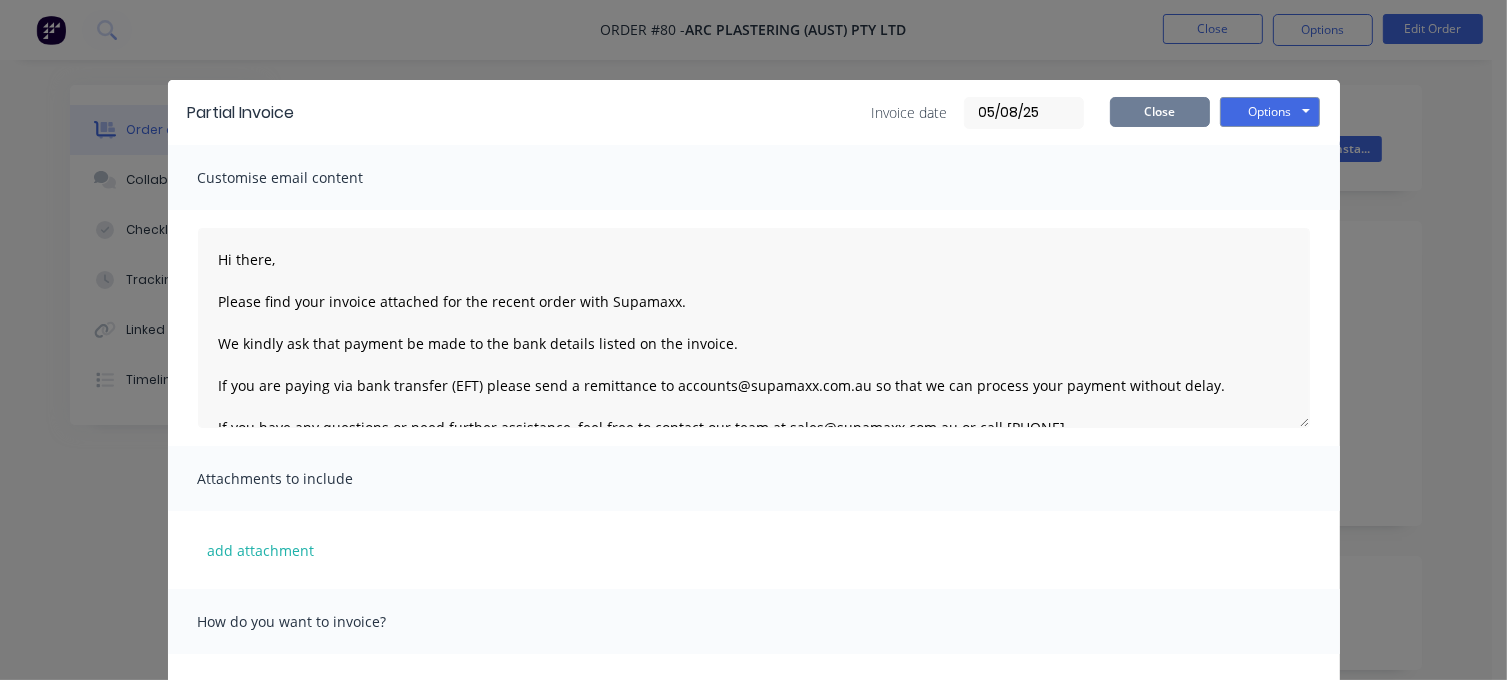 click on "Close" at bounding box center (1160, 112) 